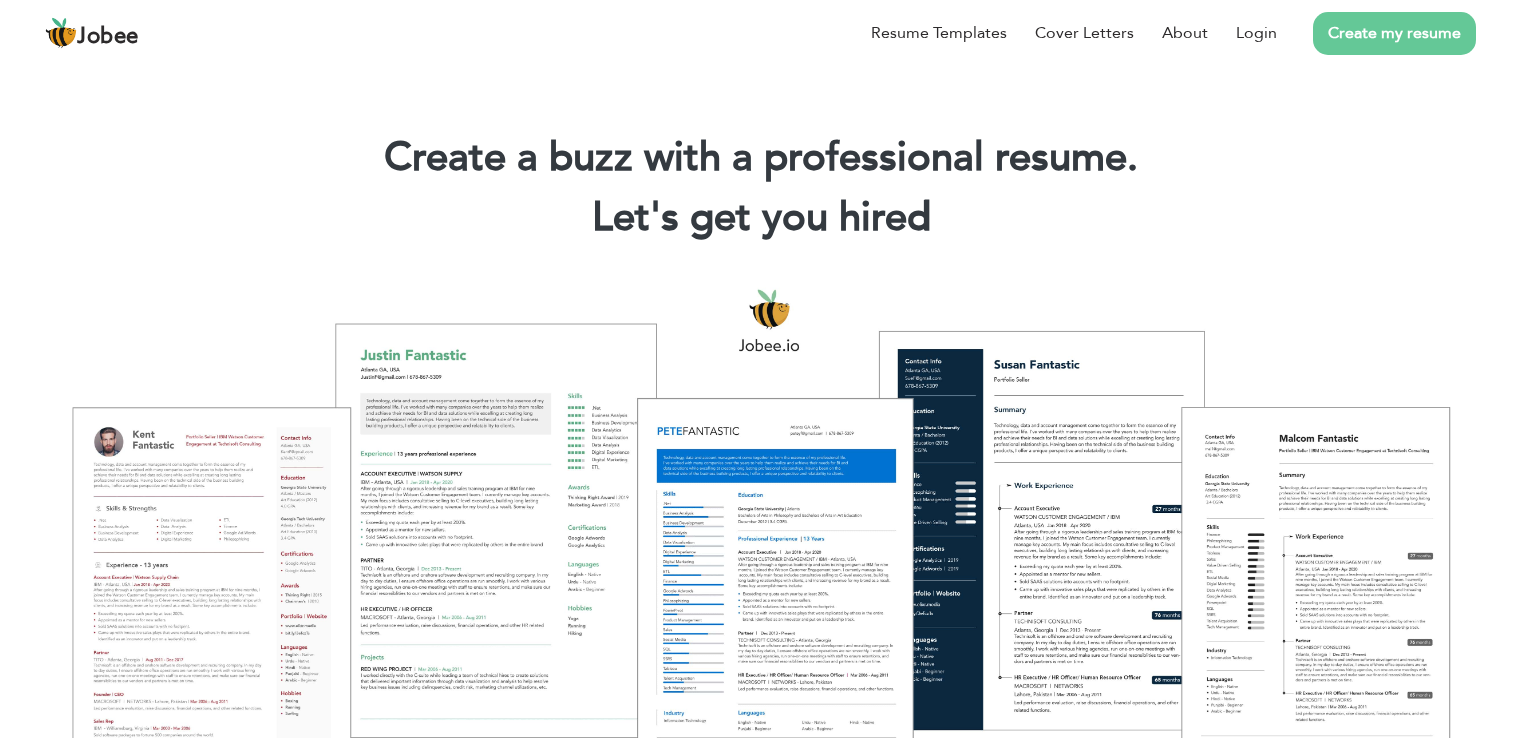 scroll, scrollTop: 0, scrollLeft: 0, axis: both 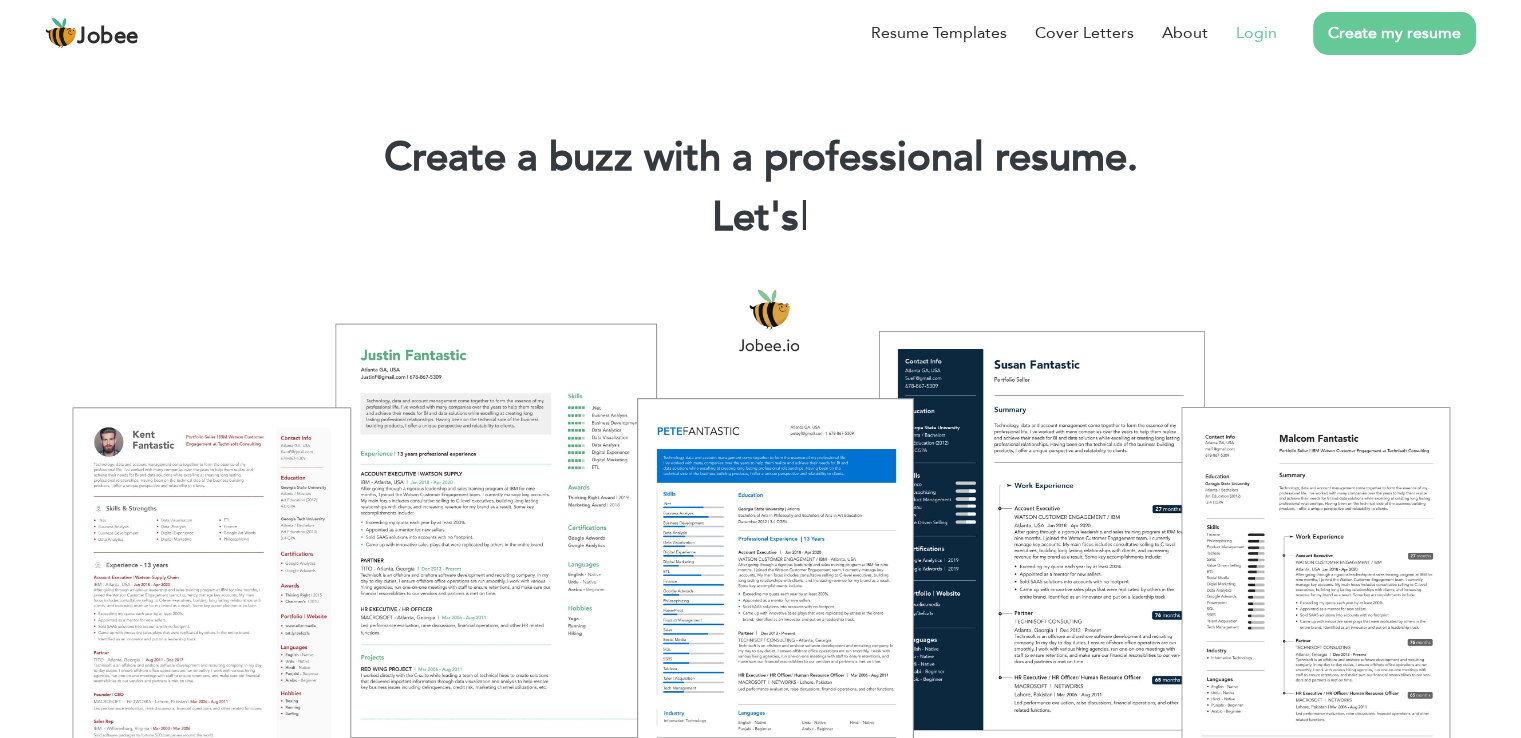 click on "Login" at bounding box center (1256, 33) 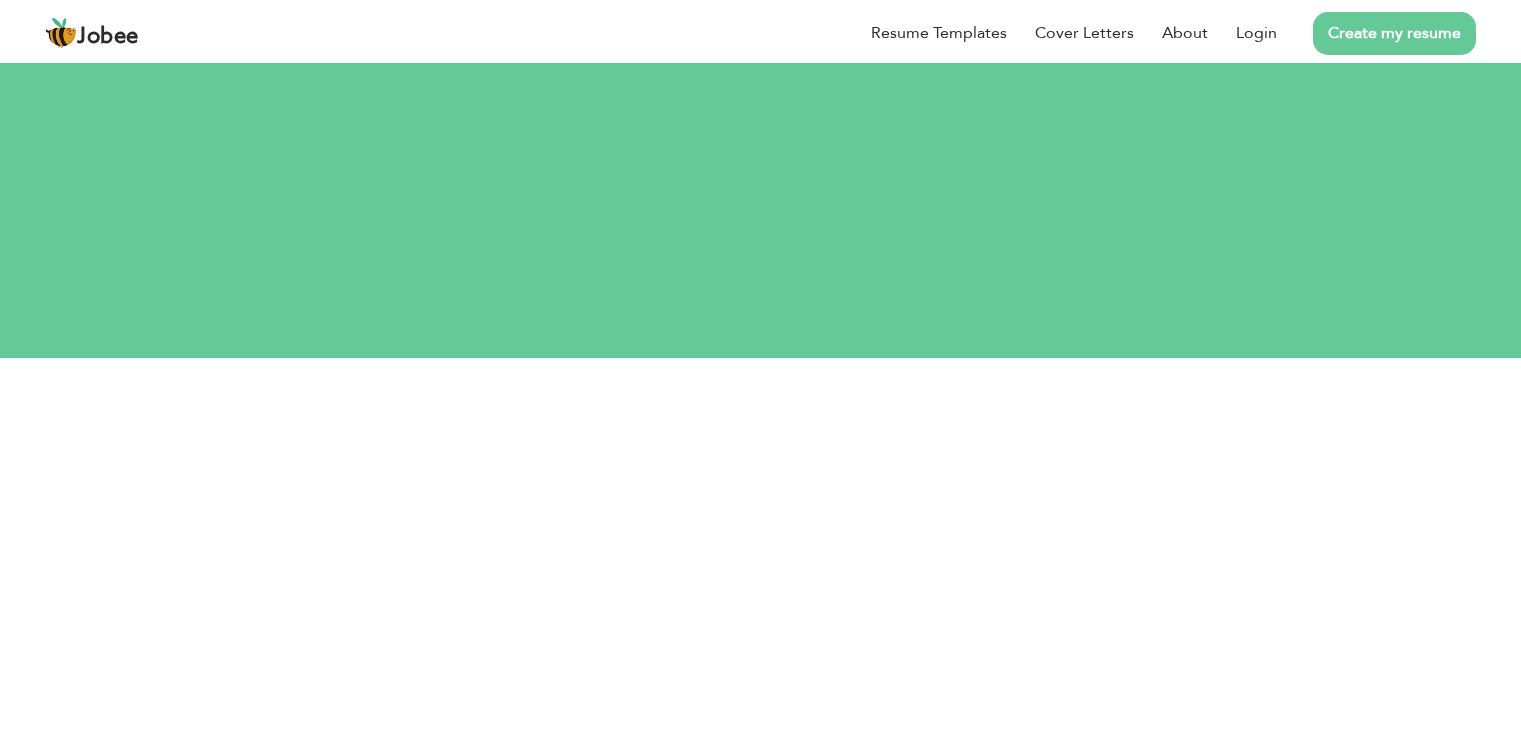 scroll, scrollTop: 0, scrollLeft: 0, axis: both 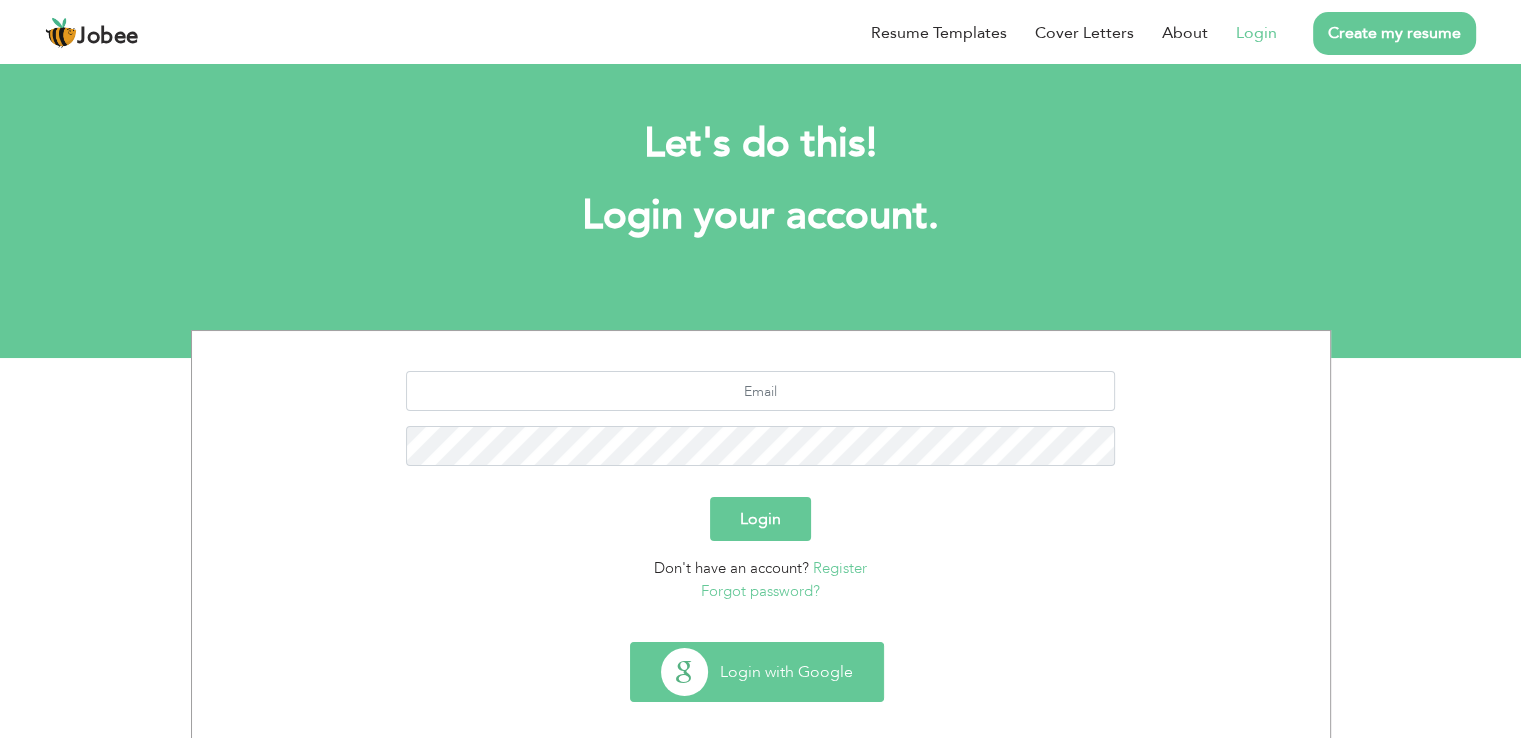 click on "Login with Google" at bounding box center [757, 672] 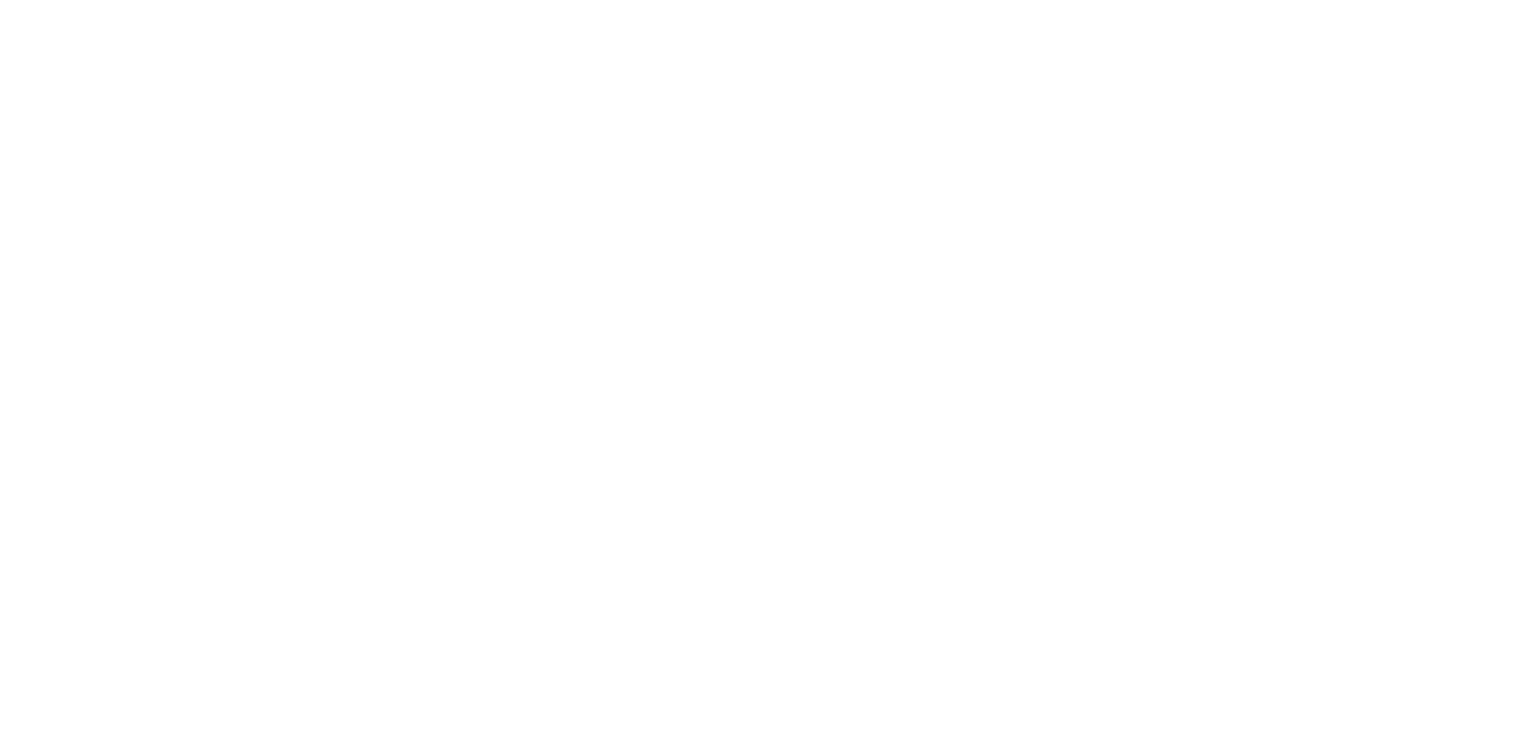 scroll, scrollTop: 0, scrollLeft: 0, axis: both 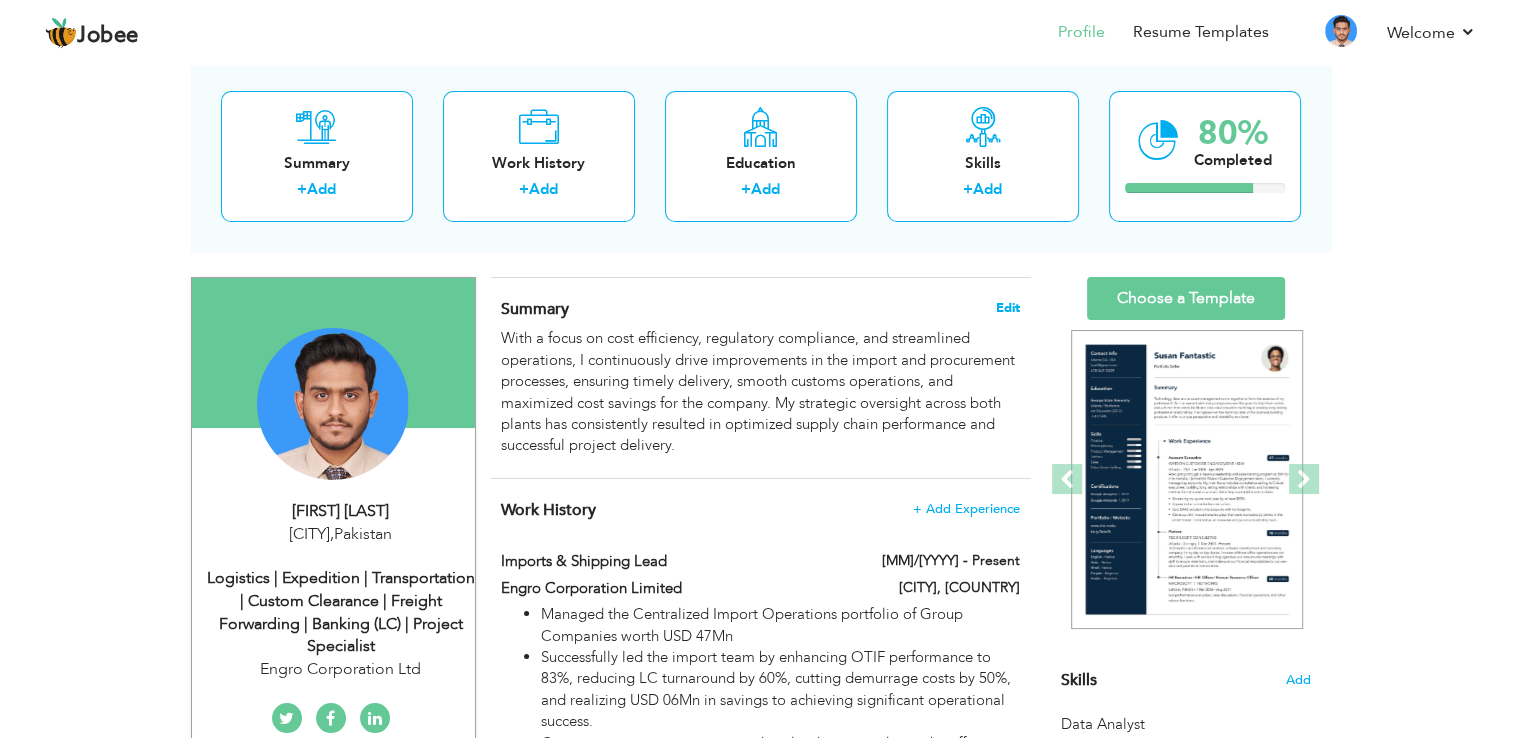 click on "Edit" at bounding box center [1008, 308] 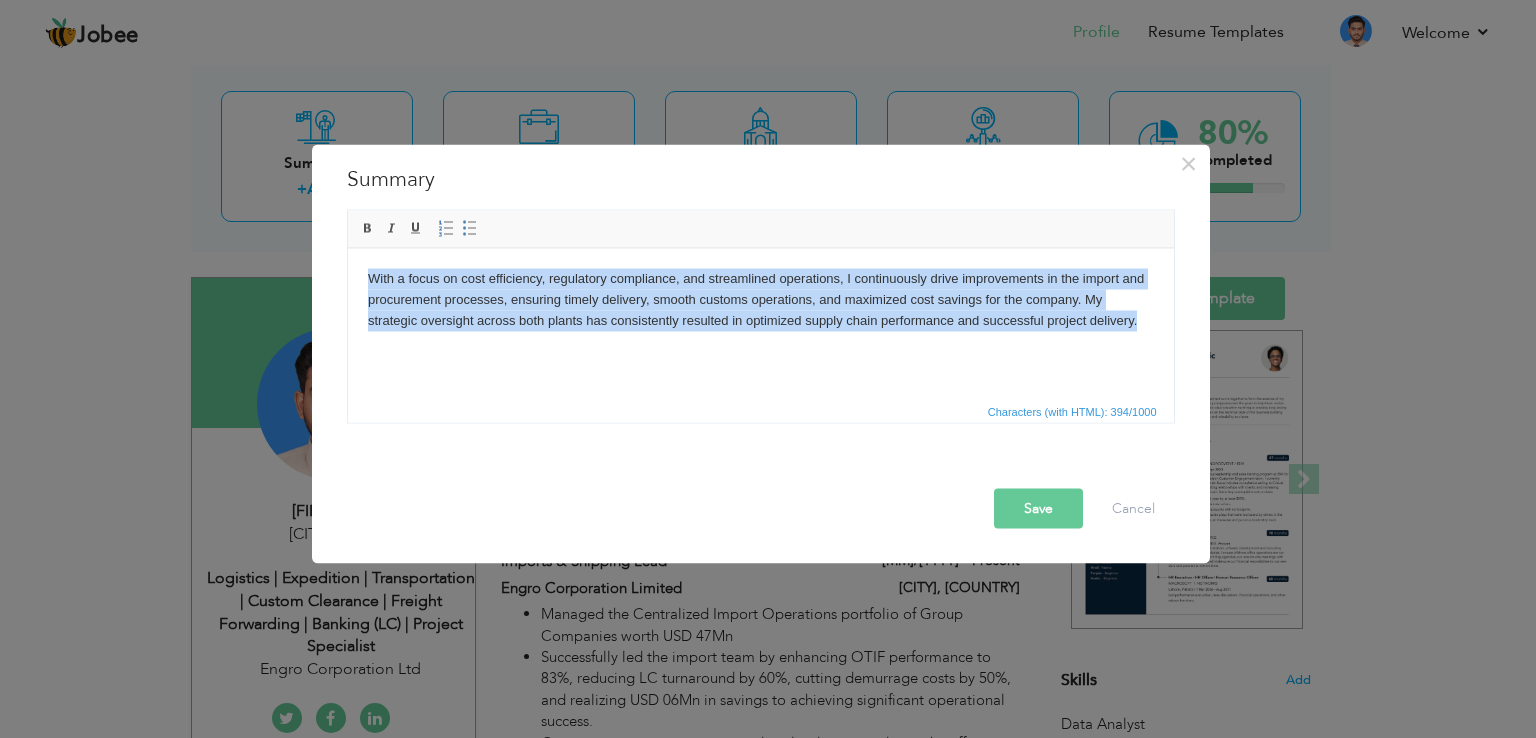 drag, startPoint x: 1114, startPoint y: 333, endPoint x: 651, endPoint y: 523, distance: 500.46878 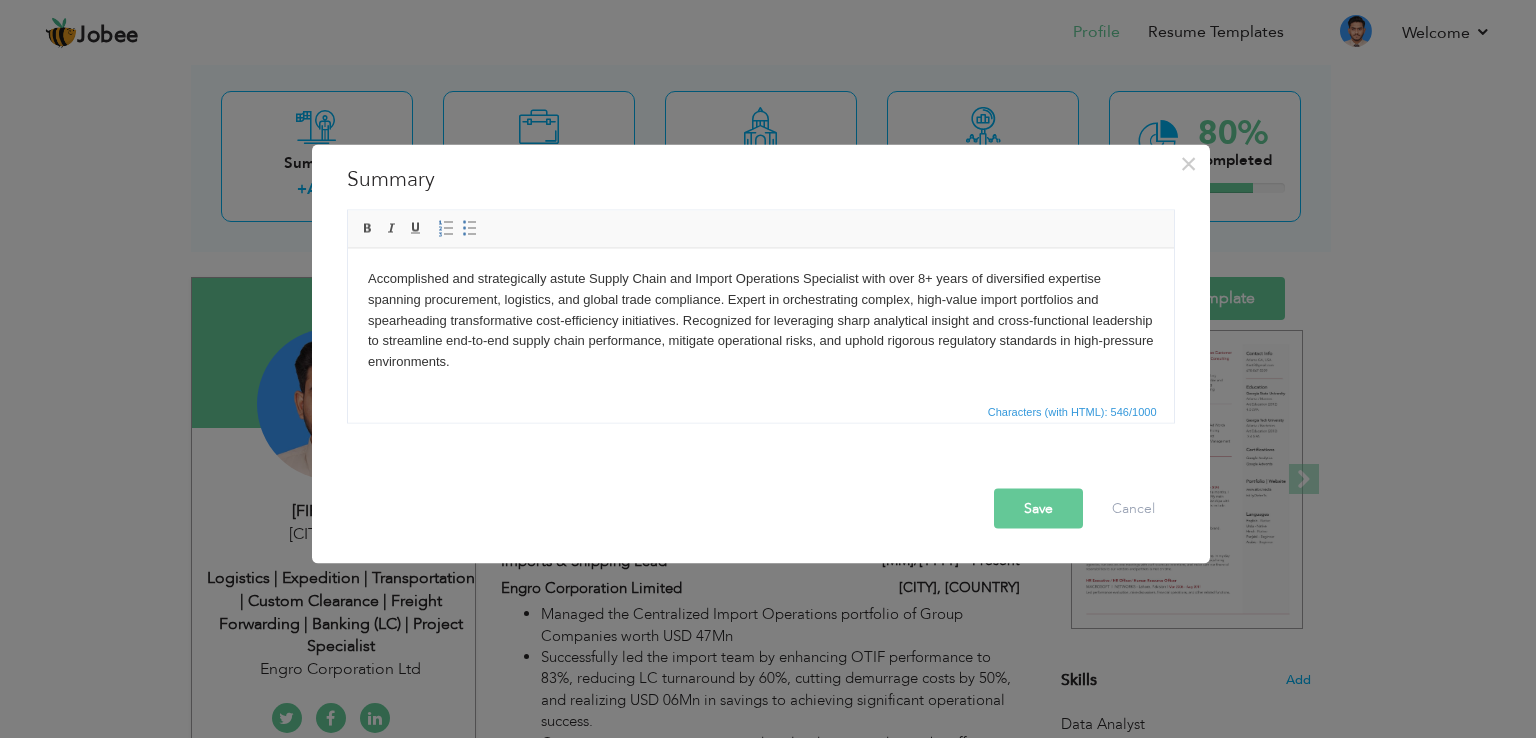 click on "Save" at bounding box center [1038, 509] 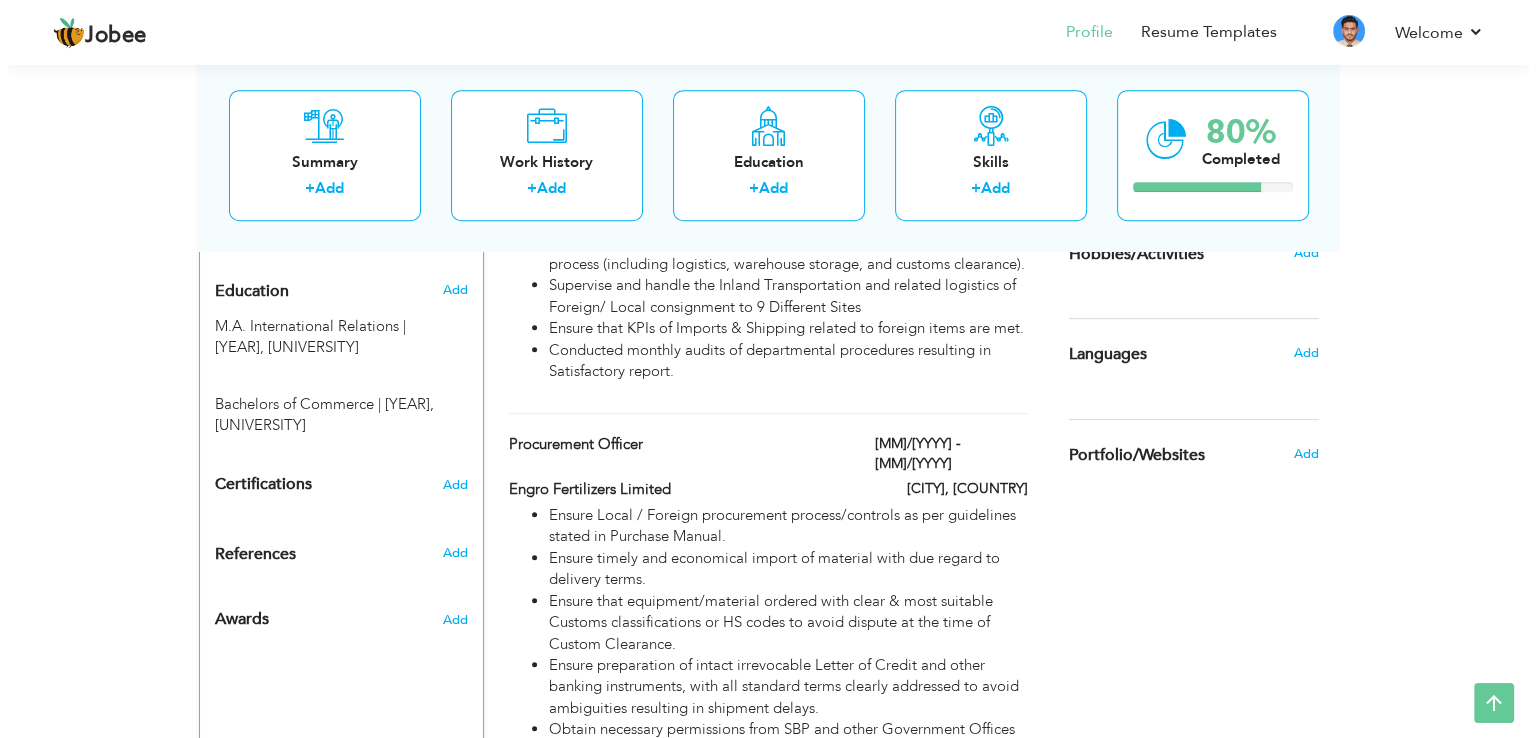 scroll, scrollTop: 900, scrollLeft: 0, axis: vertical 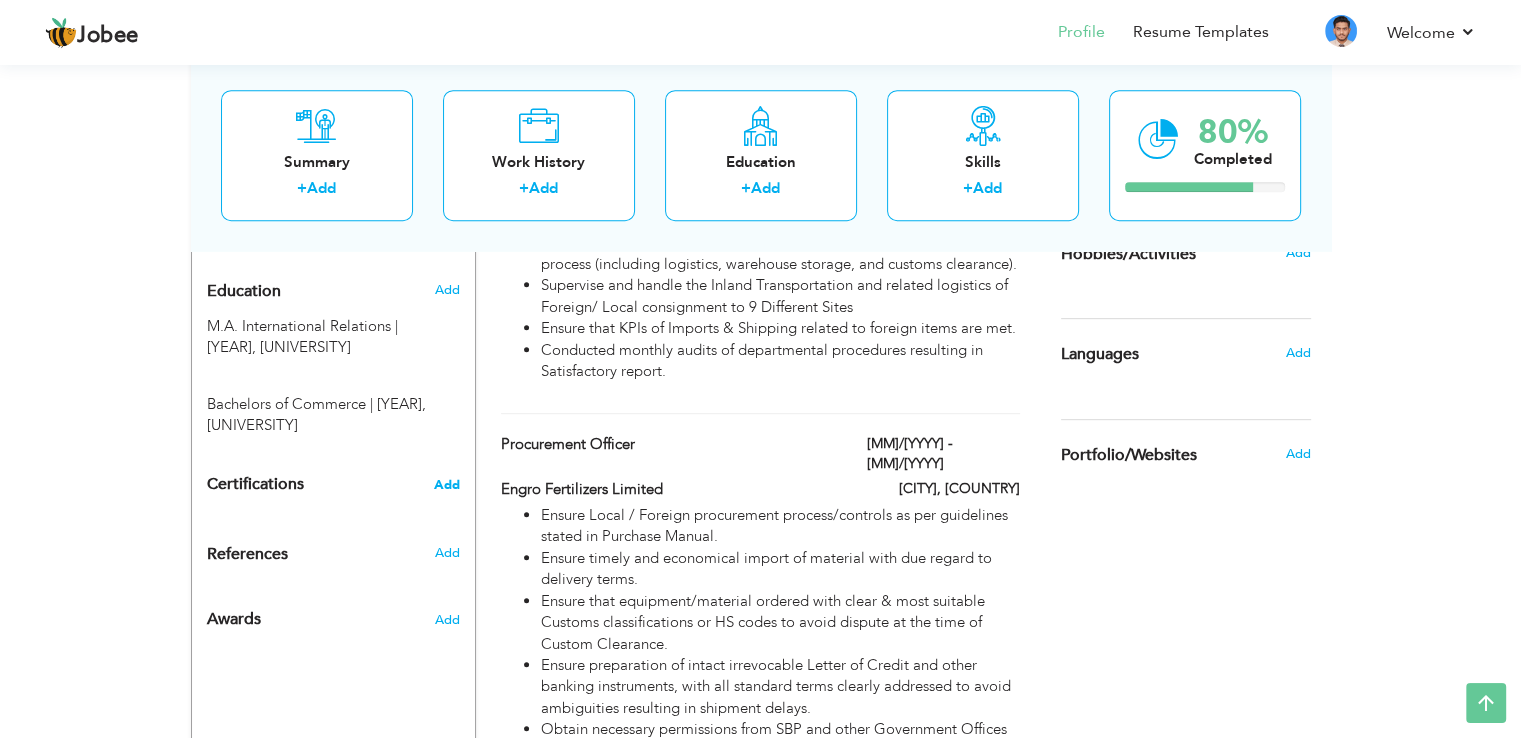click on "Add" at bounding box center (447, 485) 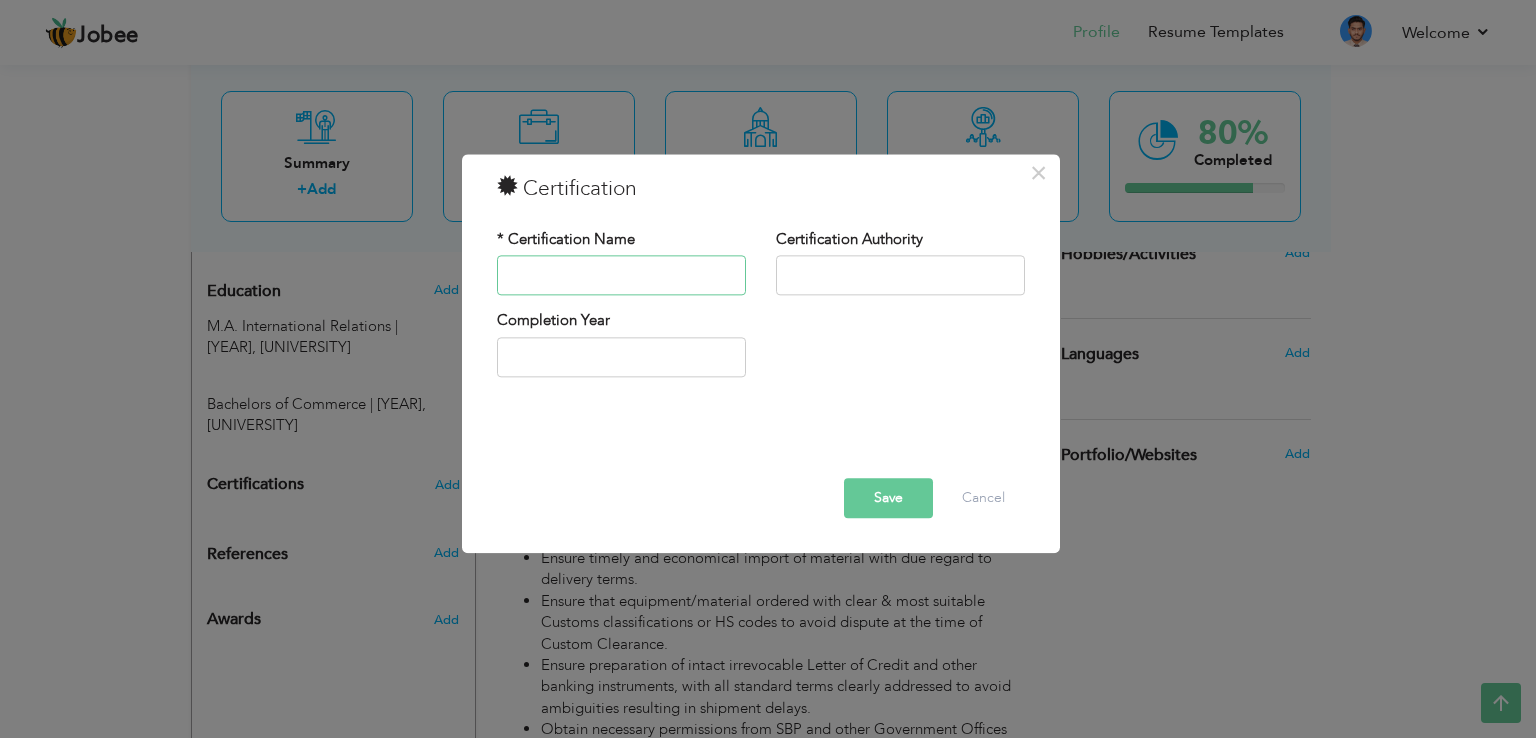 paste on "Building Up Your Emotional Intelligence" 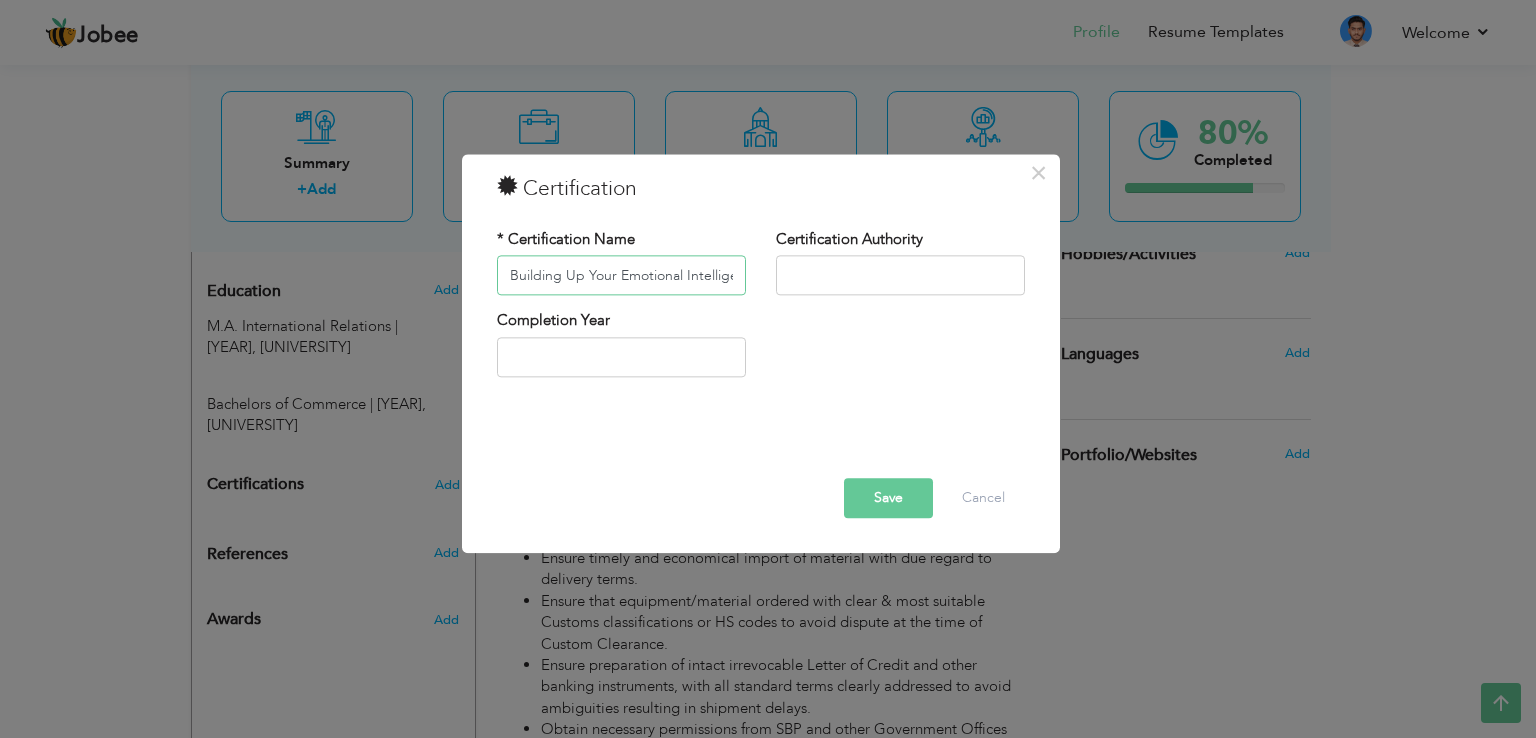 scroll, scrollTop: 0, scrollLeft: 24, axis: horizontal 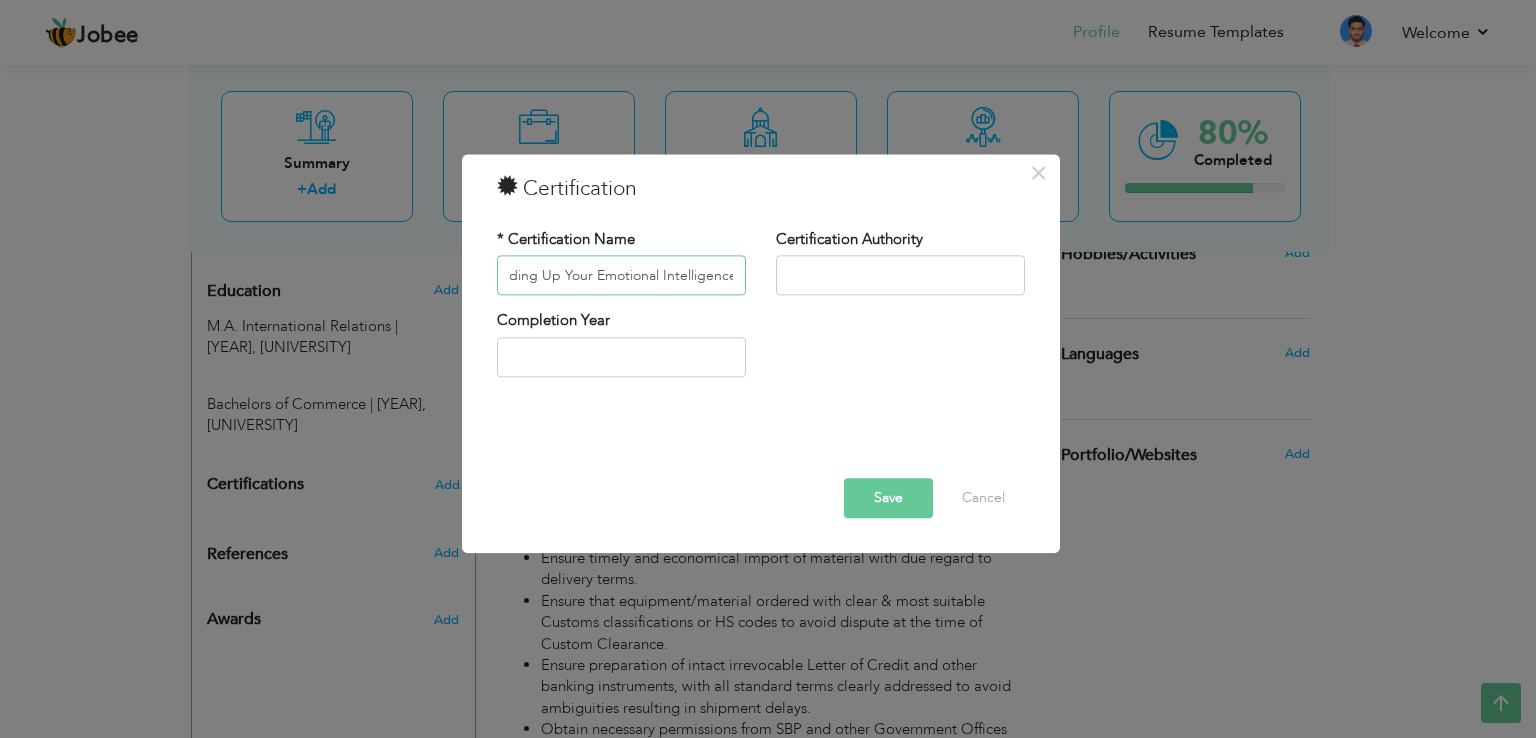 type on "Building Up Your Emotional Intelligence" 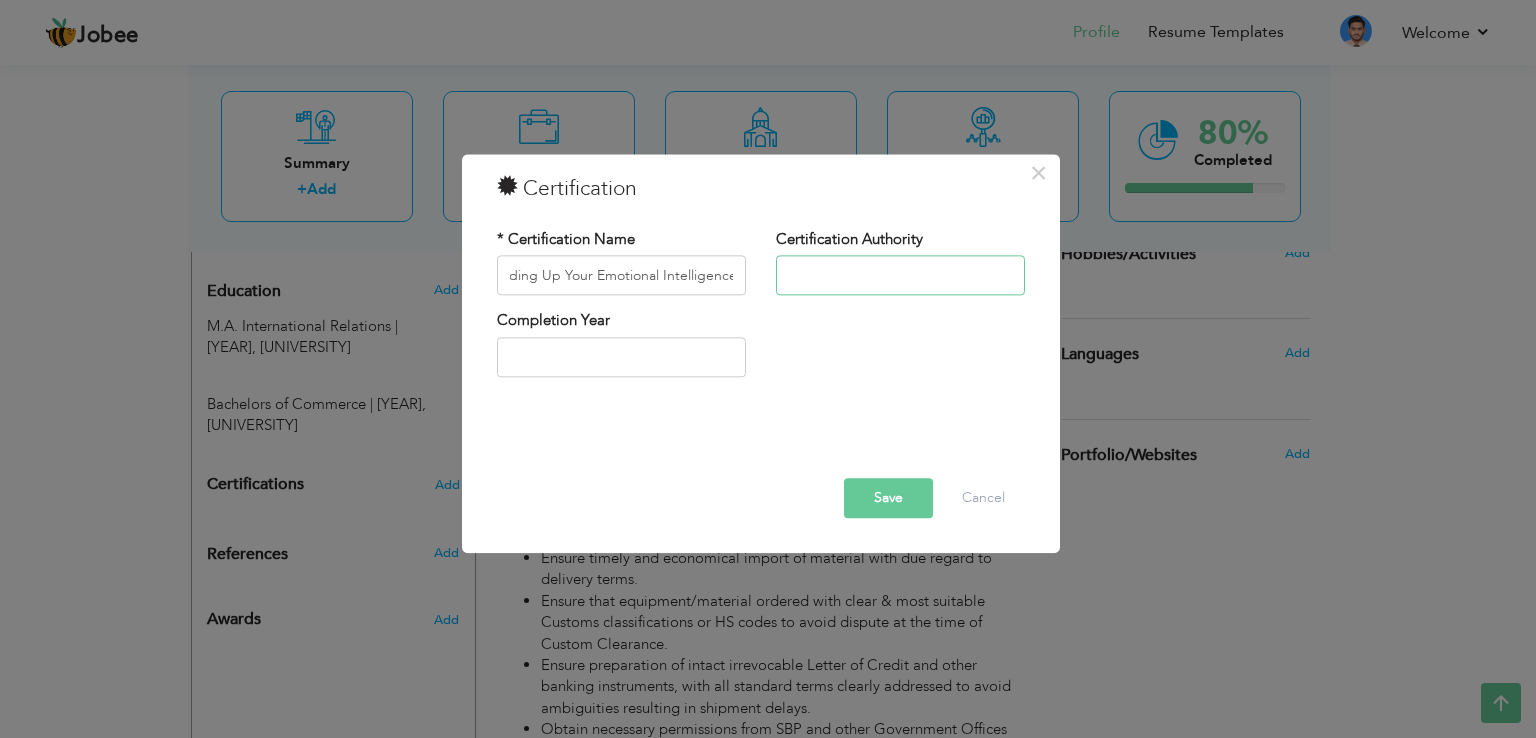 click at bounding box center (900, 276) 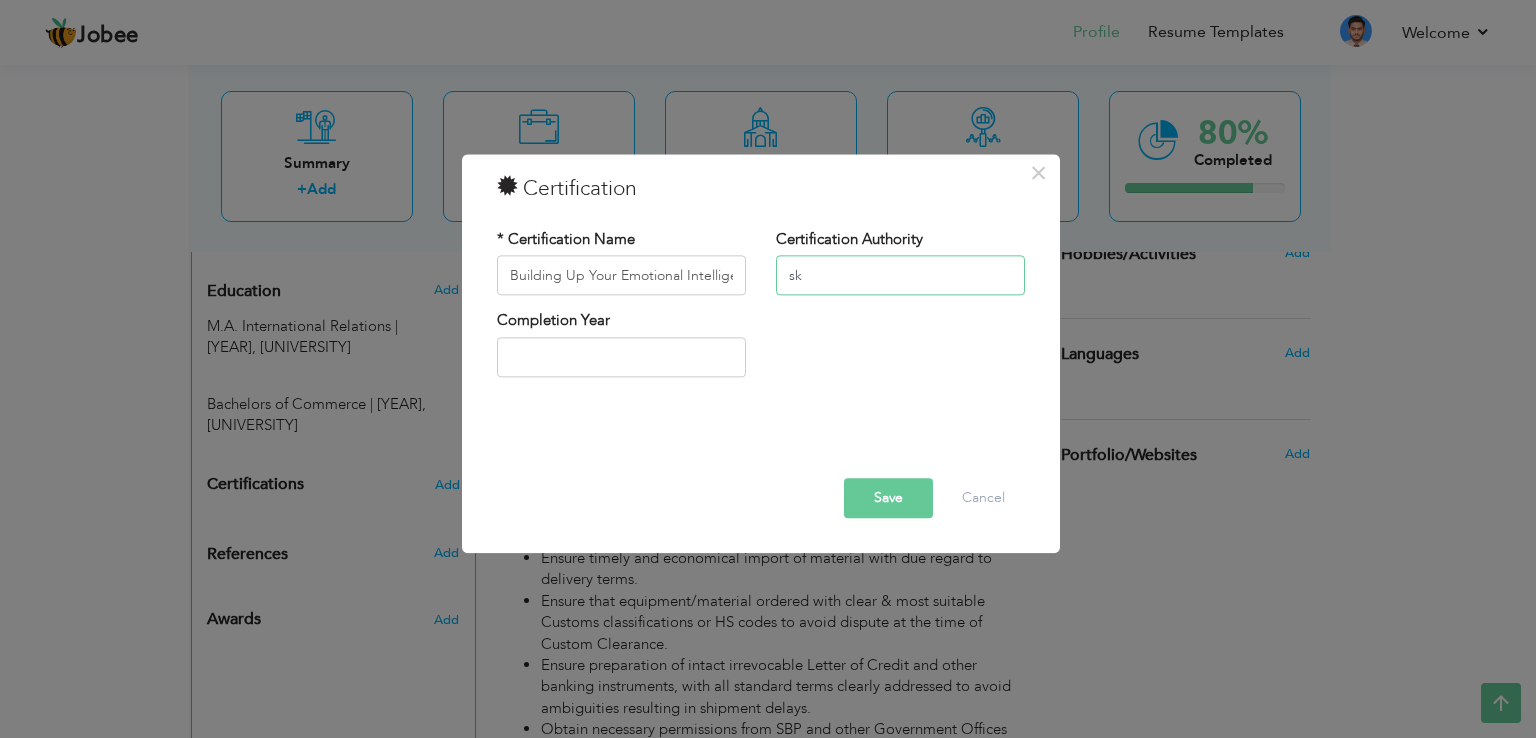 type on "s" 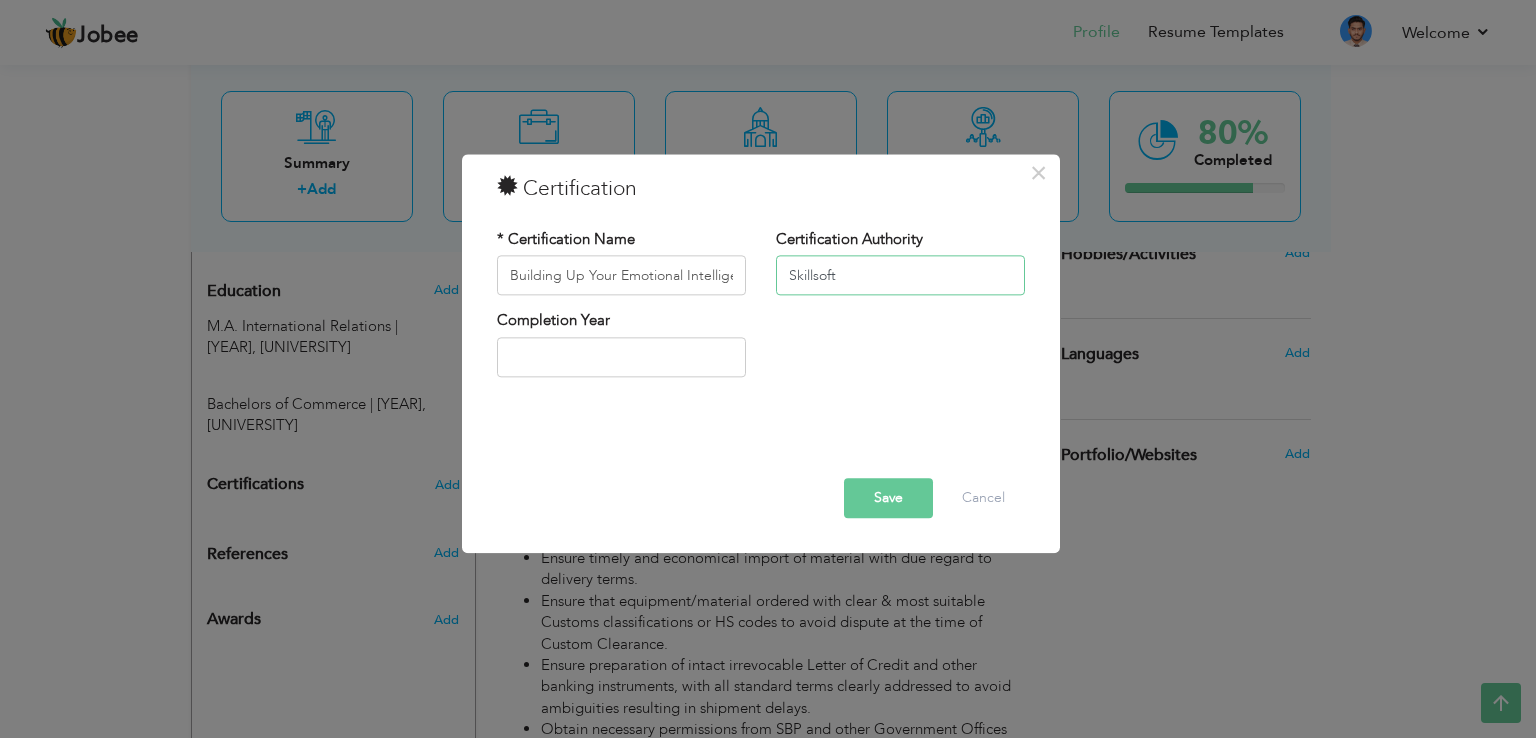 type on "Skillsoft" 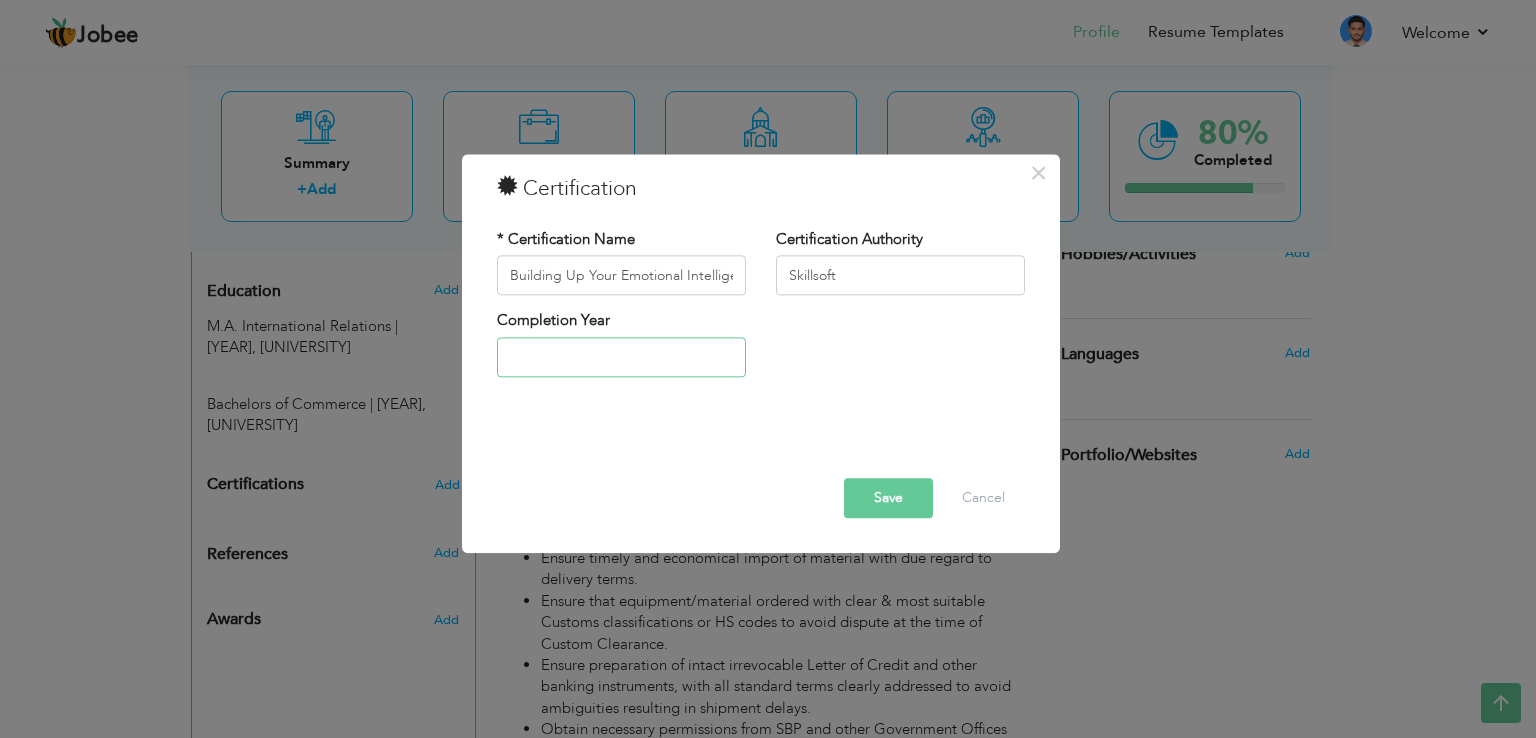 type on "2025" 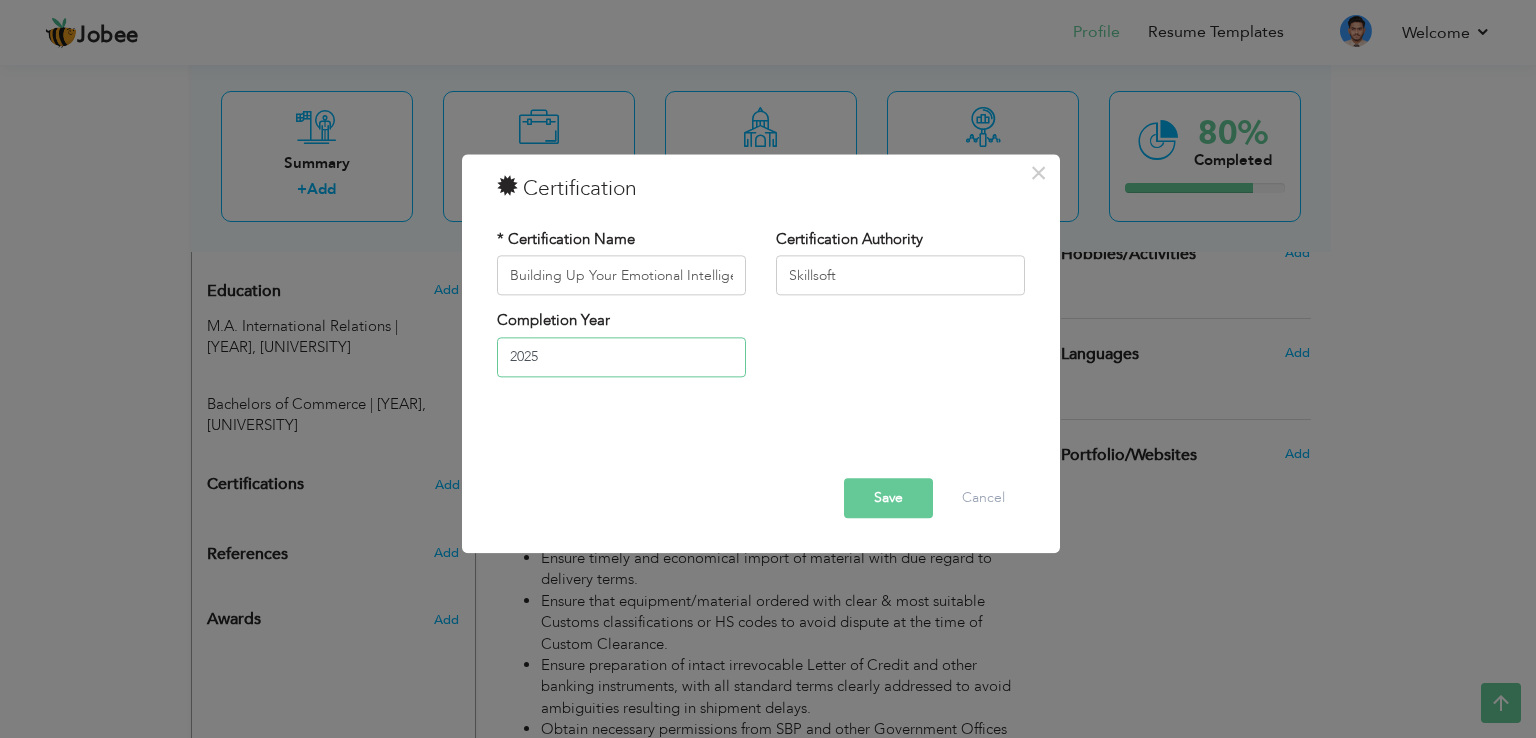 click on "2025" at bounding box center [621, 357] 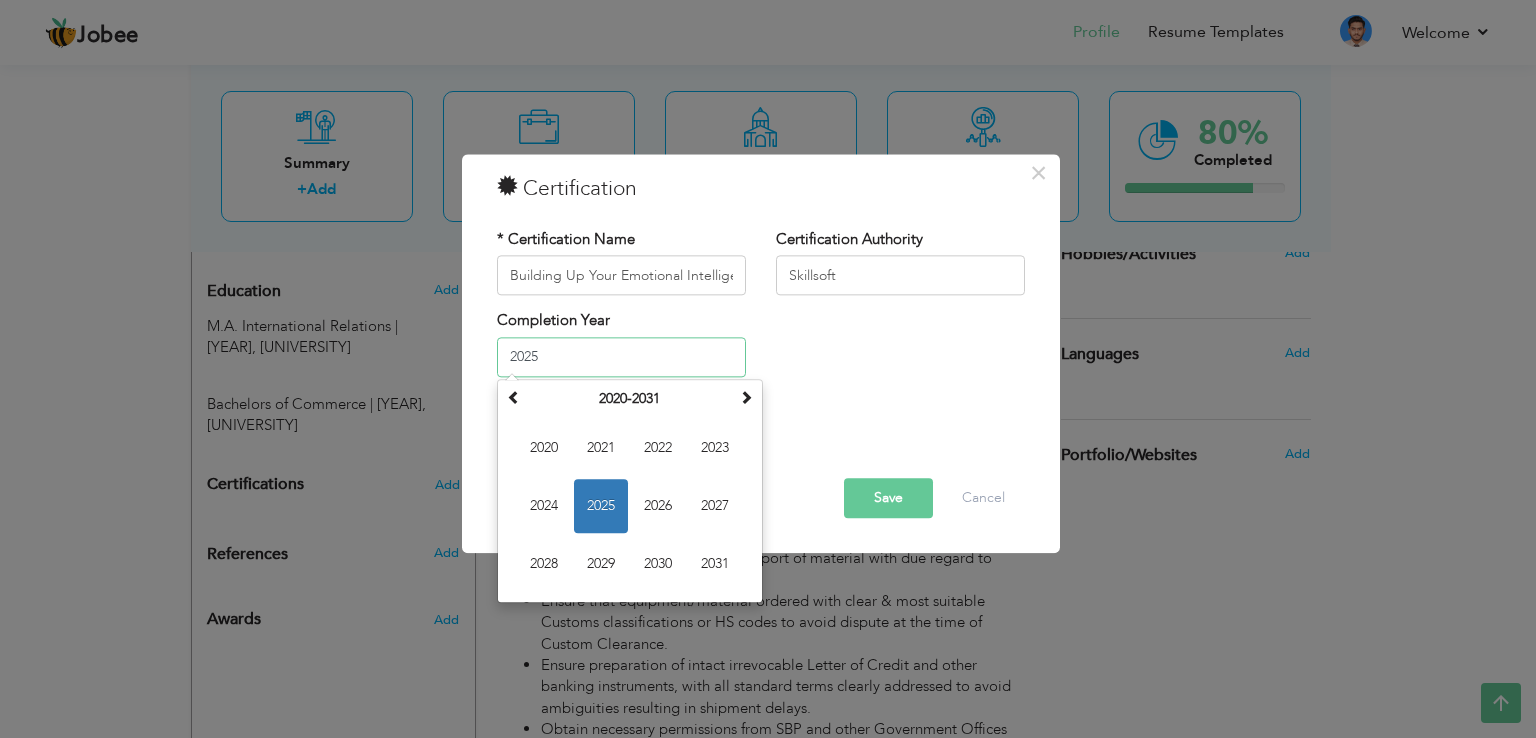 click on "2025" at bounding box center (601, 506) 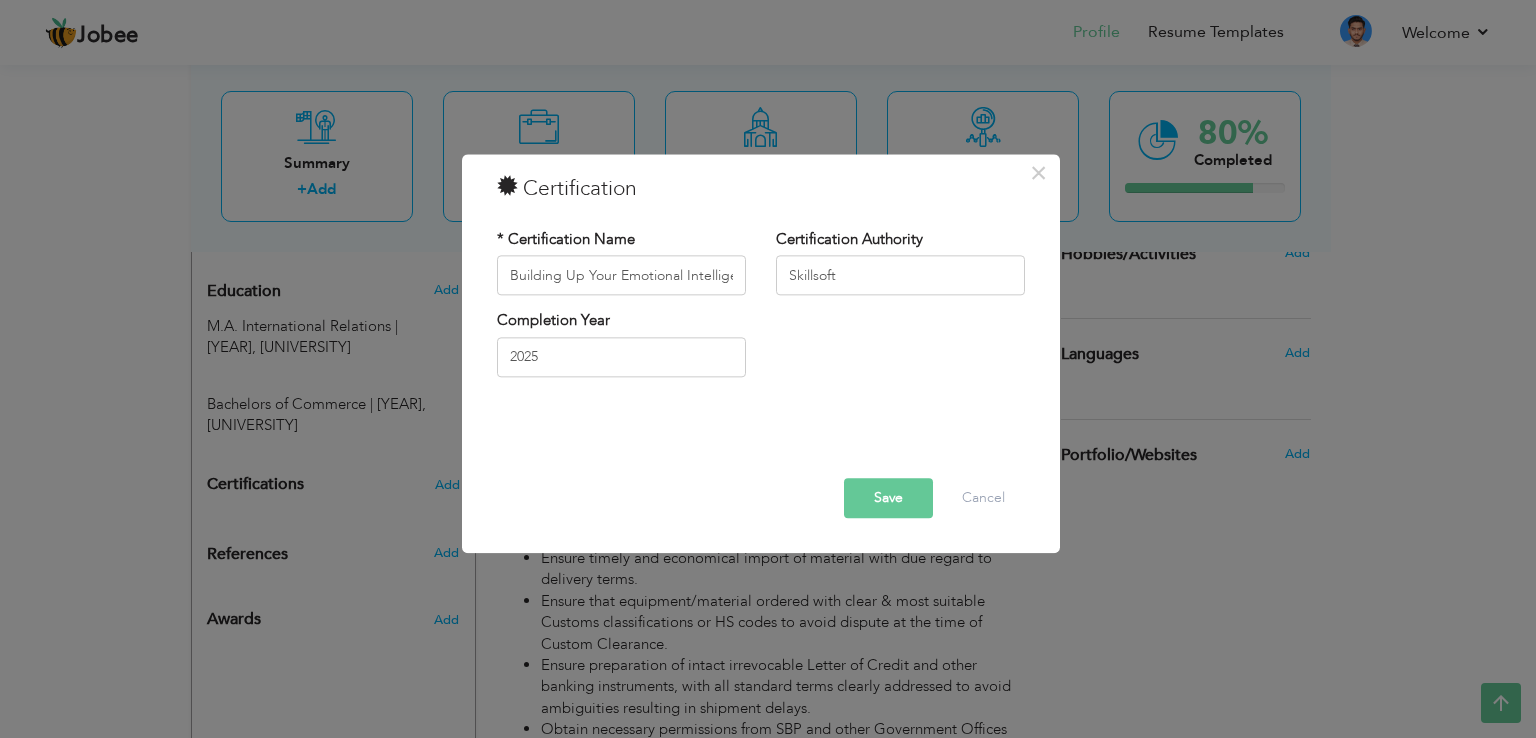 click on "Save" at bounding box center (888, 499) 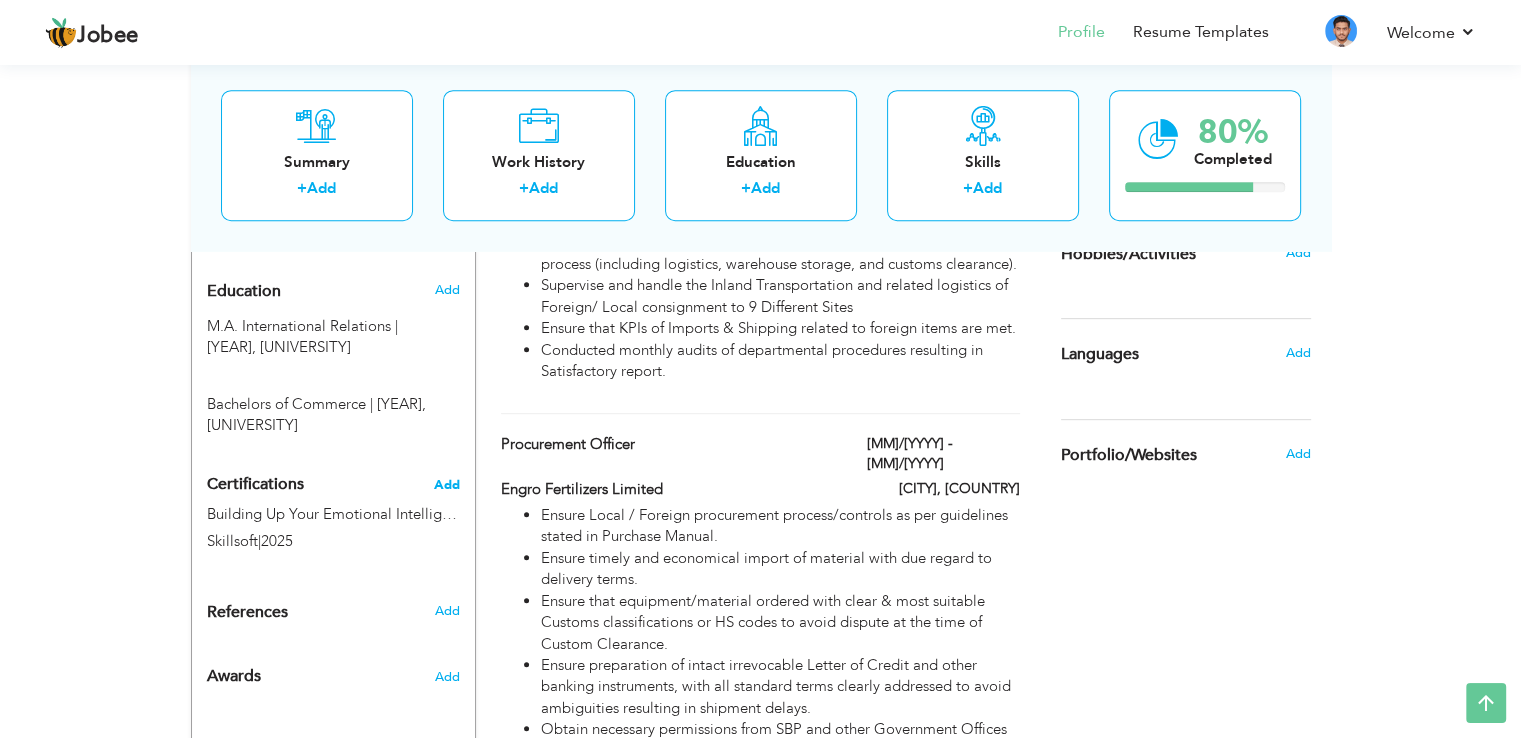 click on "Add" at bounding box center (447, 485) 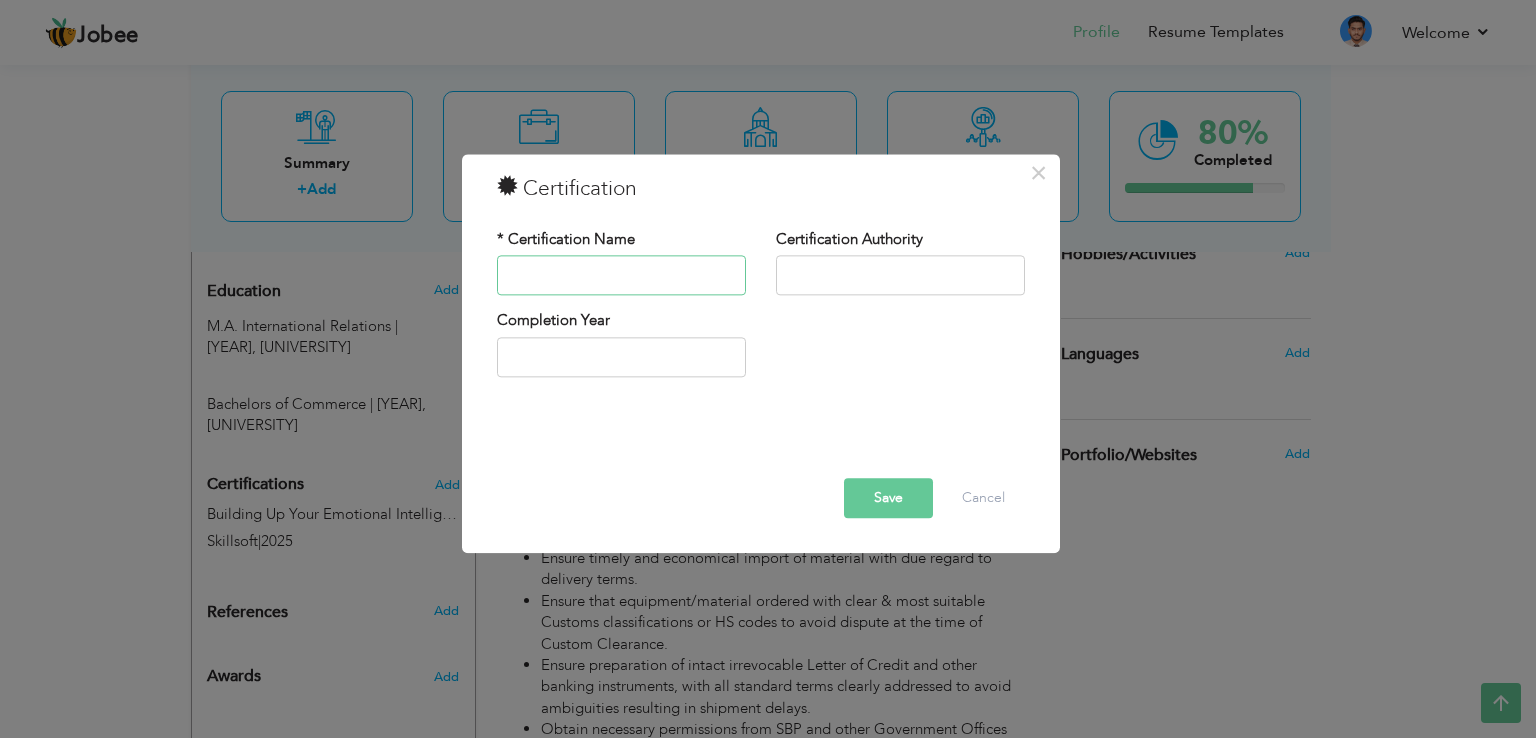 paste on "Skillsoft logo Leadercamp on-demand: Developing Resilience and Well-being Habits" 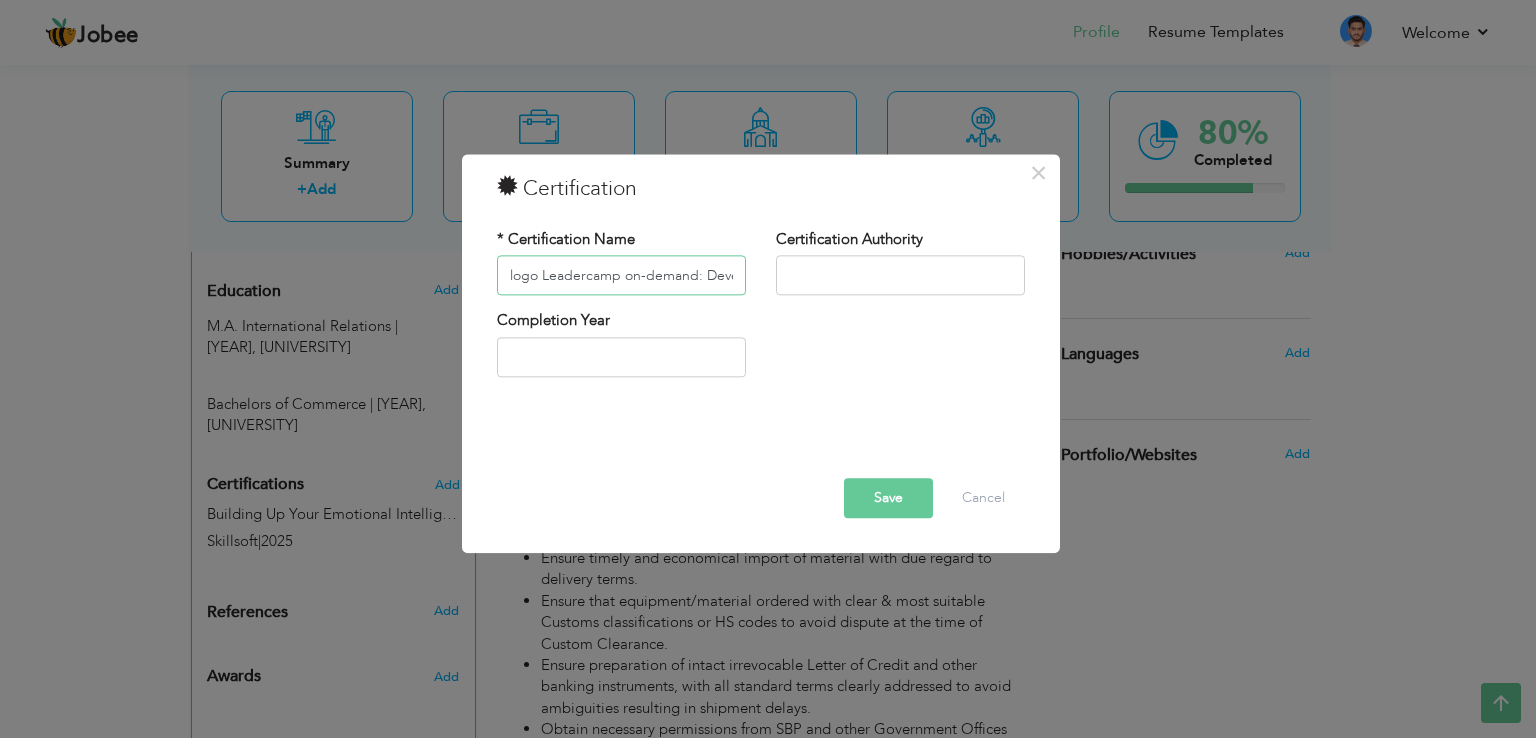 scroll, scrollTop: 0, scrollLeft: 0, axis: both 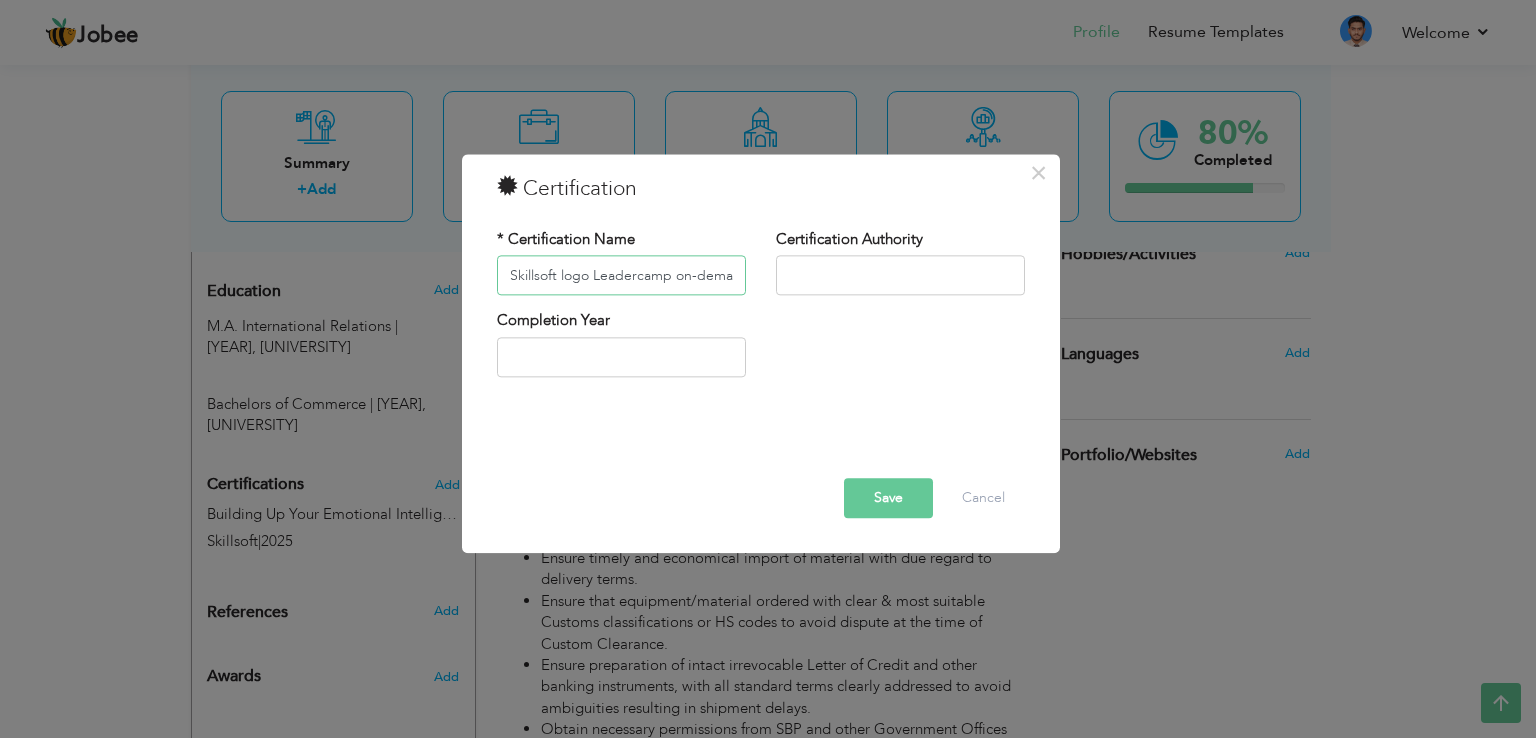 drag, startPoint x: 591, startPoint y: 273, endPoint x: 371, endPoint y: 277, distance: 220.03636 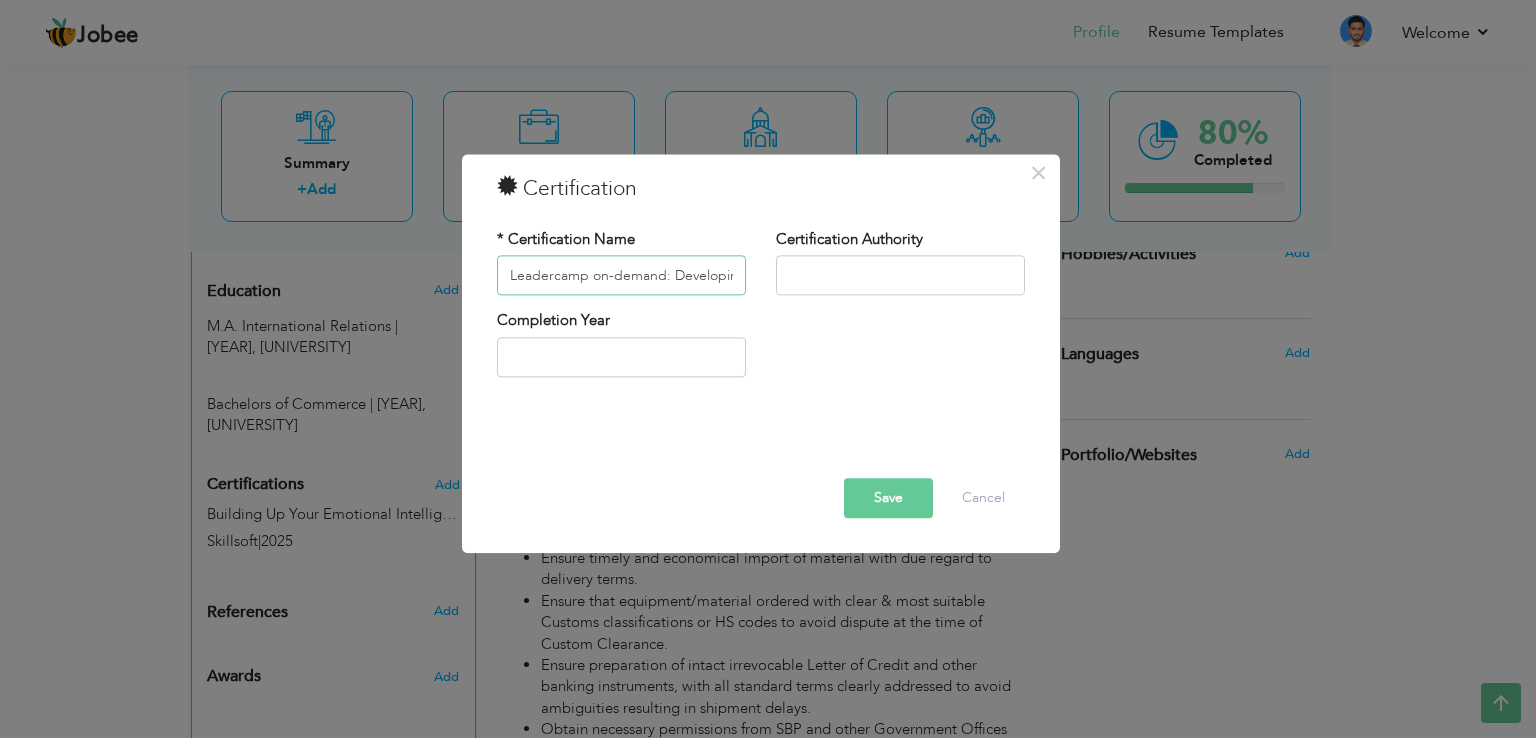 type on "Leadercamp on-demand: Developing Resilience and Well-being Habits" 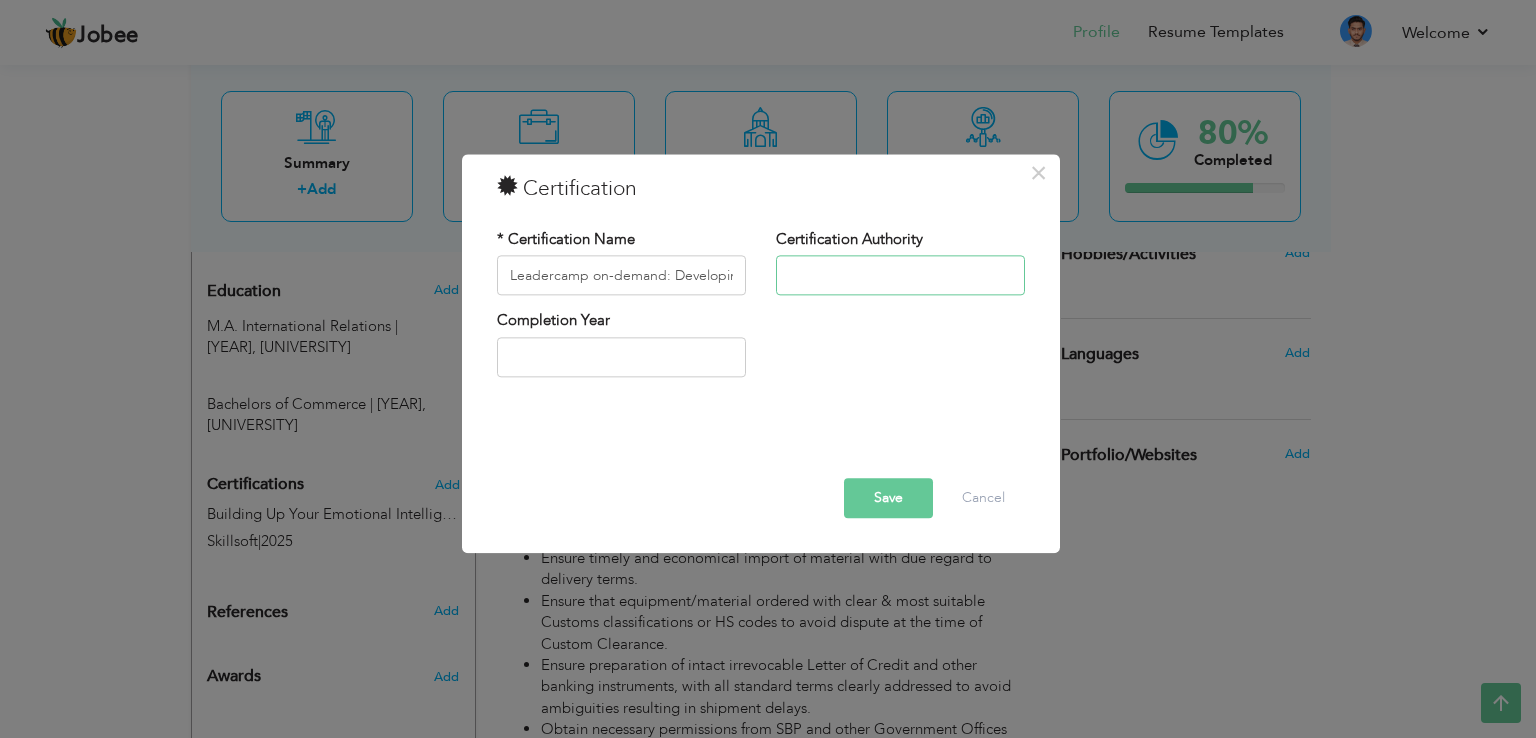click at bounding box center [900, 276] 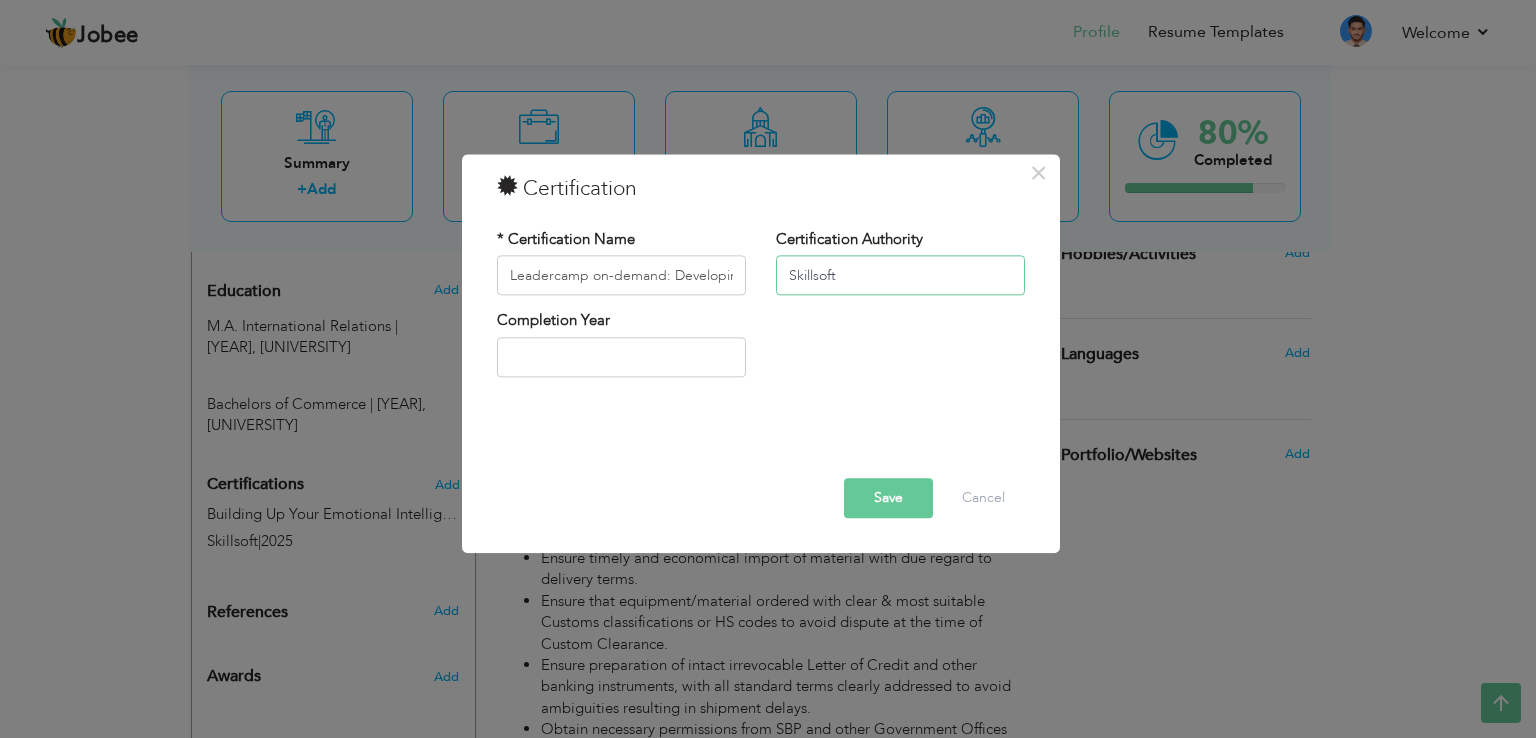 type on "Skillsoft" 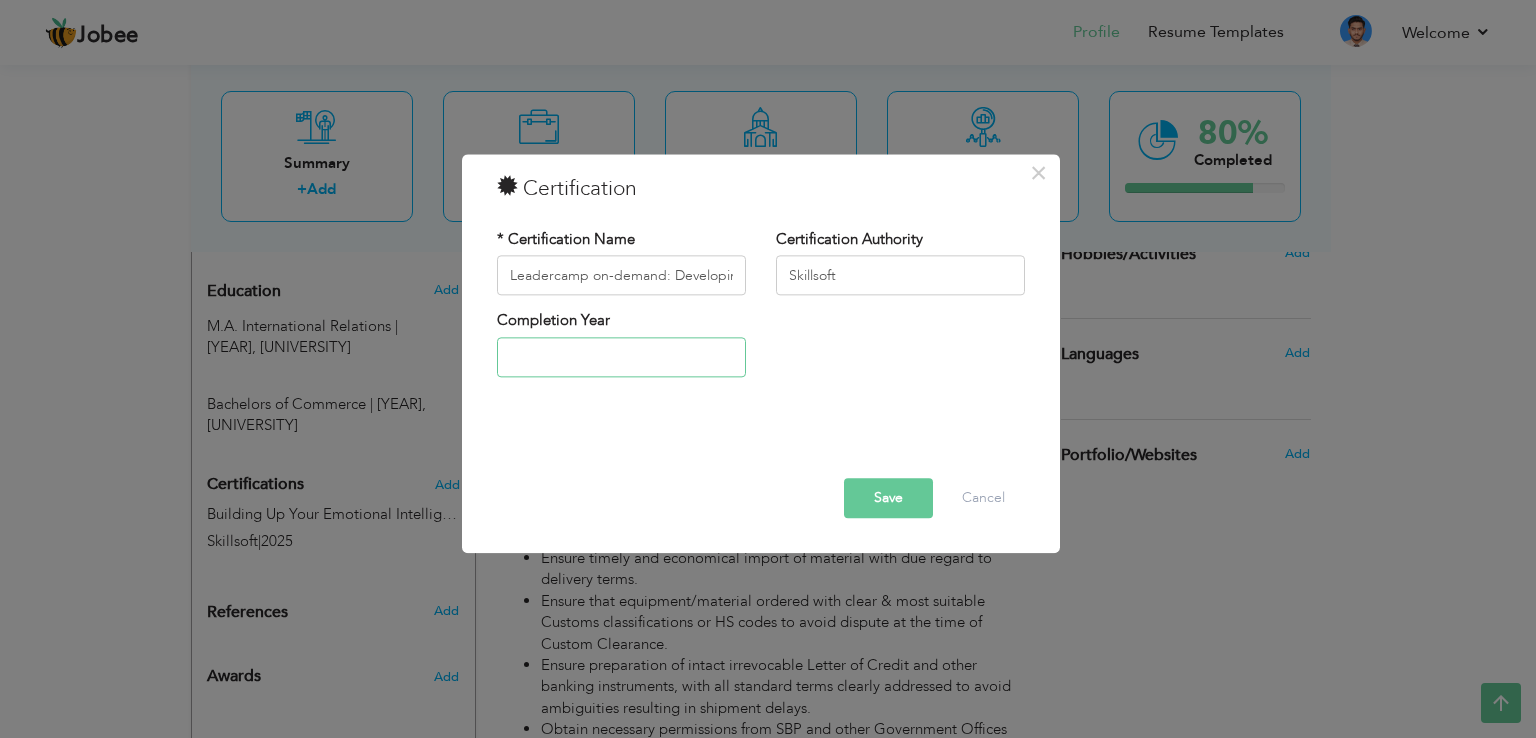 click at bounding box center [621, 357] 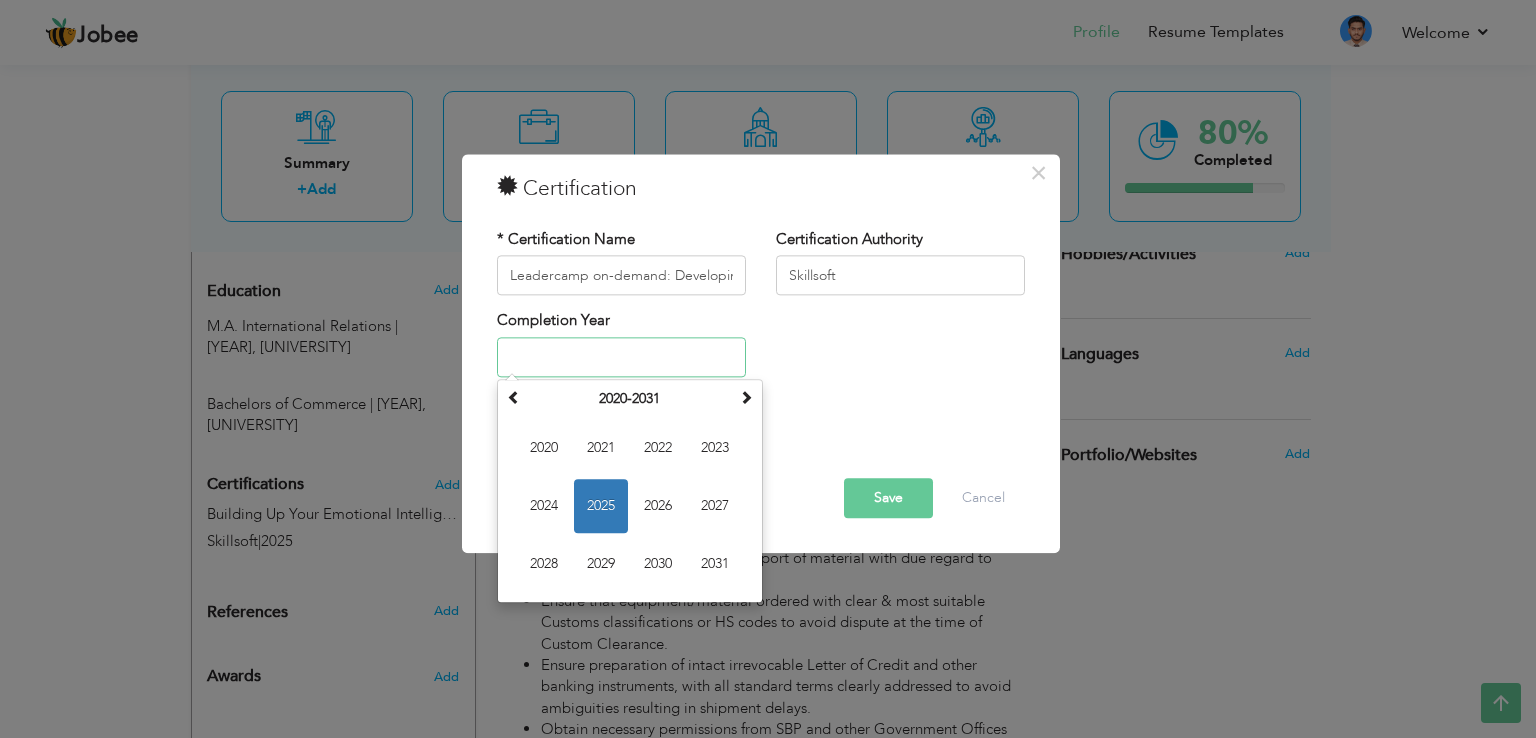 click on "2025" at bounding box center (601, 506) 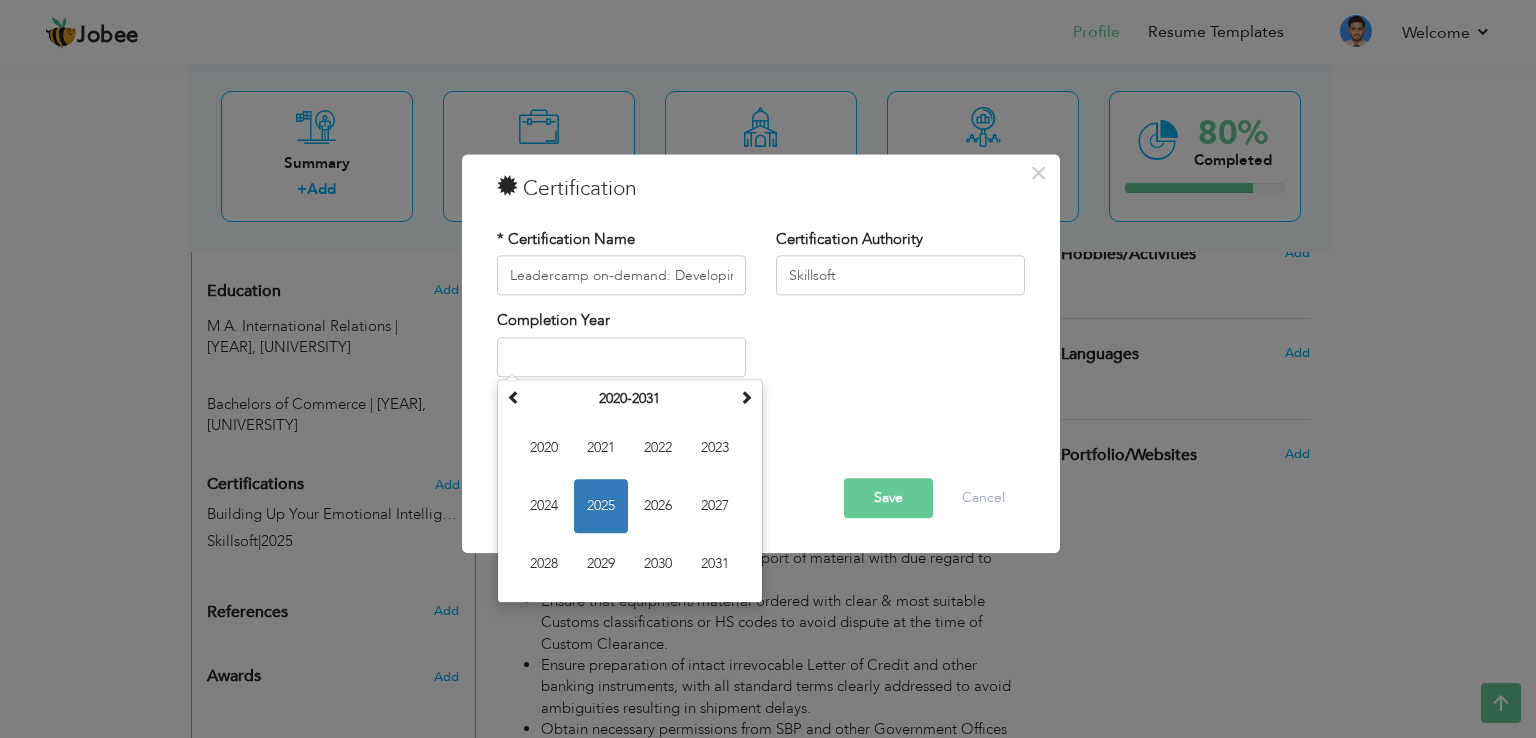 type on "2025" 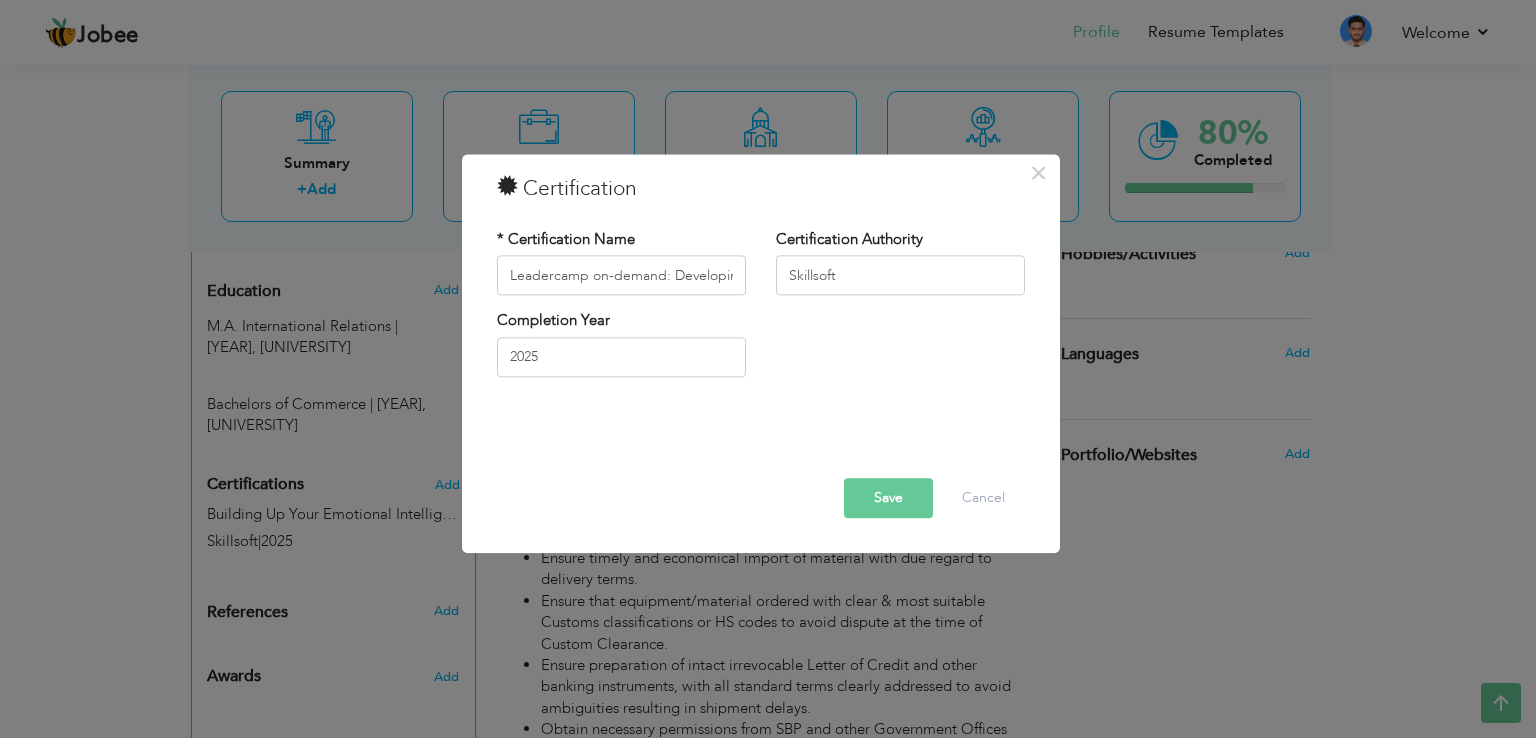 click on "Save" at bounding box center [888, 499] 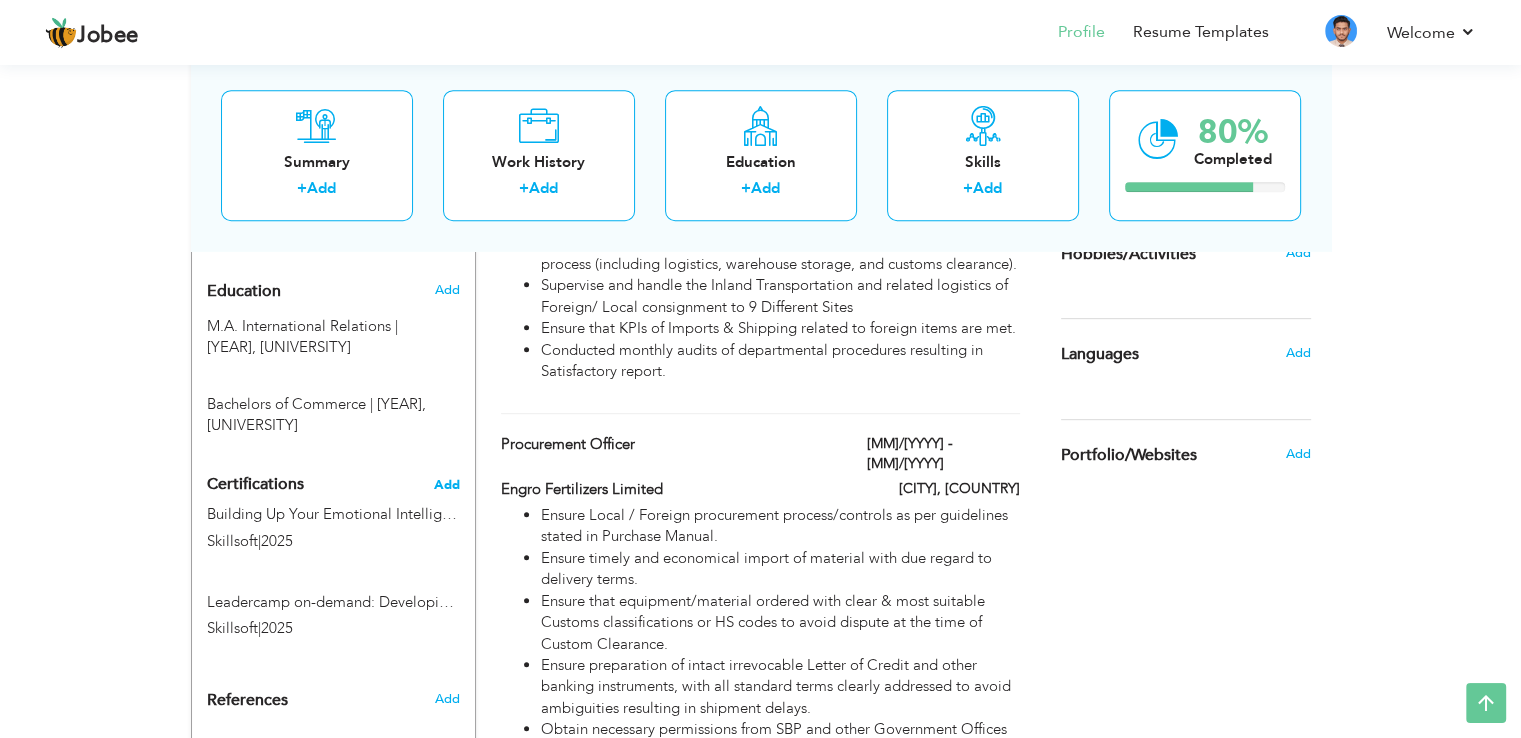 click on "Add" at bounding box center (447, 485) 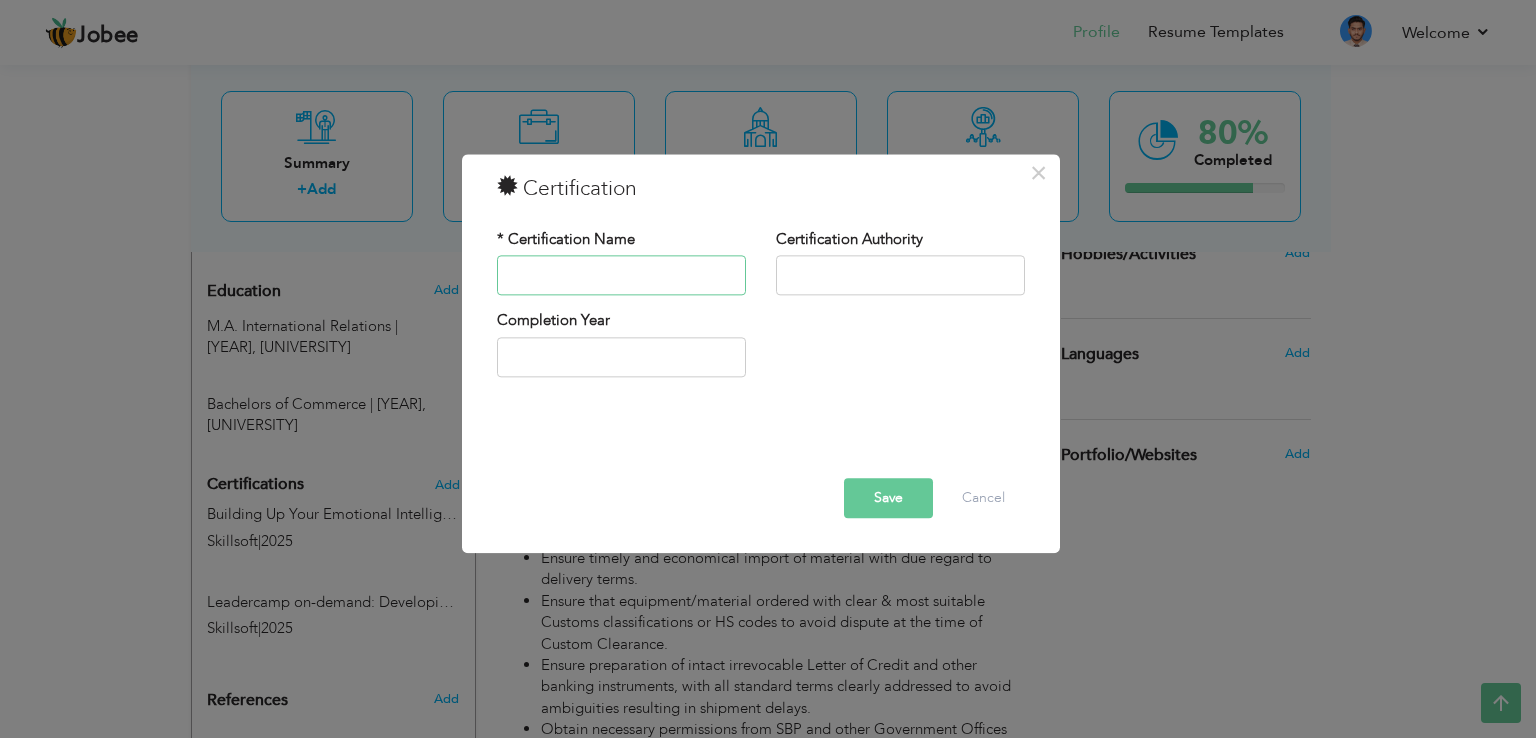 paste on "Leadercamp on-demand: Meditation as a Path to Well-being" 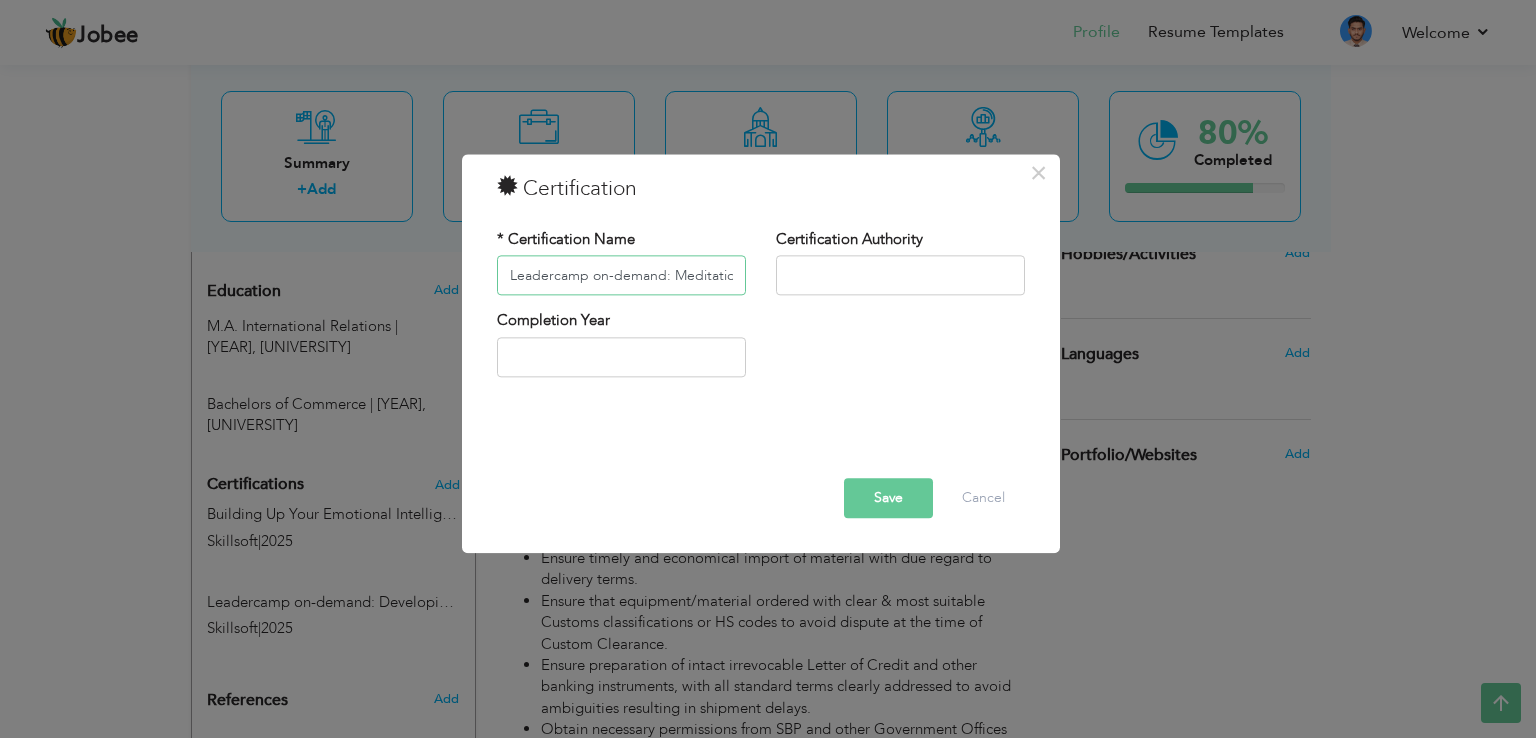 scroll, scrollTop: 0, scrollLeft: 152, axis: horizontal 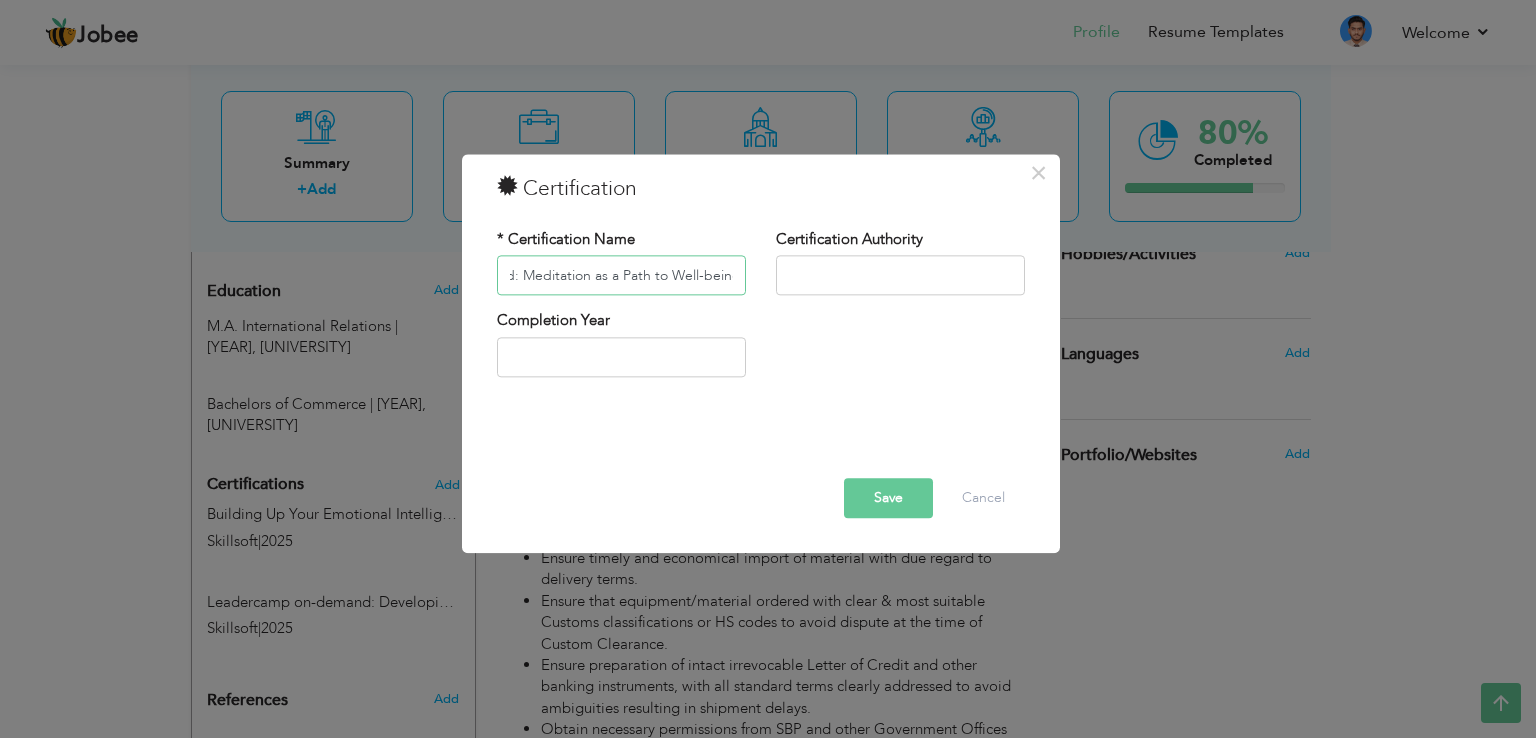 type on "Leadercamp on-demand: Meditation as a Path to Well-being" 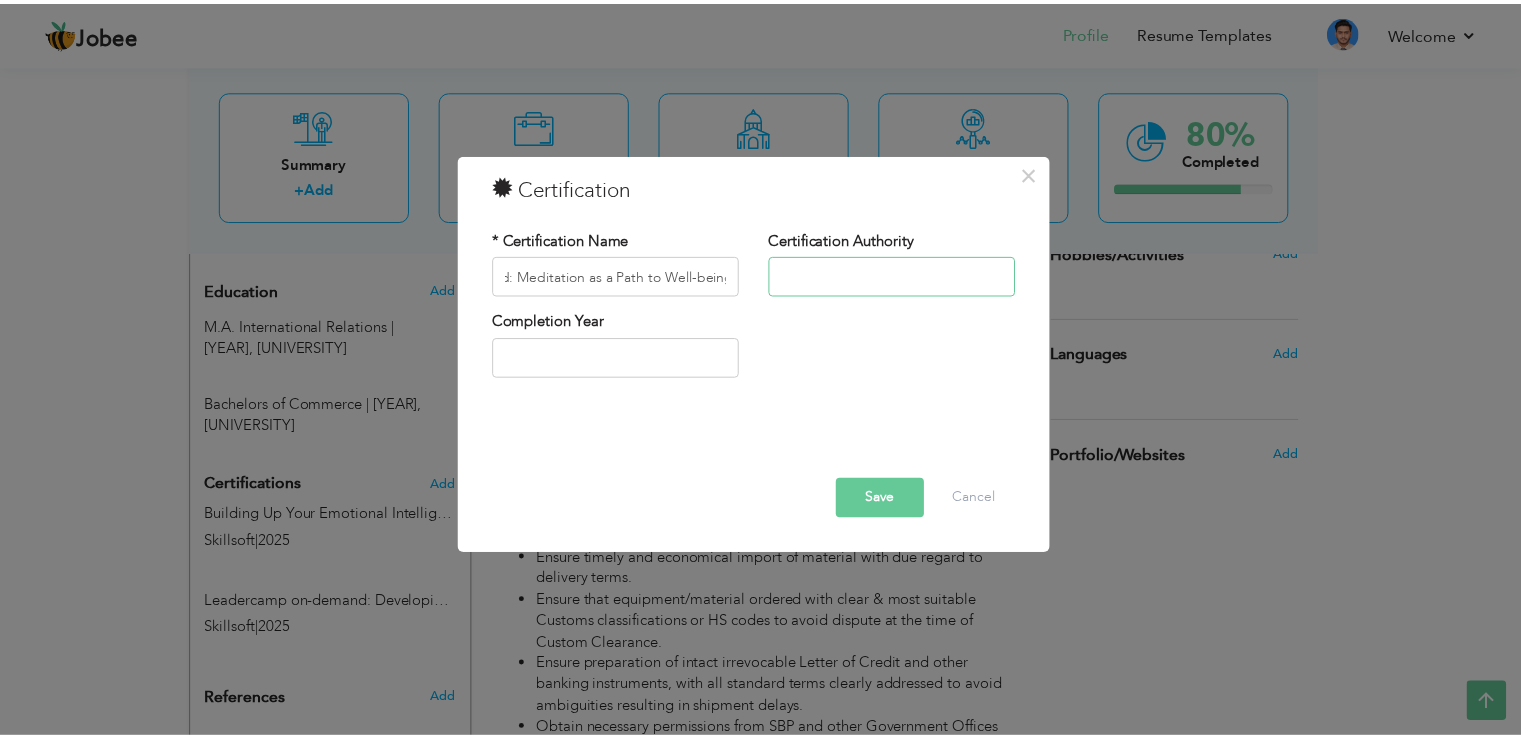 scroll, scrollTop: 0, scrollLeft: 0, axis: both 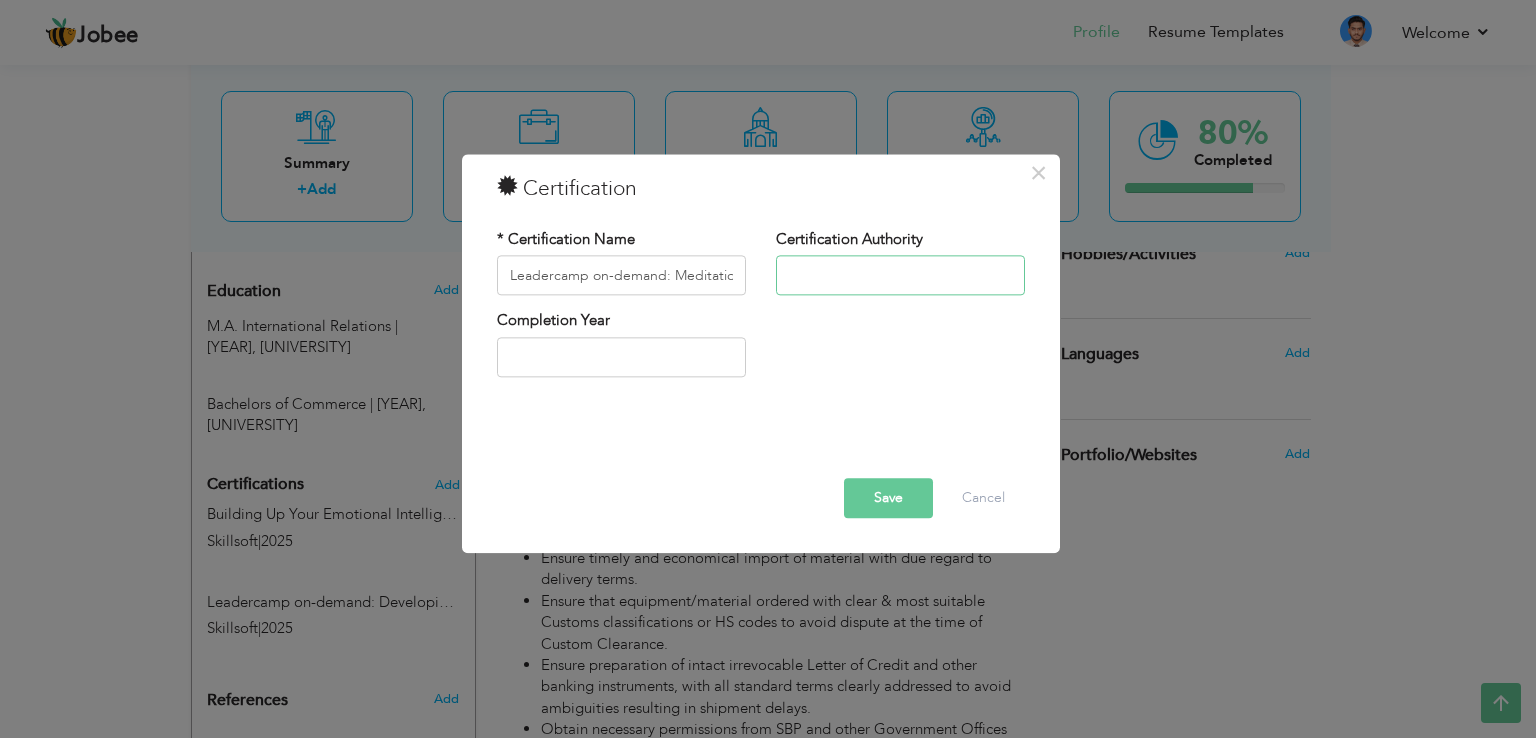 click at bounding box center [900, 276] 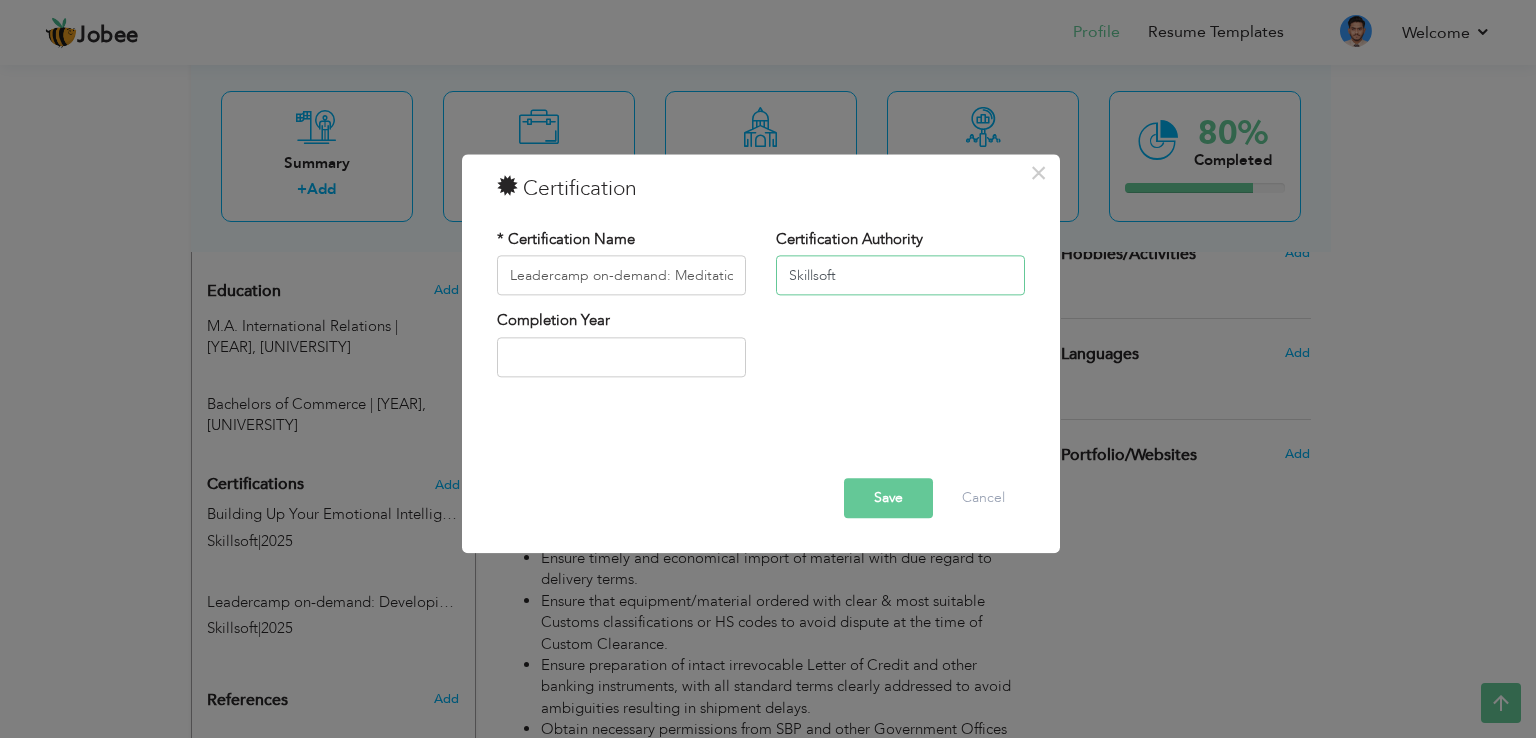 type on "Skillsoft" 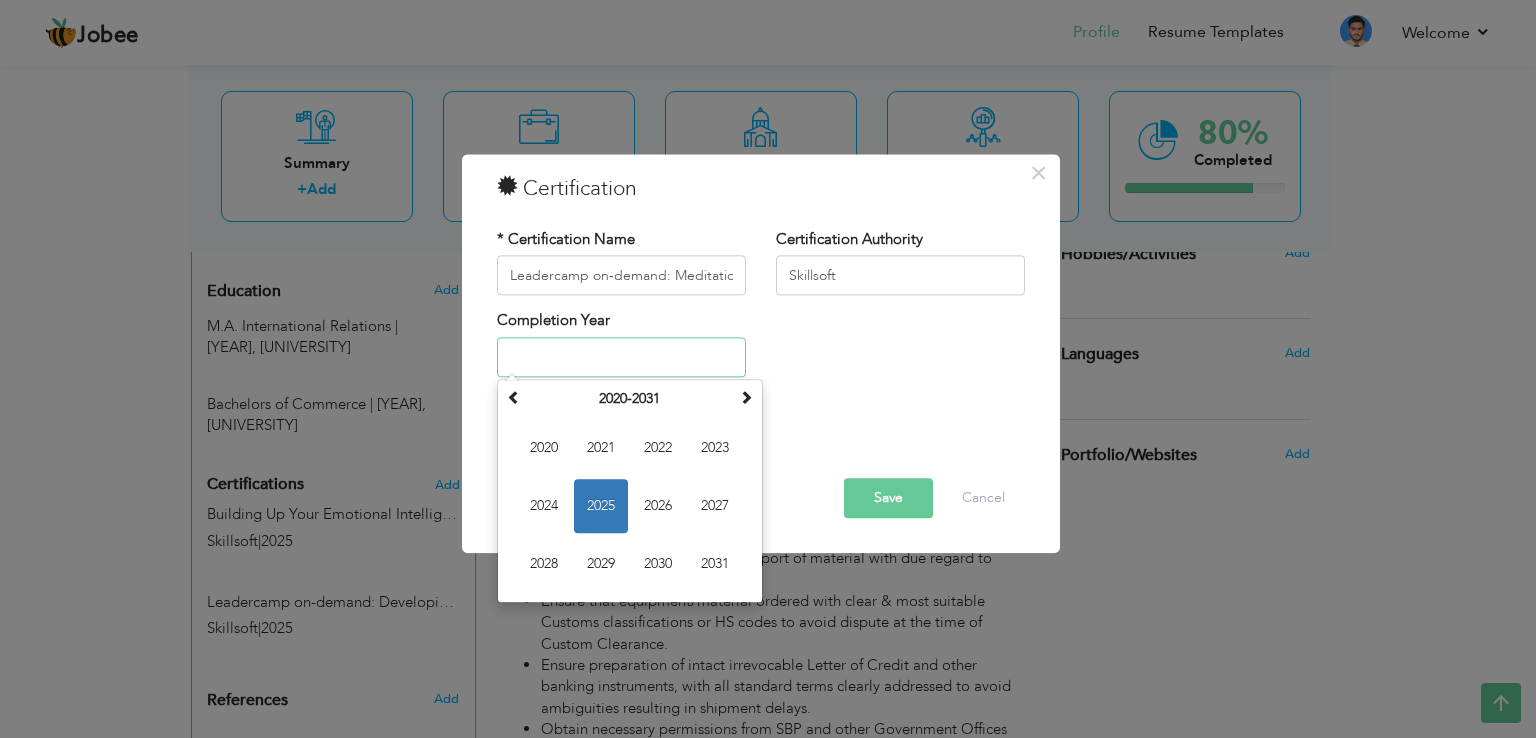 click on "2025" at bounding box center (601, 506) 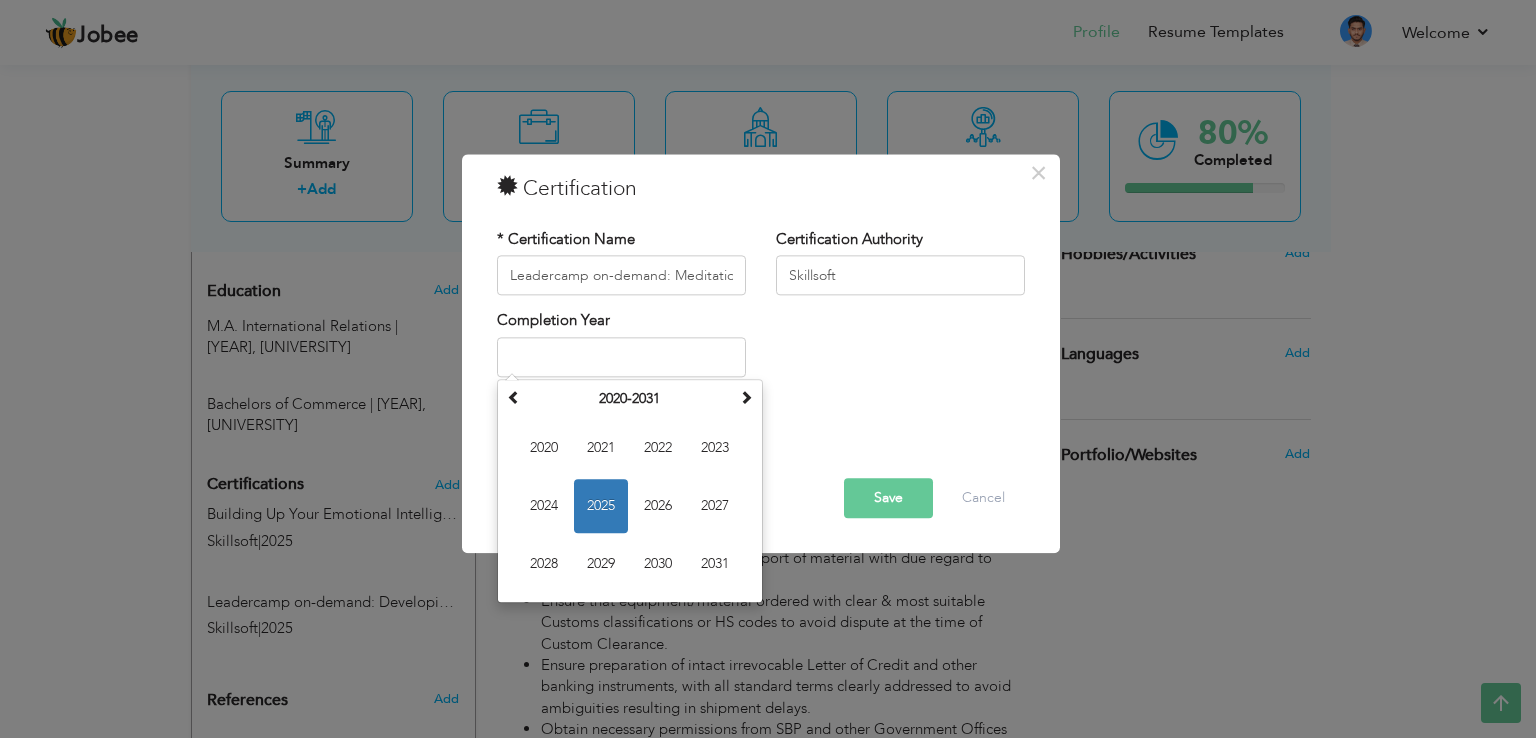 type on "2025" 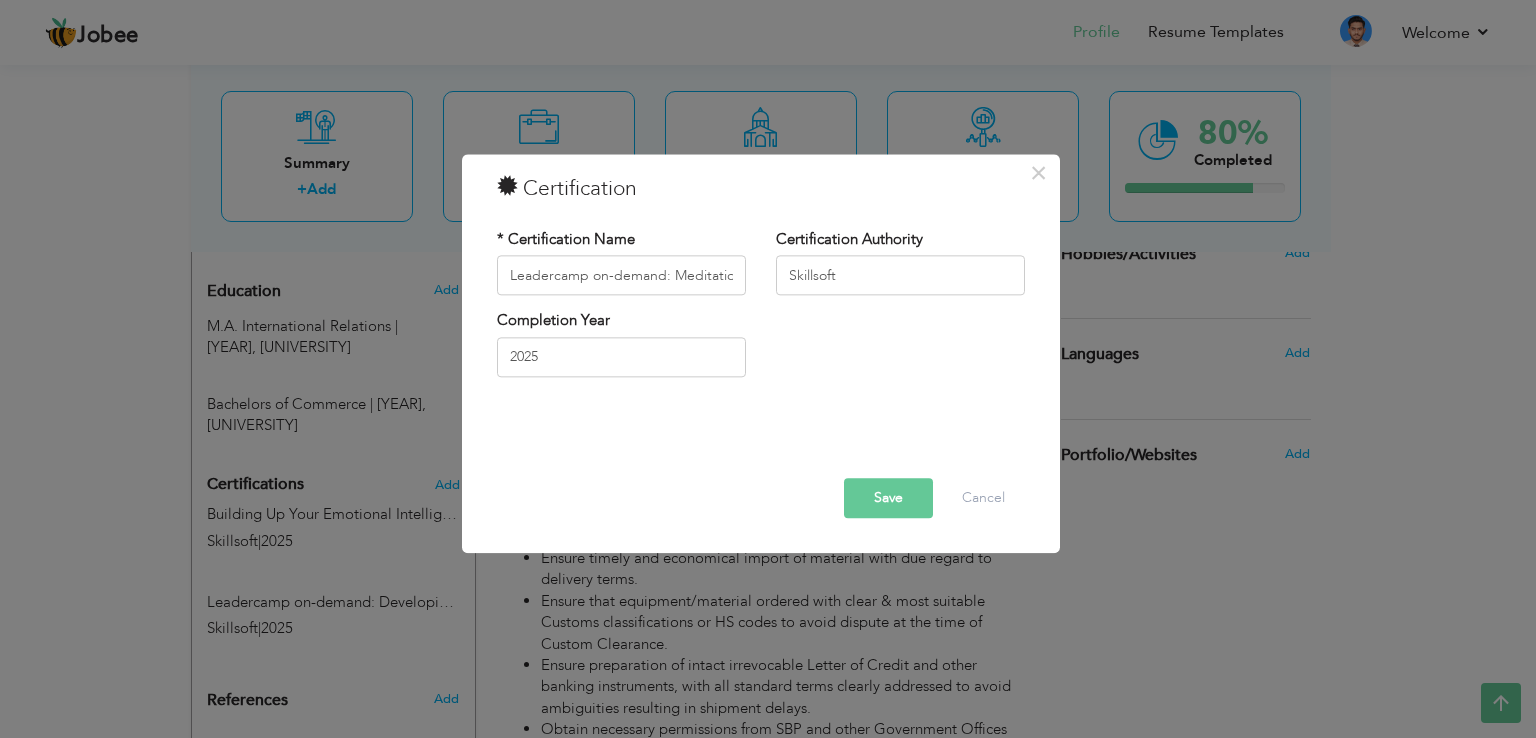 click on "Save" at bounding box center (888, 499) 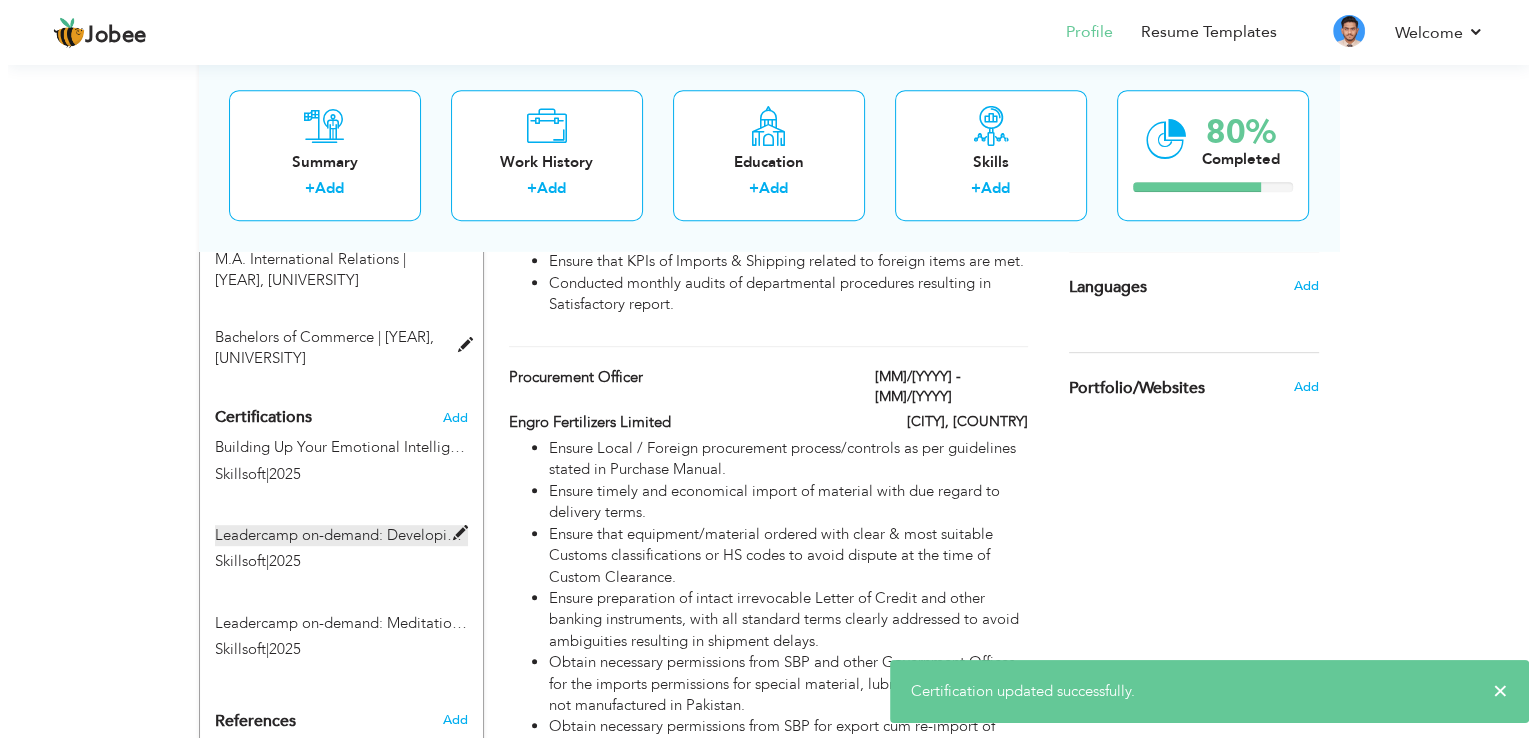 scroll, scrollTop: 1100, scrollLeft: 0, axis: vertical 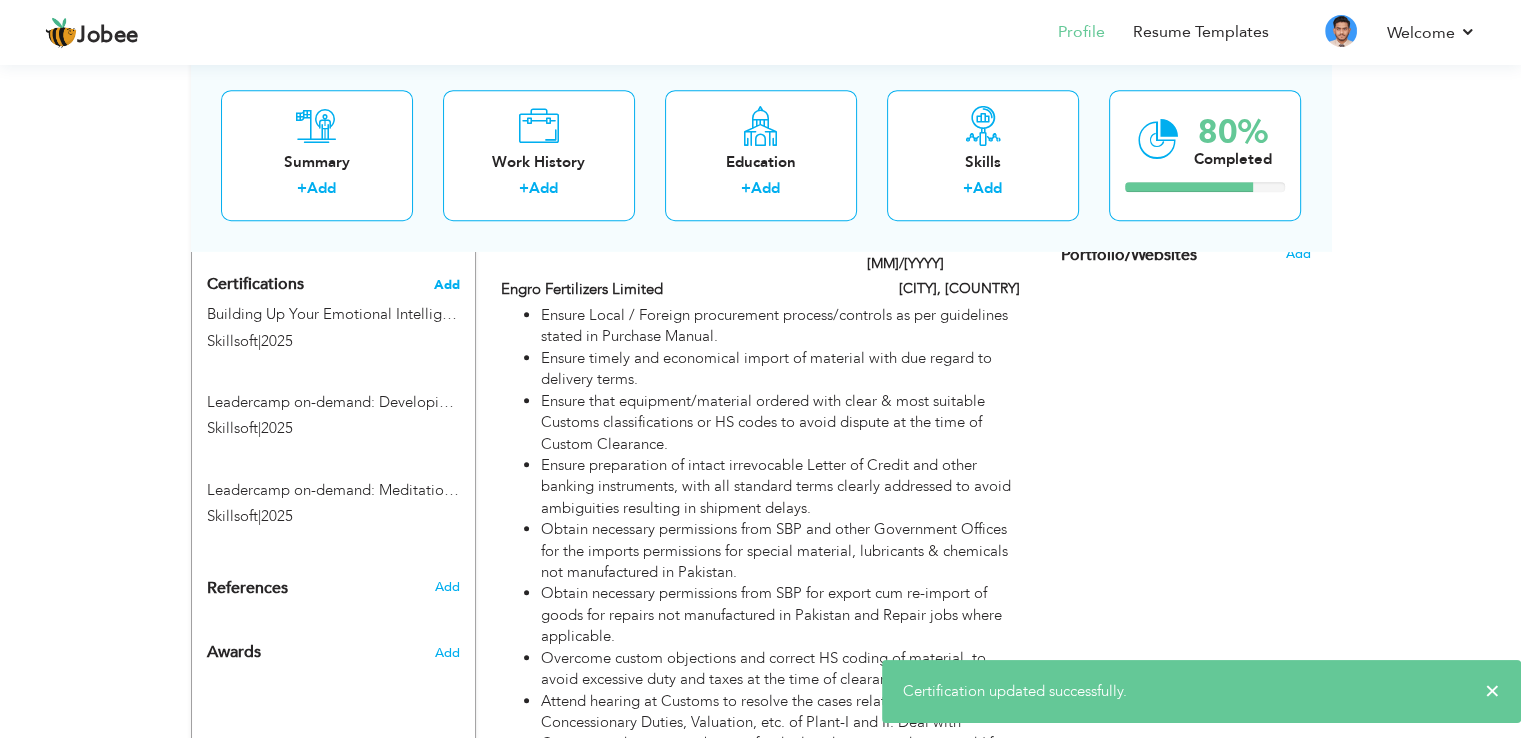 click on "Add" at bounding box center [447, 285] 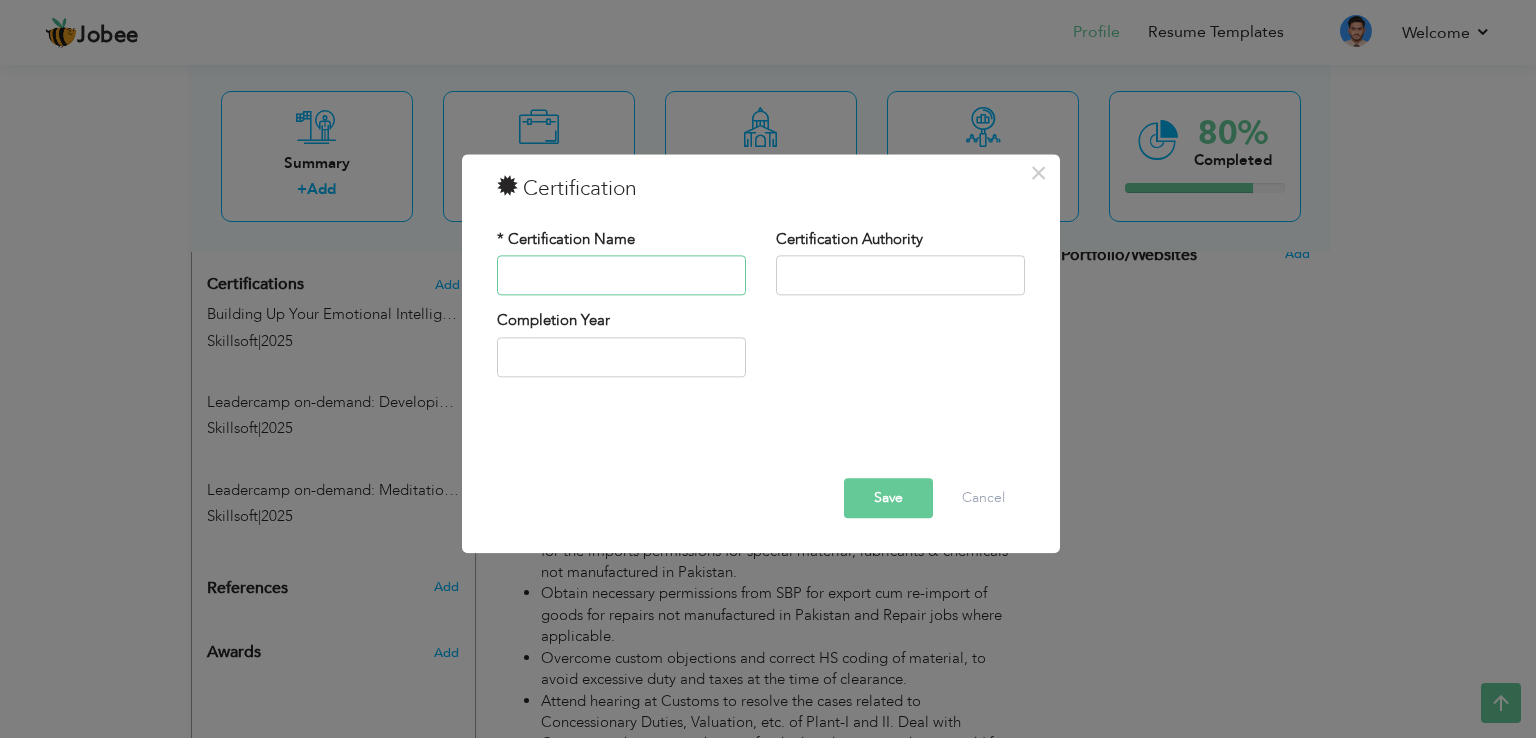paste on "Leadercamp on-demand: Mindfulness & Mindset" 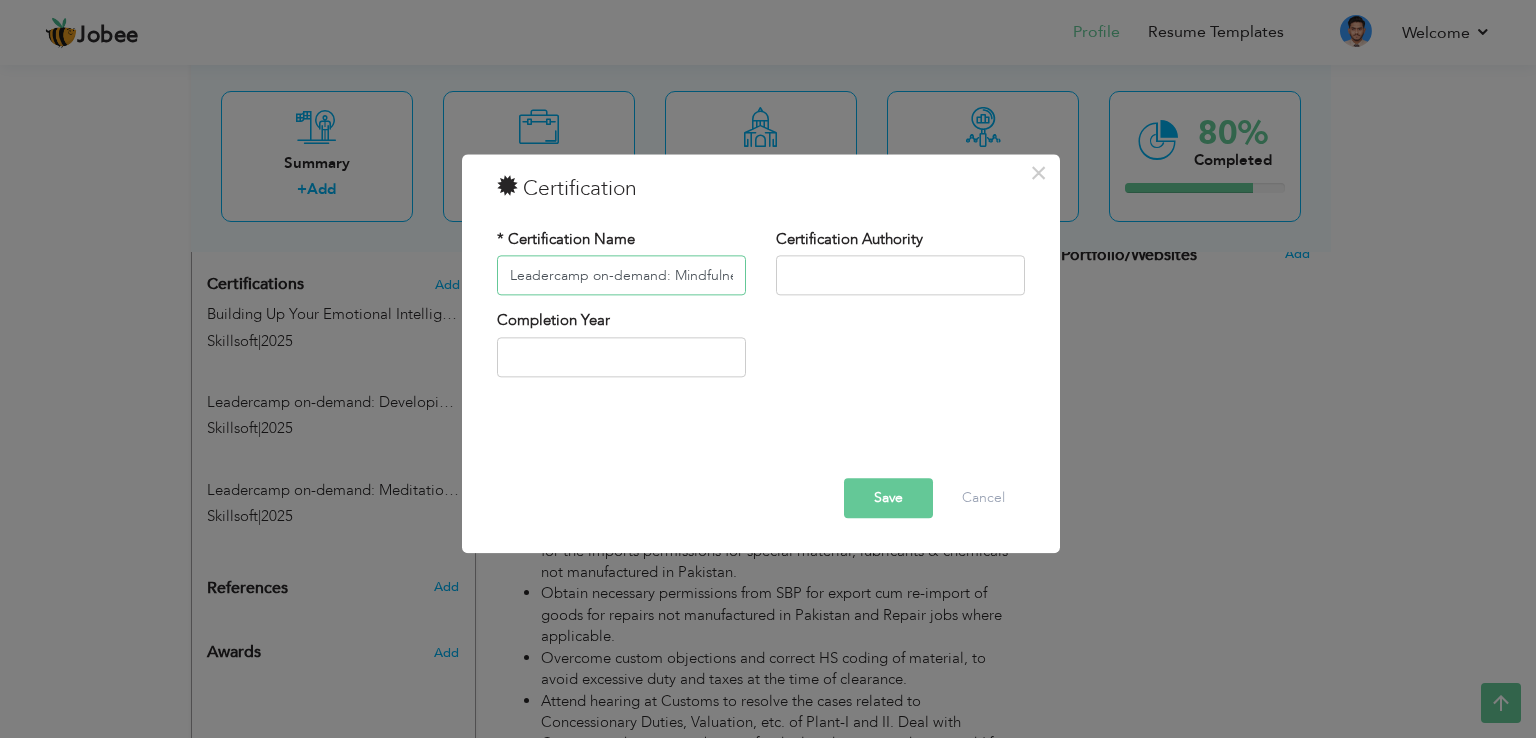 scroll, scrollTop: 0, scrollLeft: 79, axis: horizontal 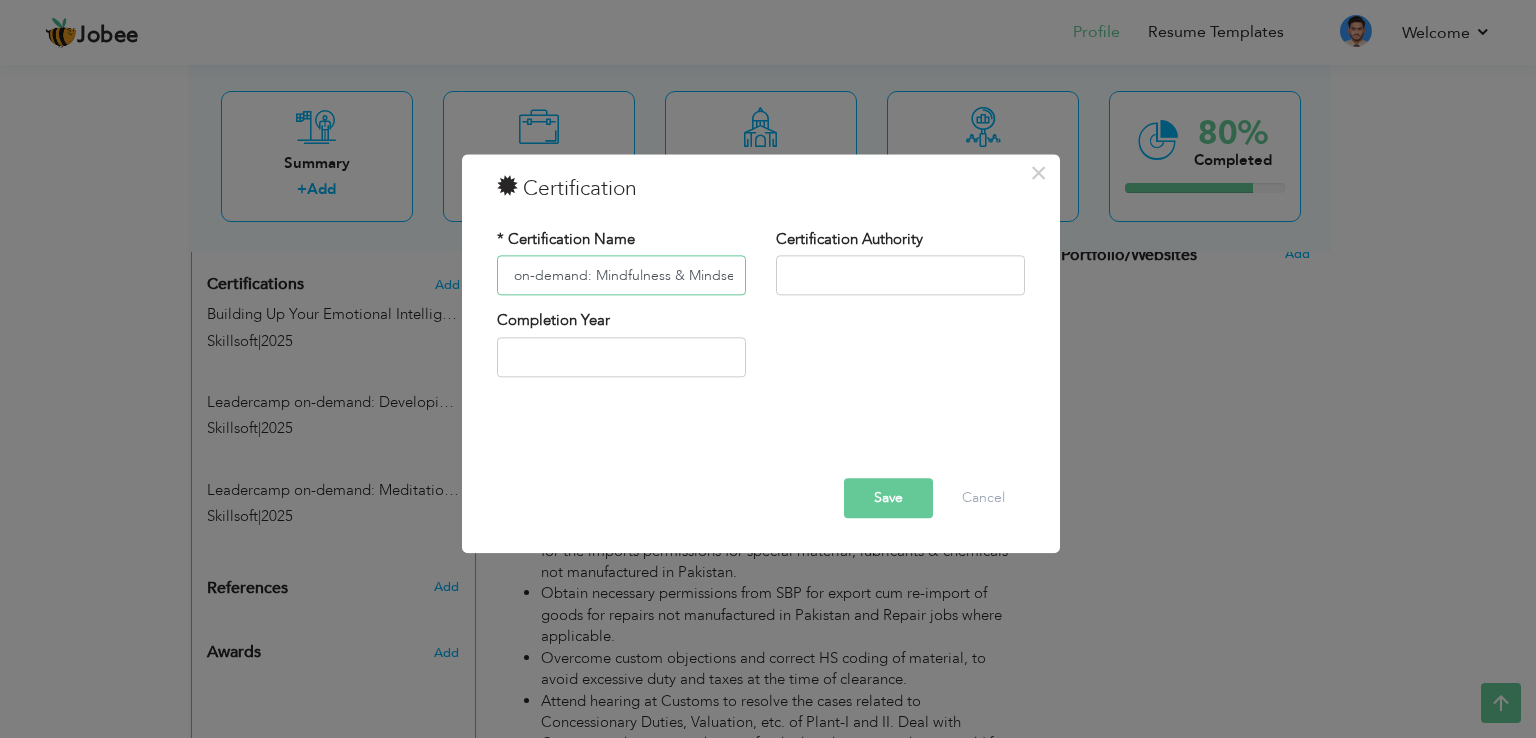 type on "Leadercamp on-demand: Mindfulness & Mindset" 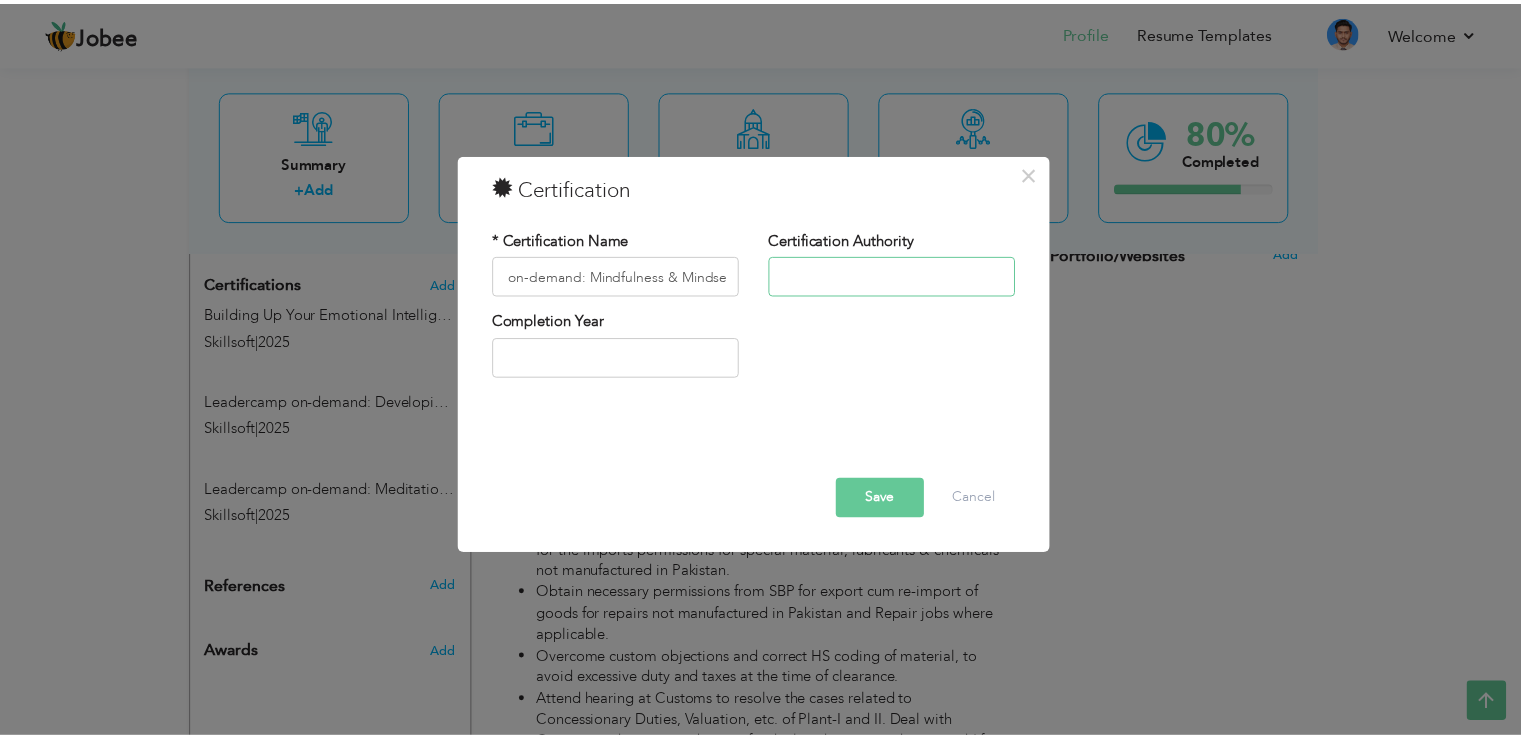 scroll, scrollTop: 0, scrollLeft: 0, axis: both 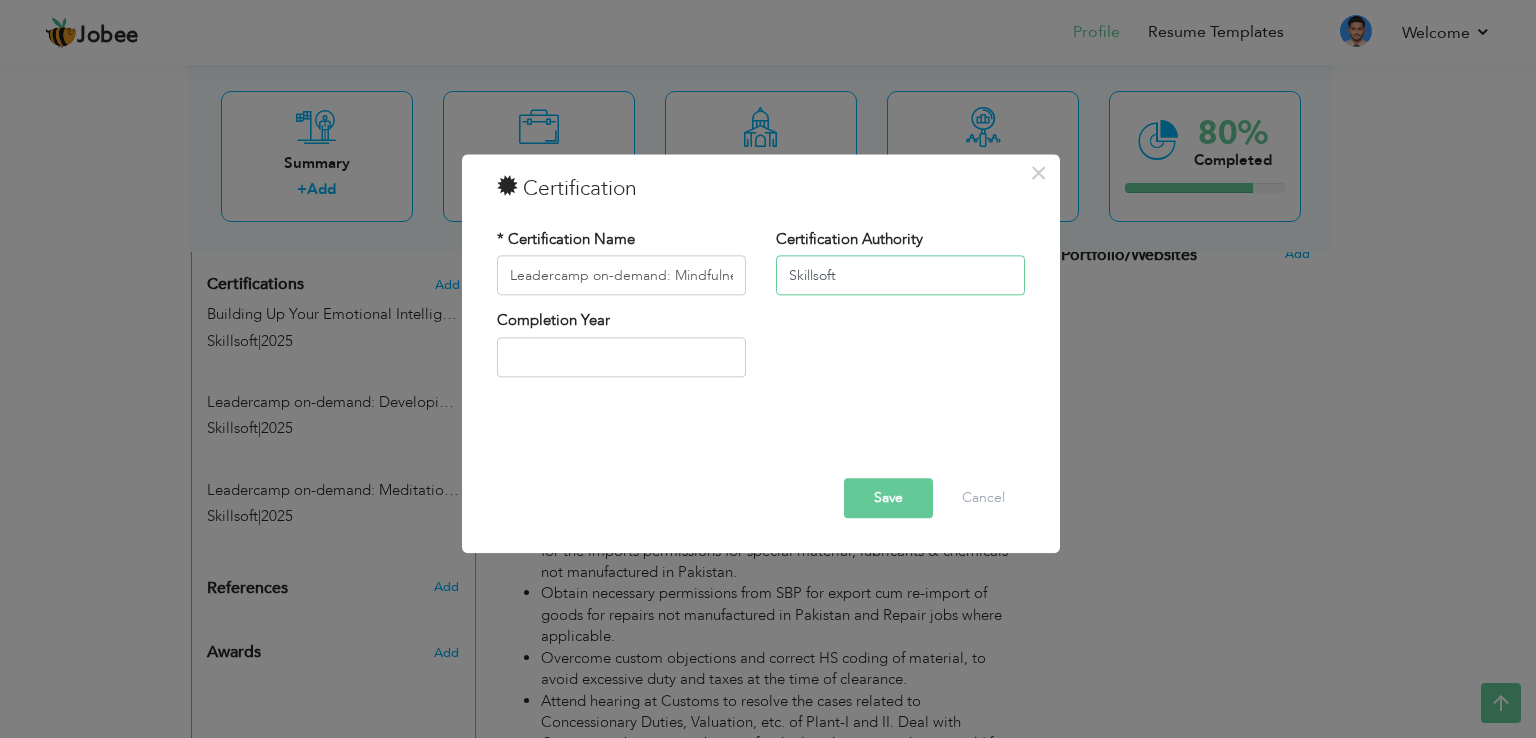 type on "Skillsoft" 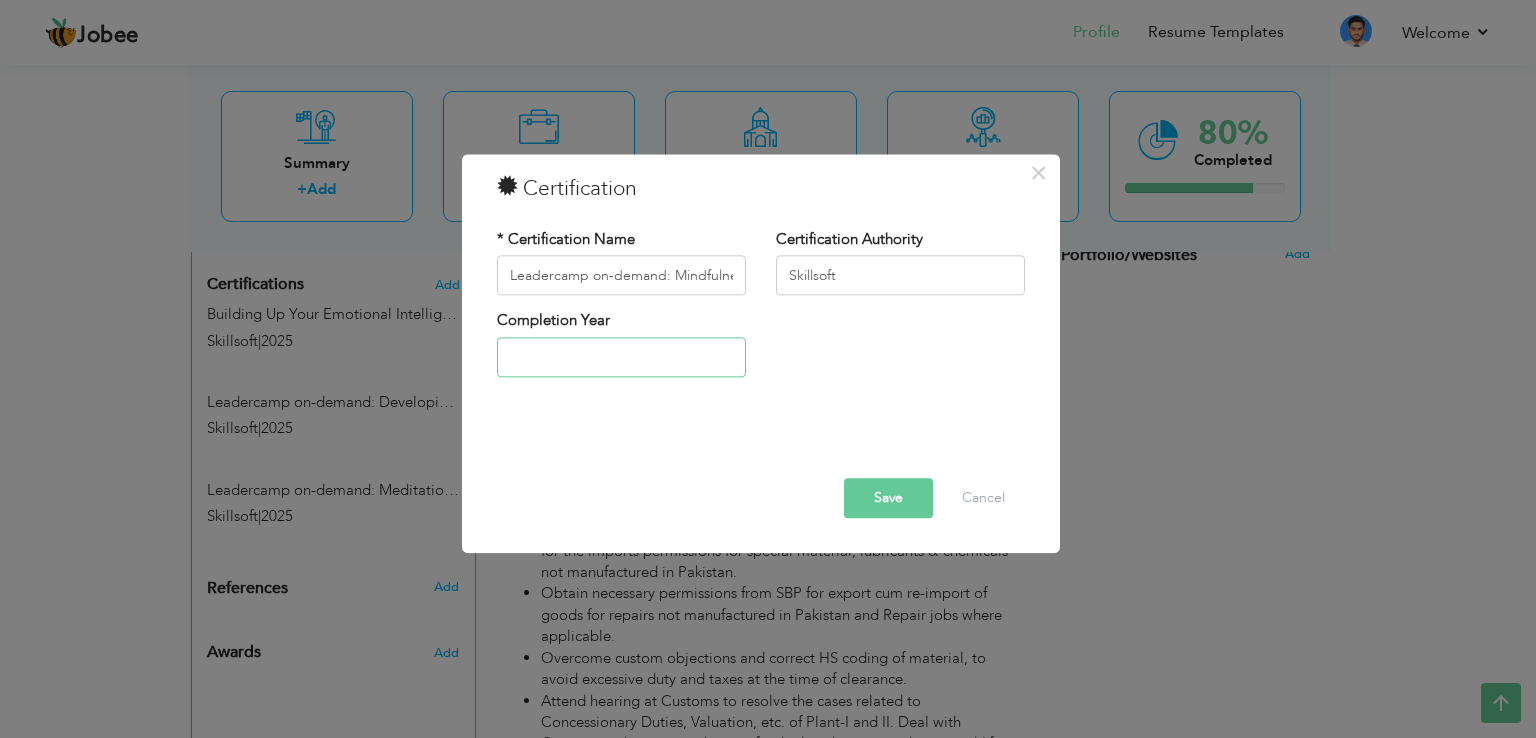 click at bounding box center (621, 357) 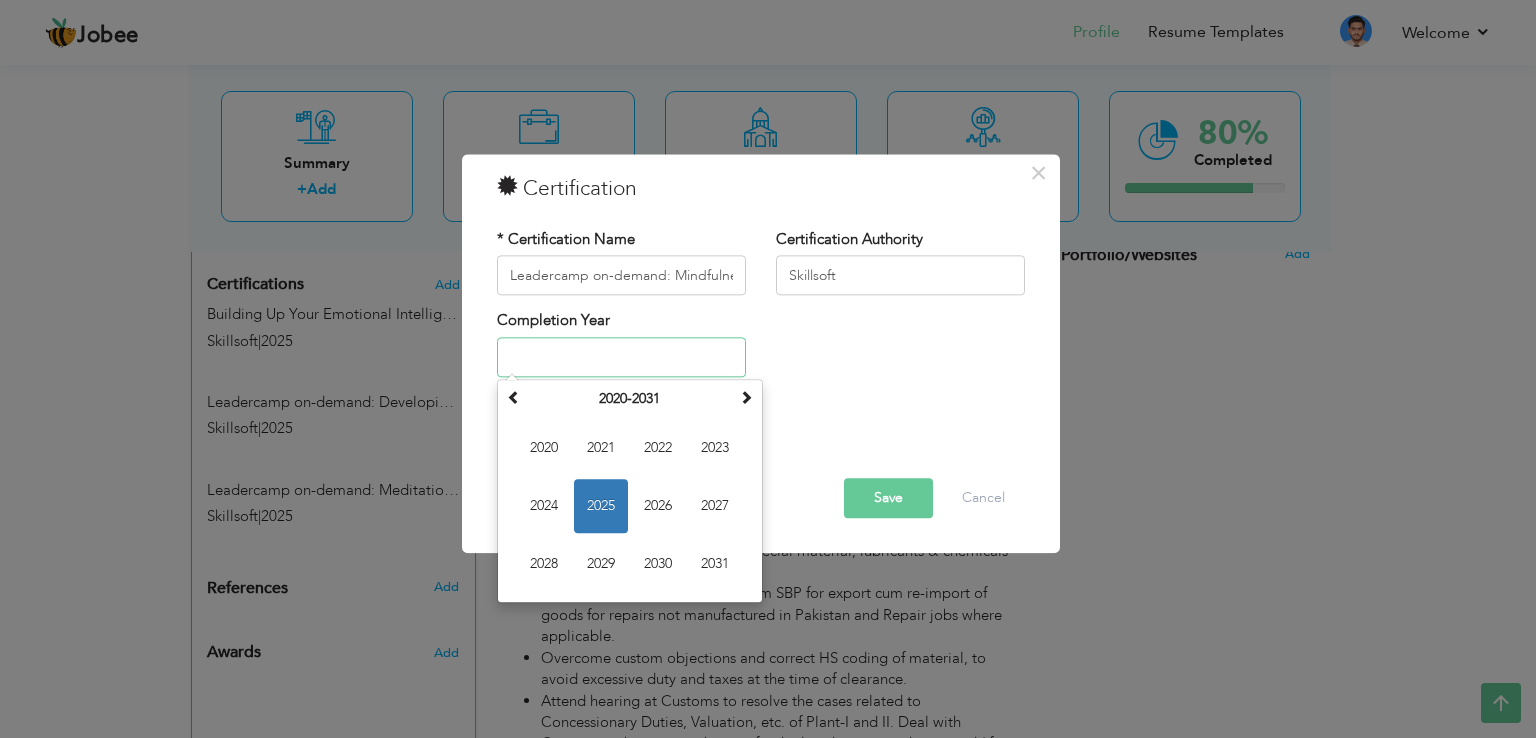 click on "2025" at bounding box center [601, 506] 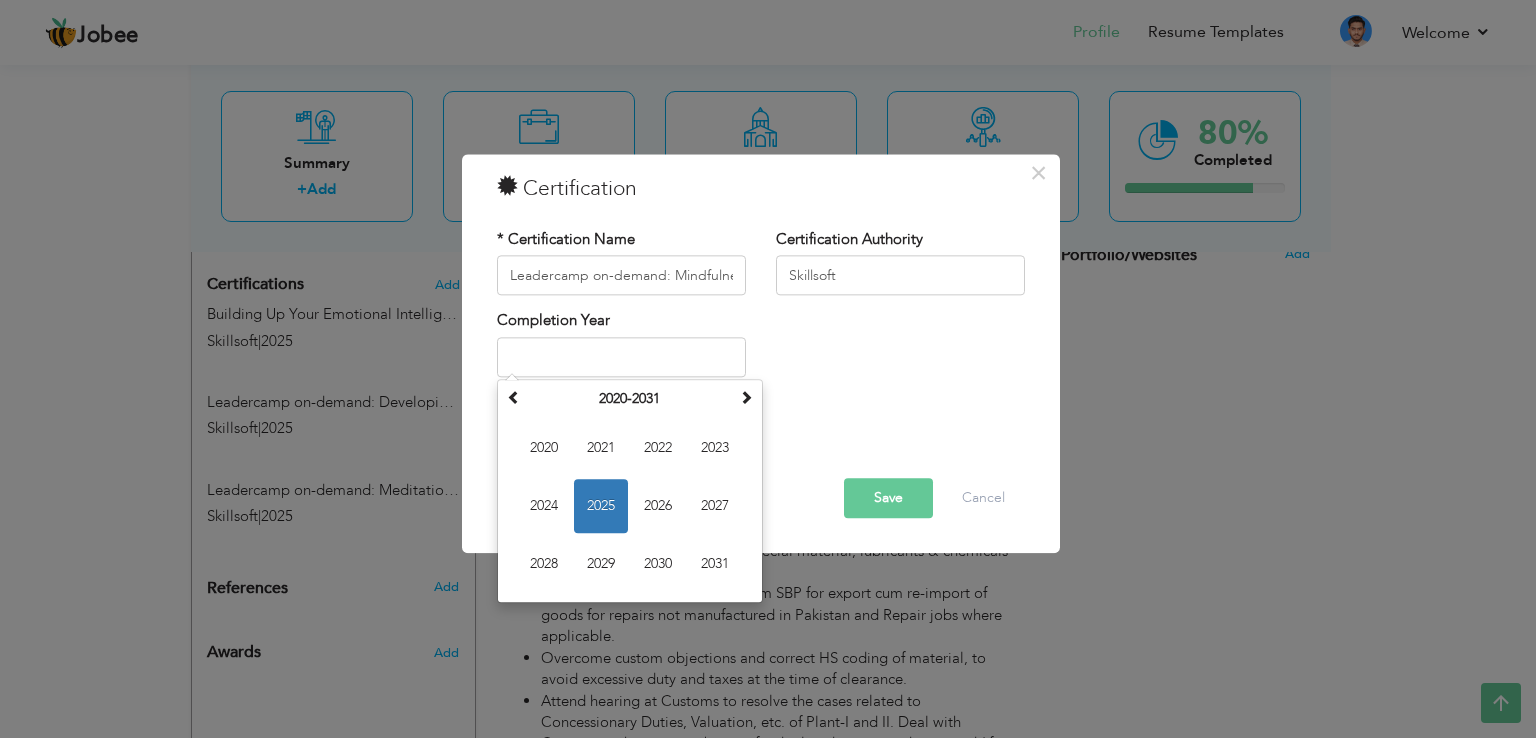 type on "2025" 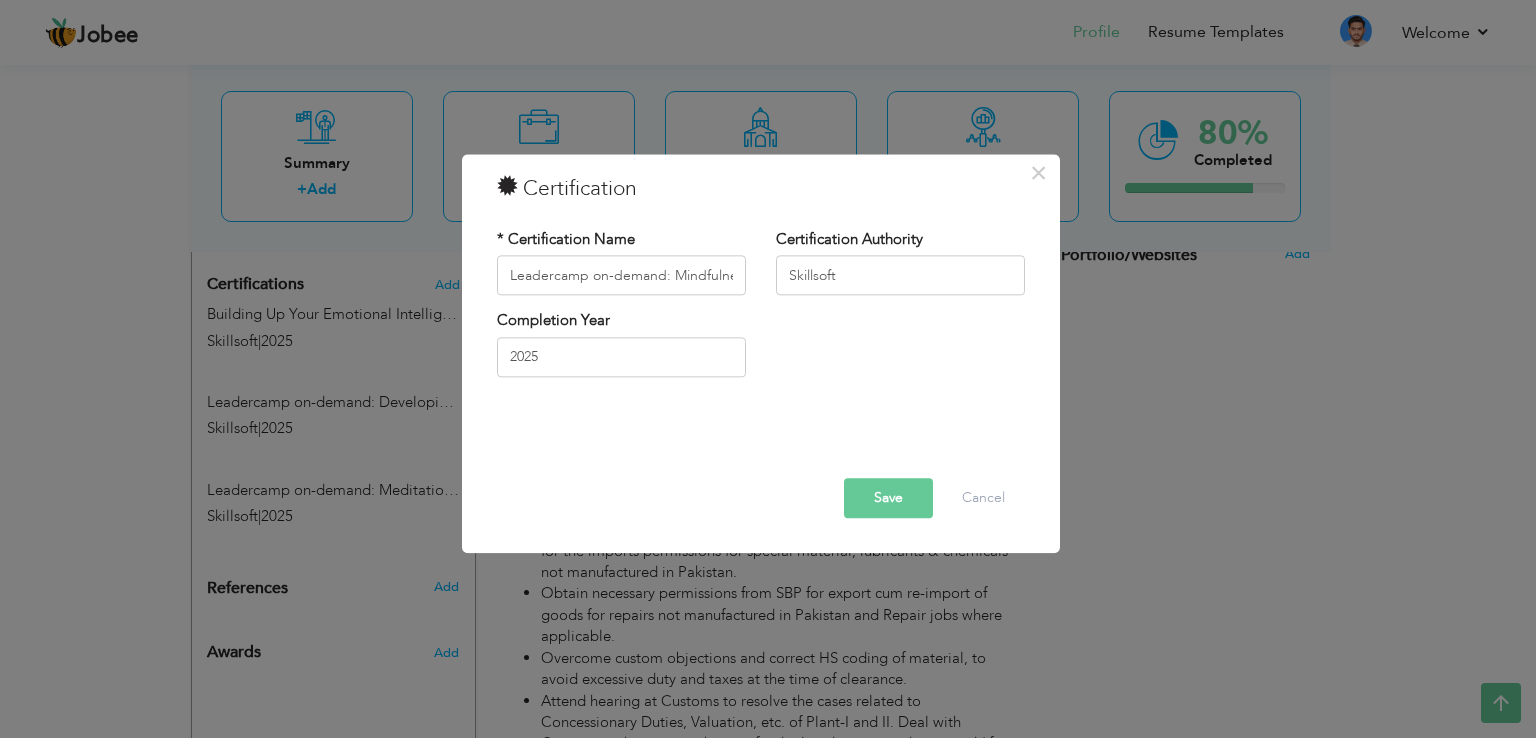click on "Save" at bounding box center [888, 499] 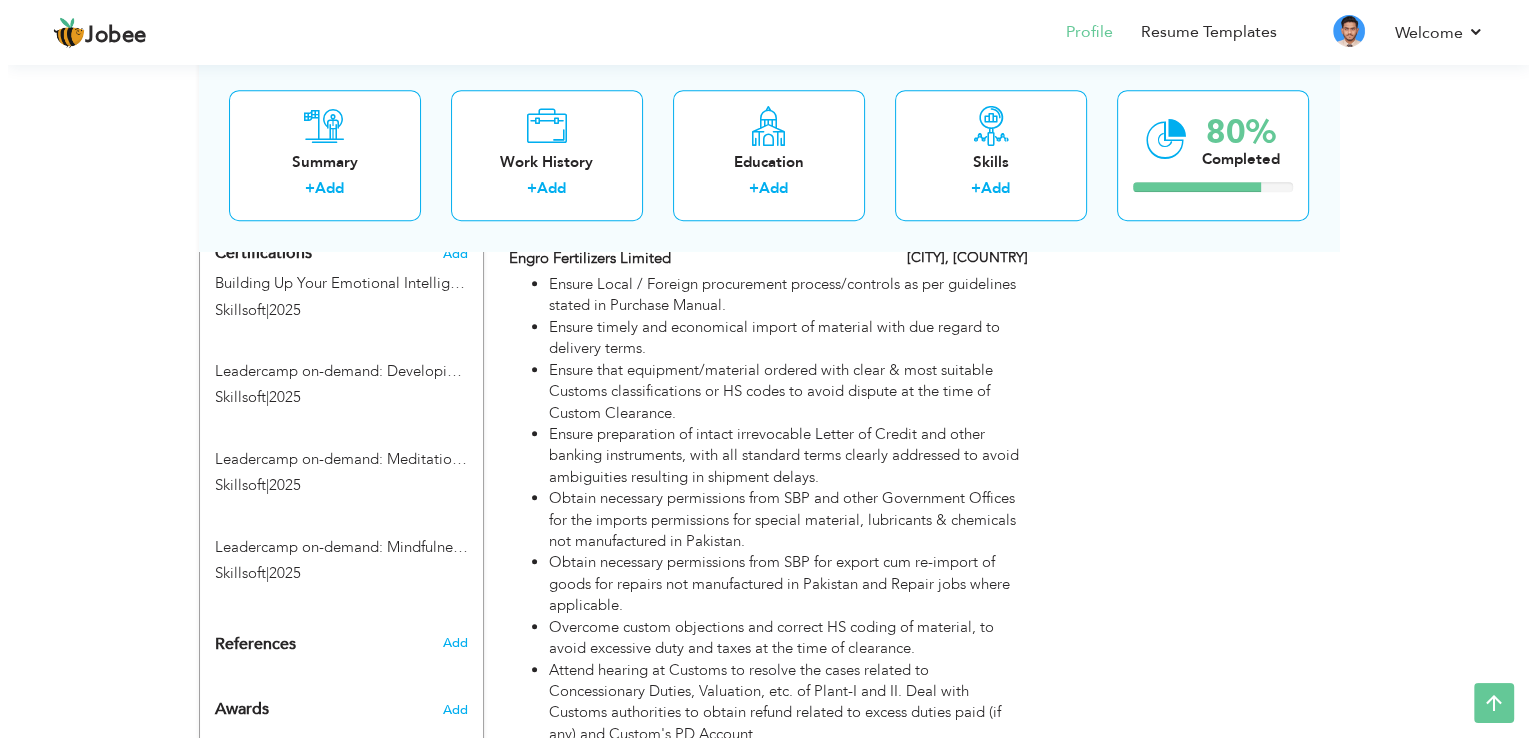 scroll, scrollTop: 1100, scrollLeft: 0, axis: vertical 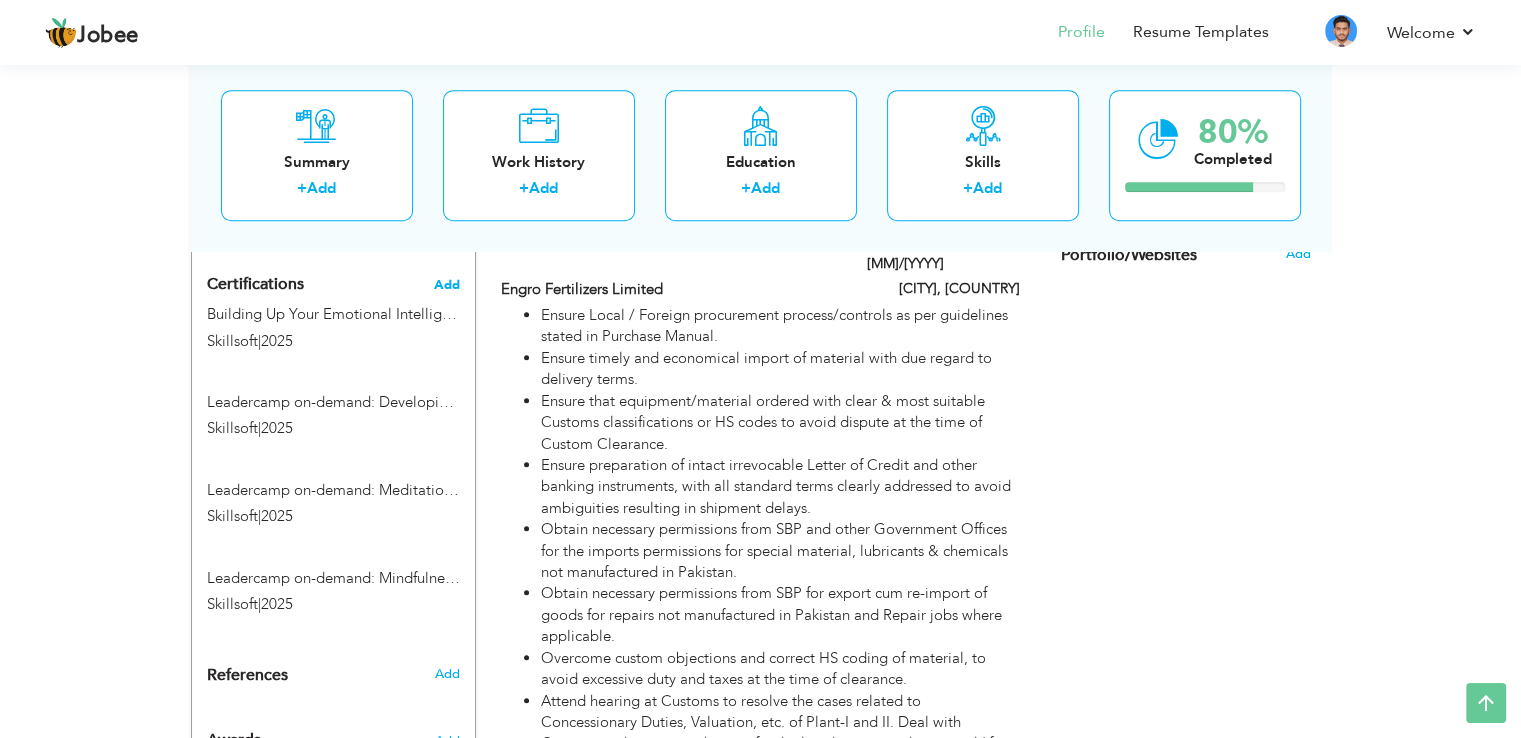 click on "Add" at bounding box center [447, 285] 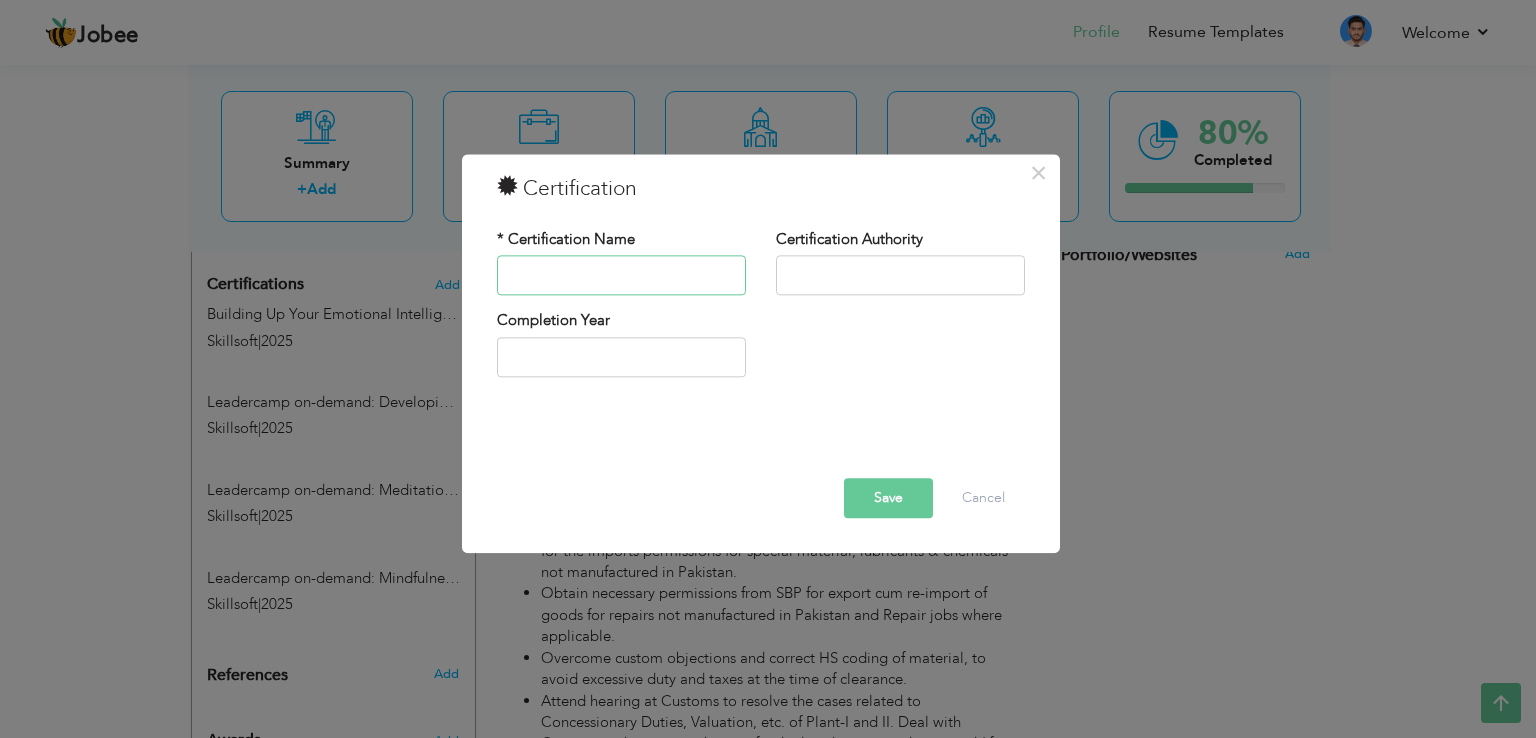 paste on "Skillsoft logo Leadercamp on-demand: The Magic of Mindful Self-Awareness" 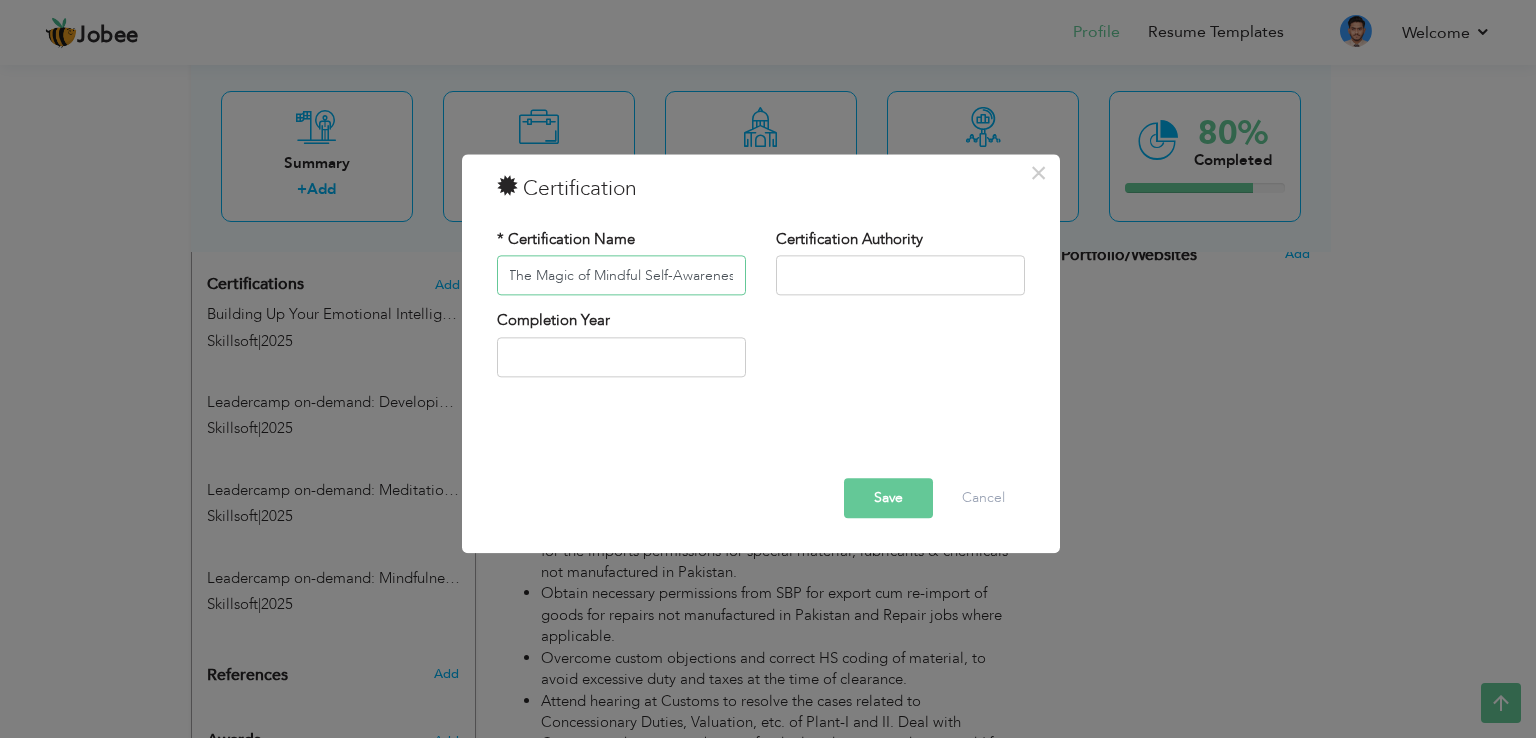 scroll, scrollTop: 0, scrollLeft: 0, axis: both 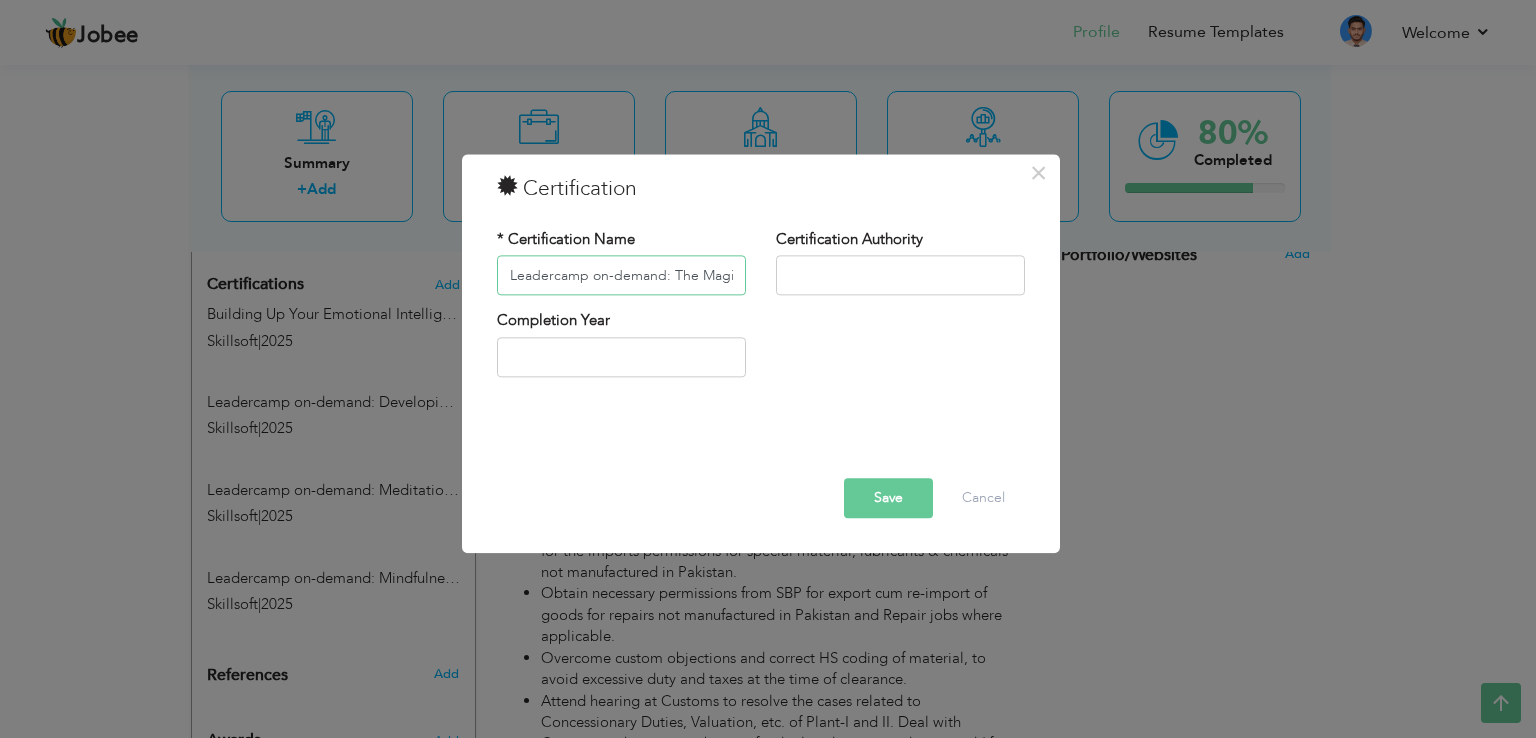 type on "Leadercamp on-demand: The Magic of Mindful Self-Awareness" 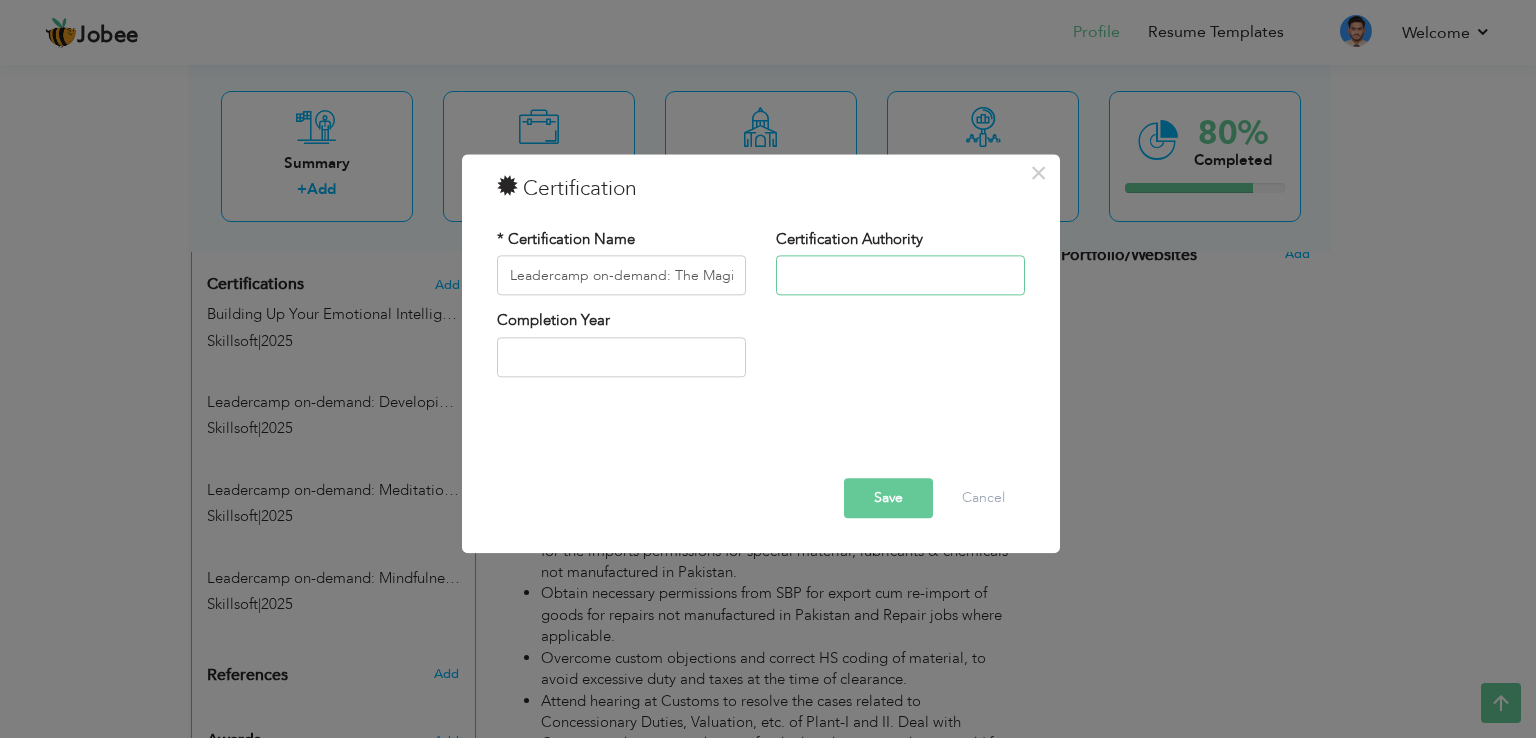 paste on "Skillsoft logo" 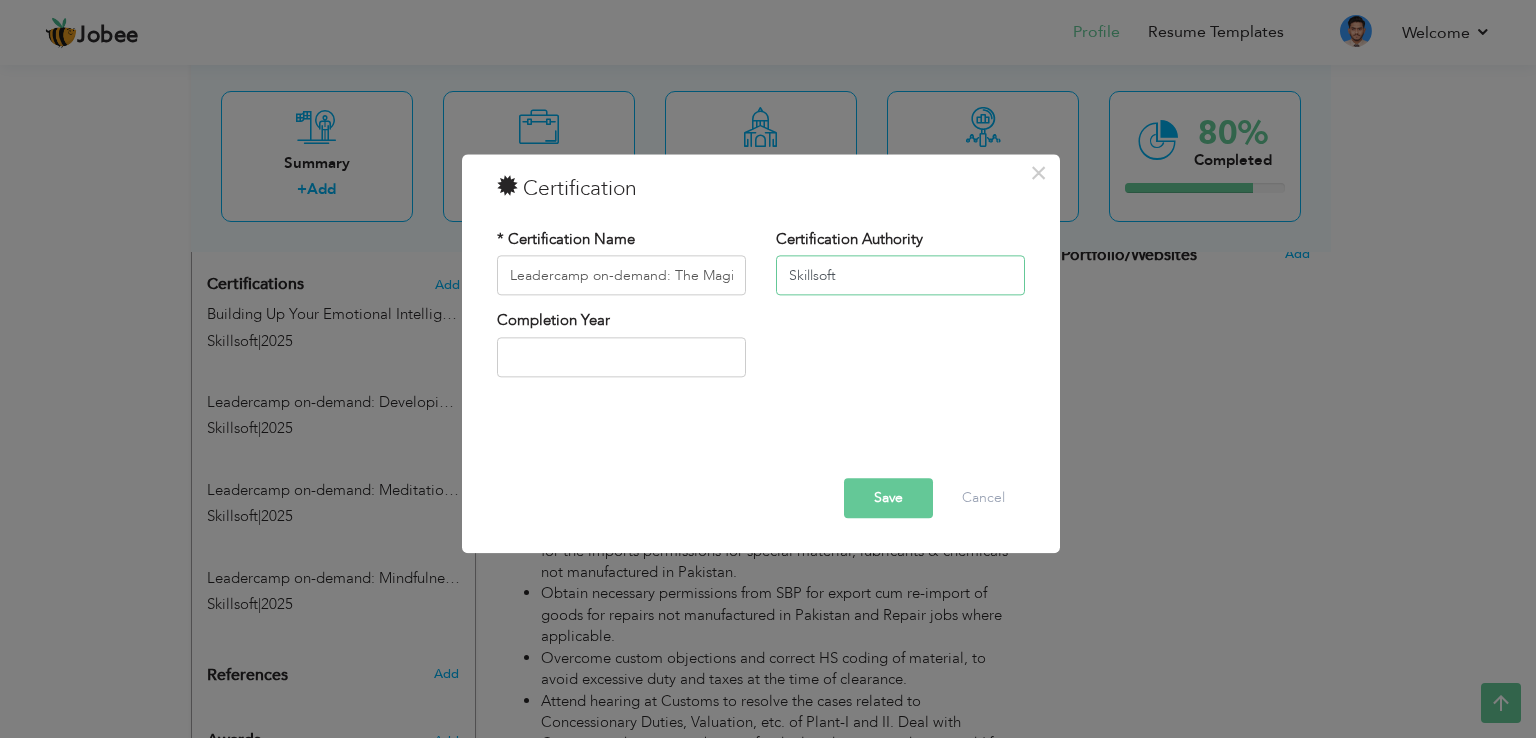 type on "Skillsoft" 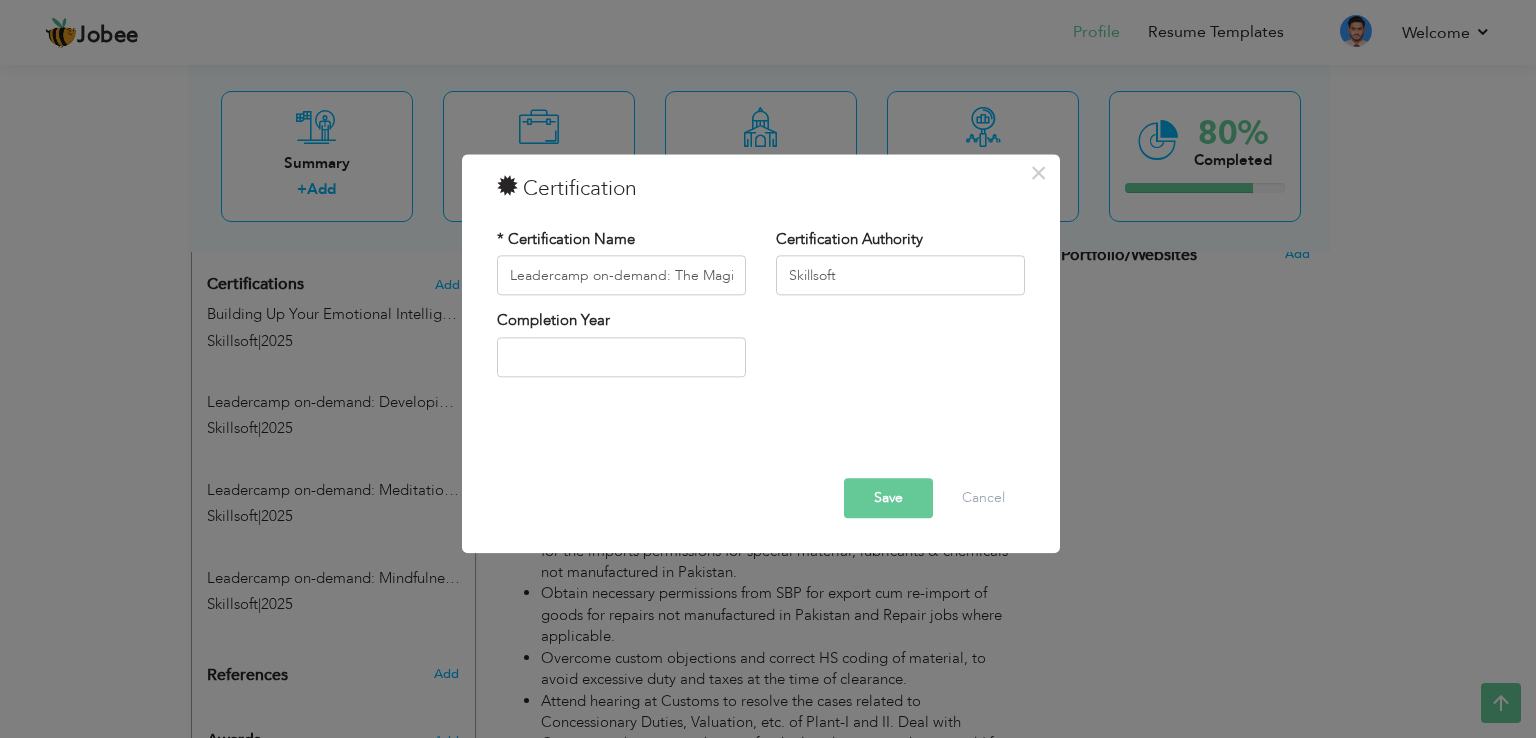 type 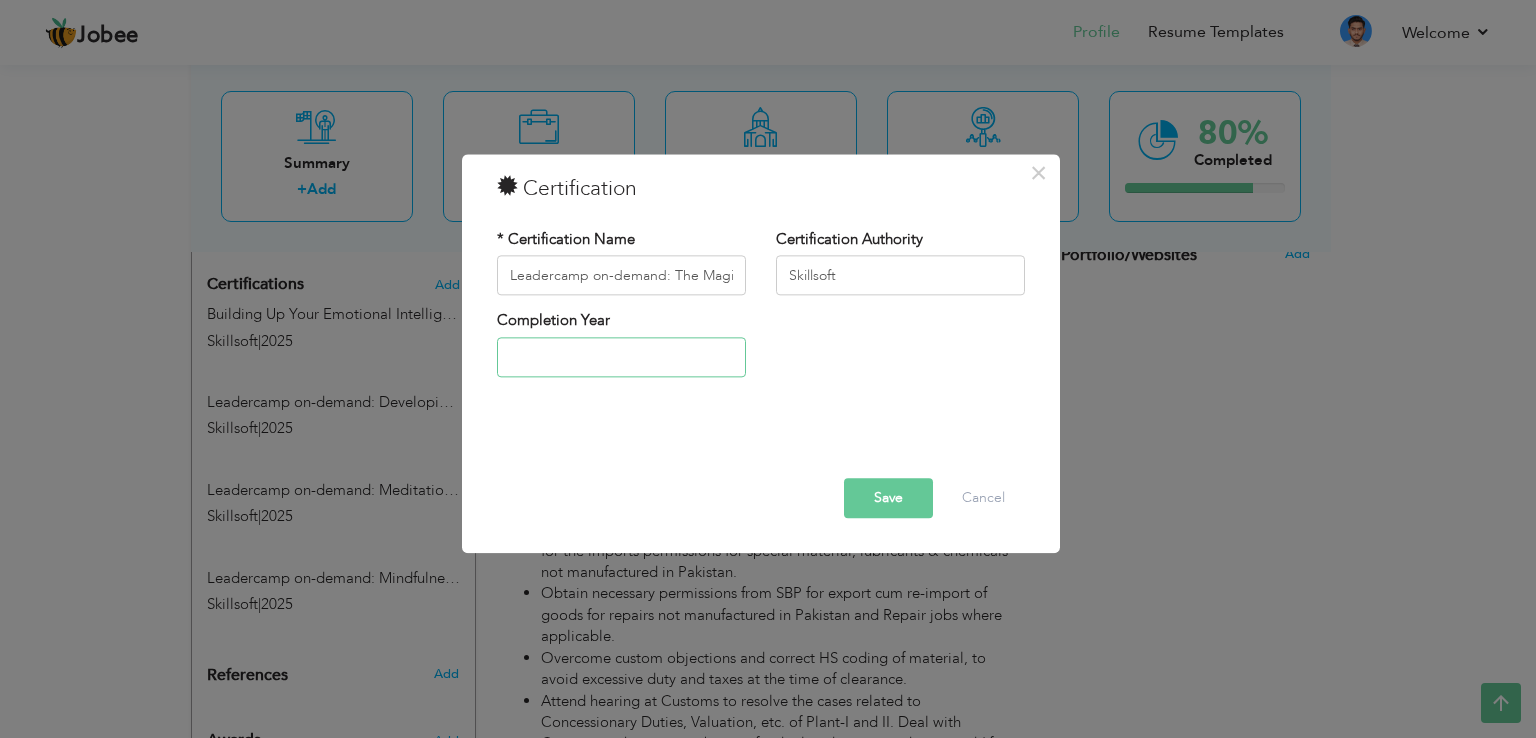 click at bounding box center [621, 357] 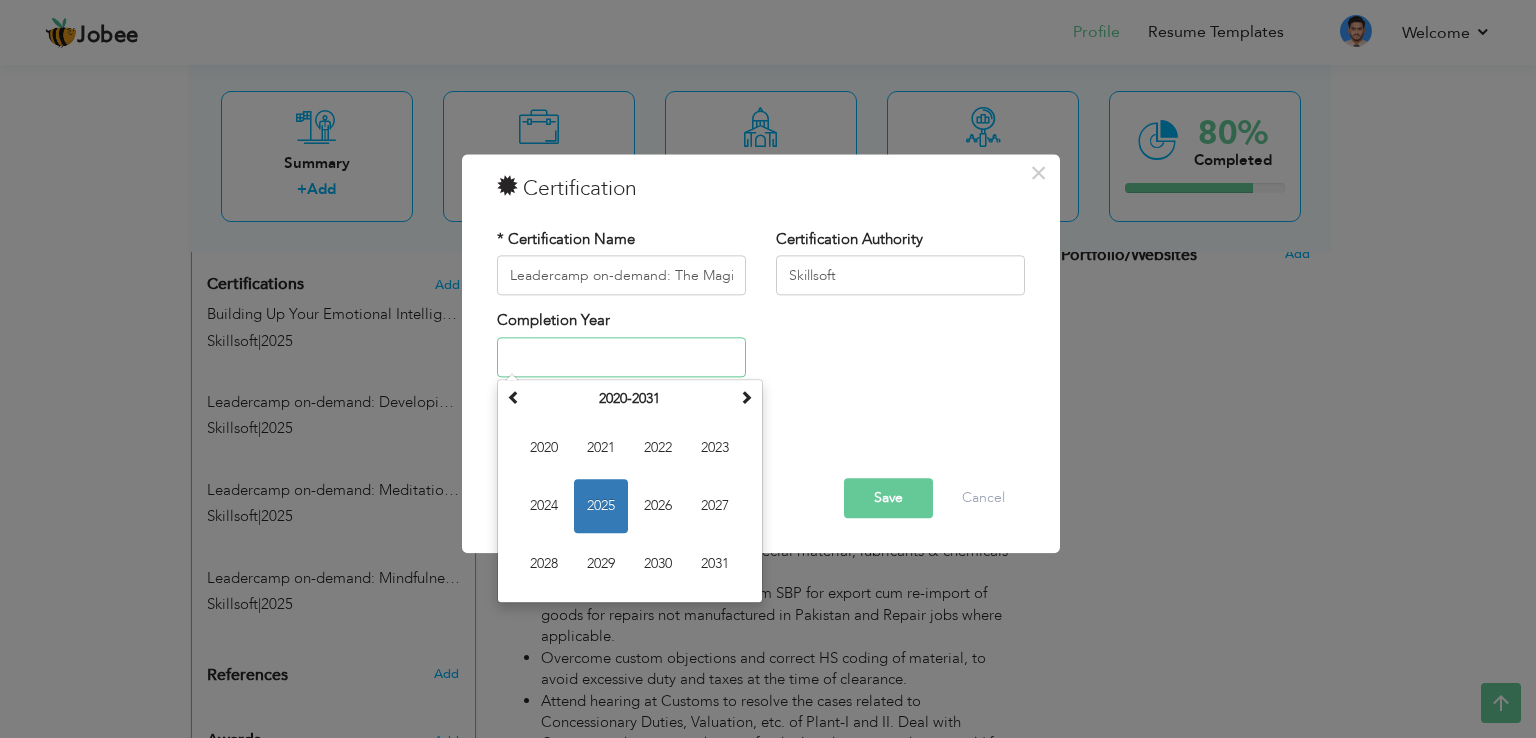 click on "2025" at bounding box center [601, 506] 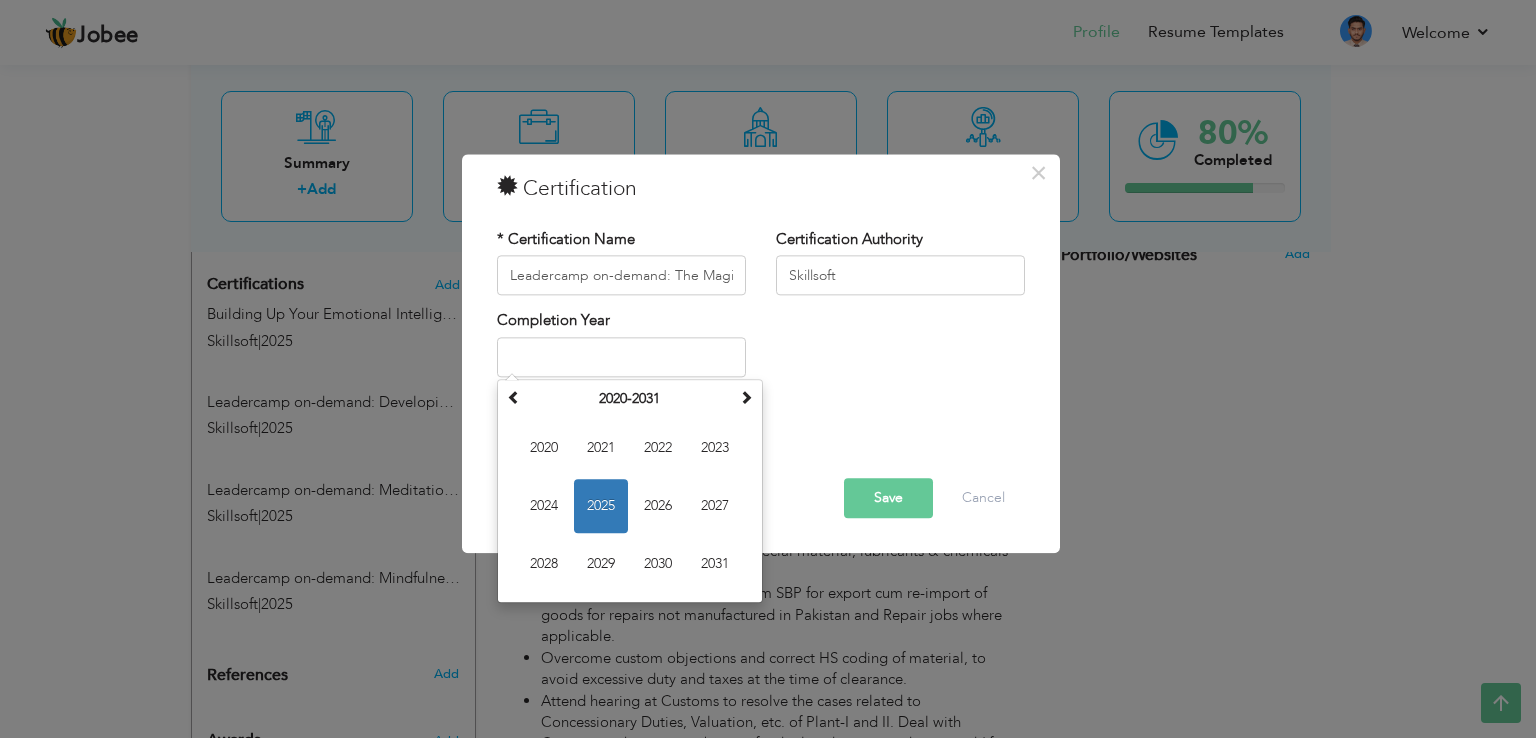 type on "2025" 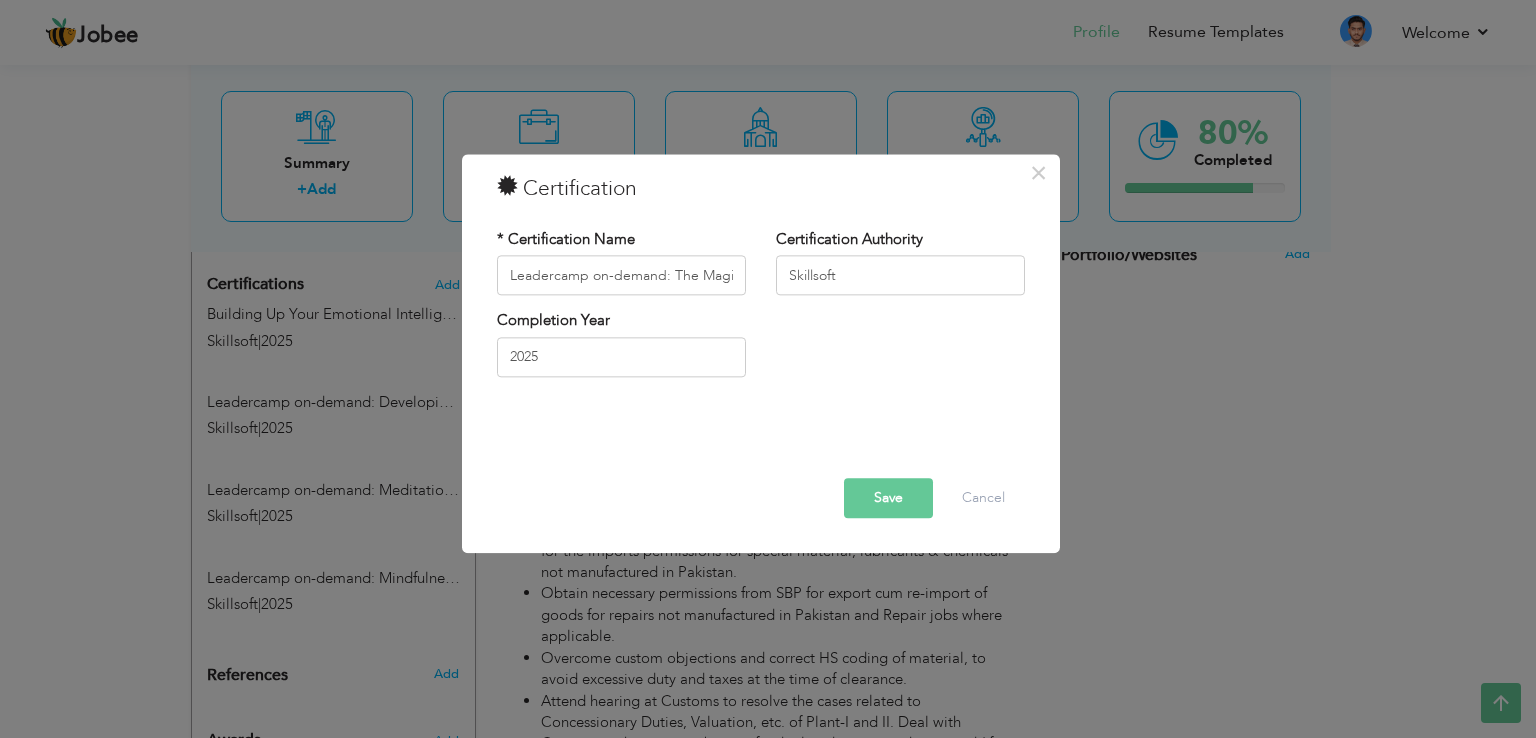 click on "Save" at bounding box center [888, 499] 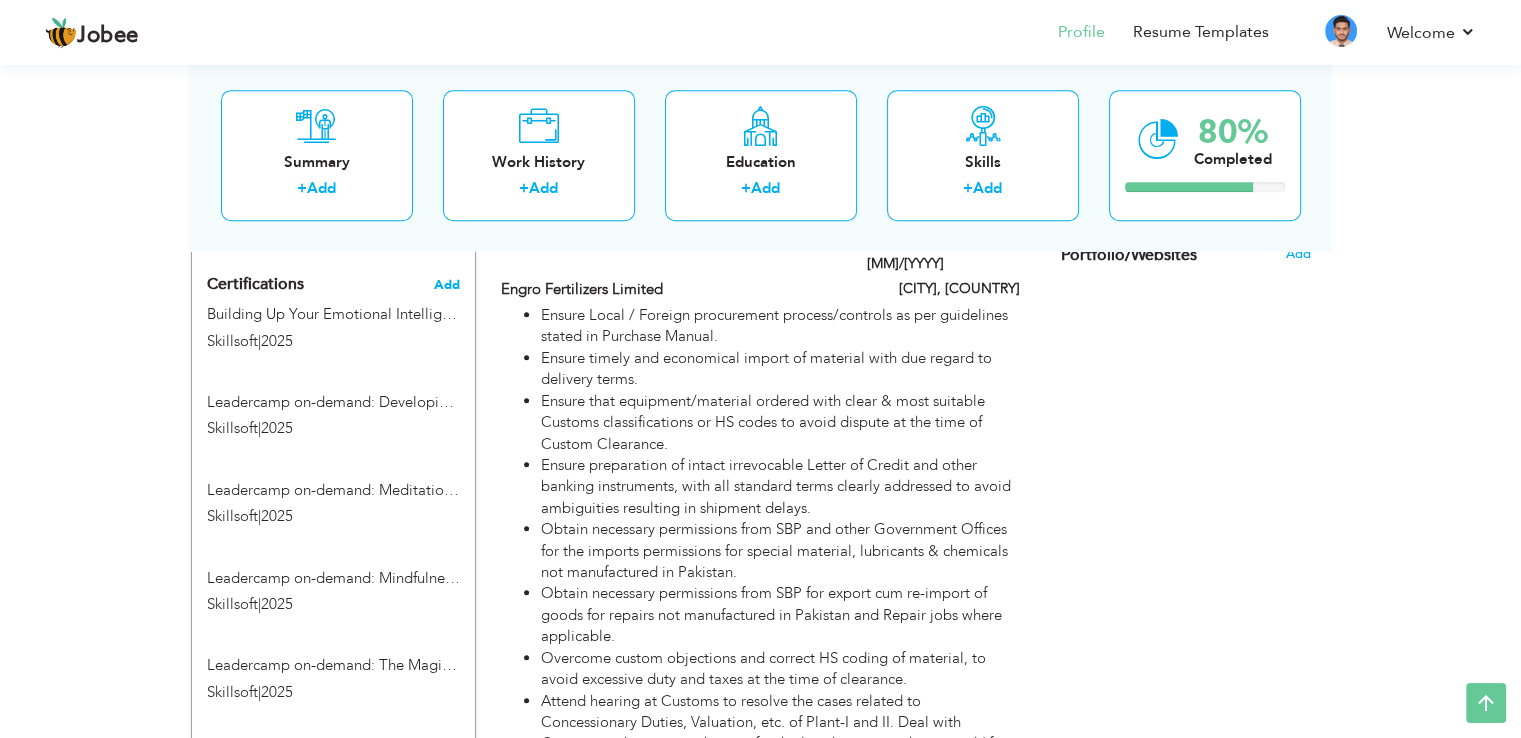 click on "Add" at bounding box center (447, 285) 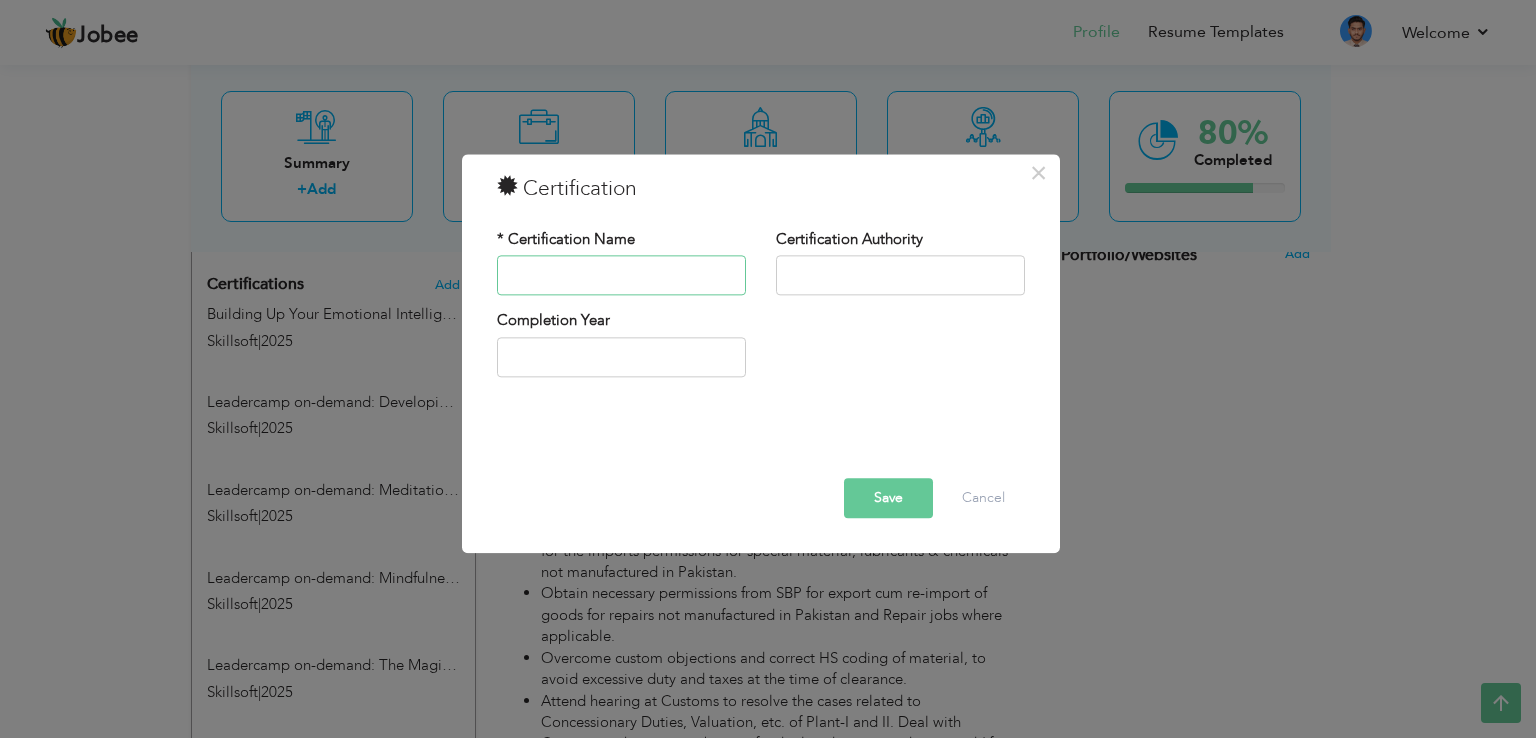 paste on "The Power of Insight: How Self-Awareness Helps Us Succeed at Work and in Life" 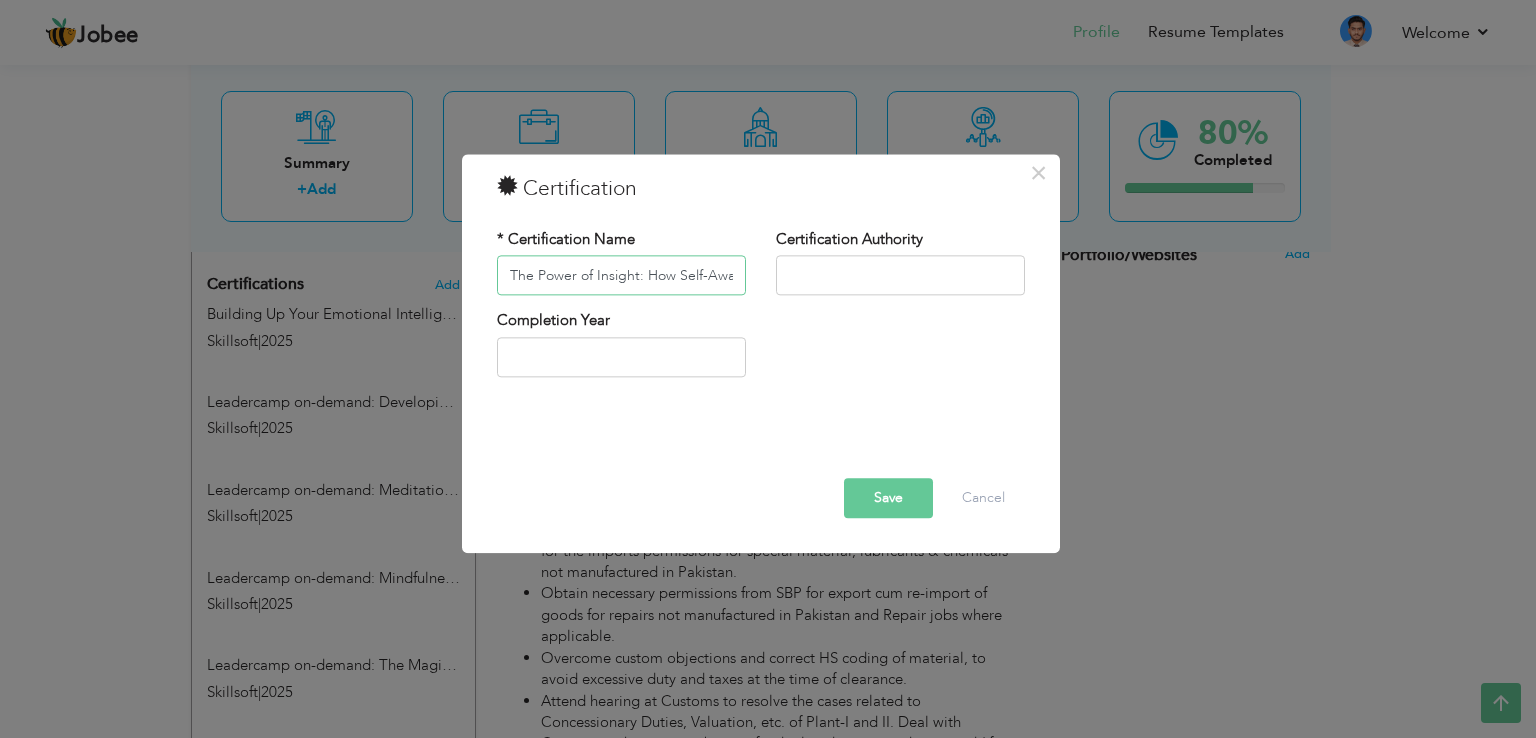 scroll, scrollTop: 0, scrollLeft: 272, axis: horizontal 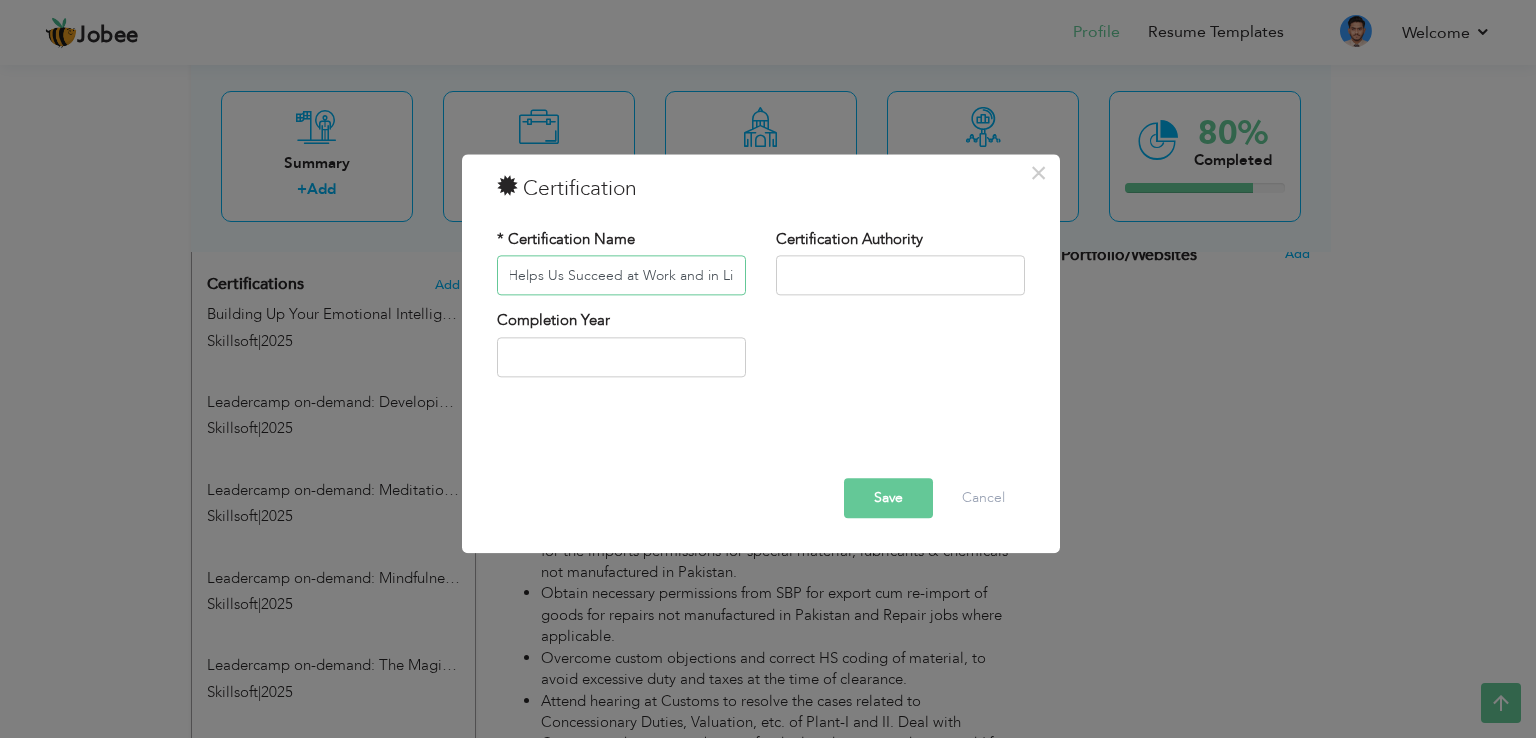 type on "The Power of Insight: How Self-Awareness Helps Us Succeed at Work and in Life" 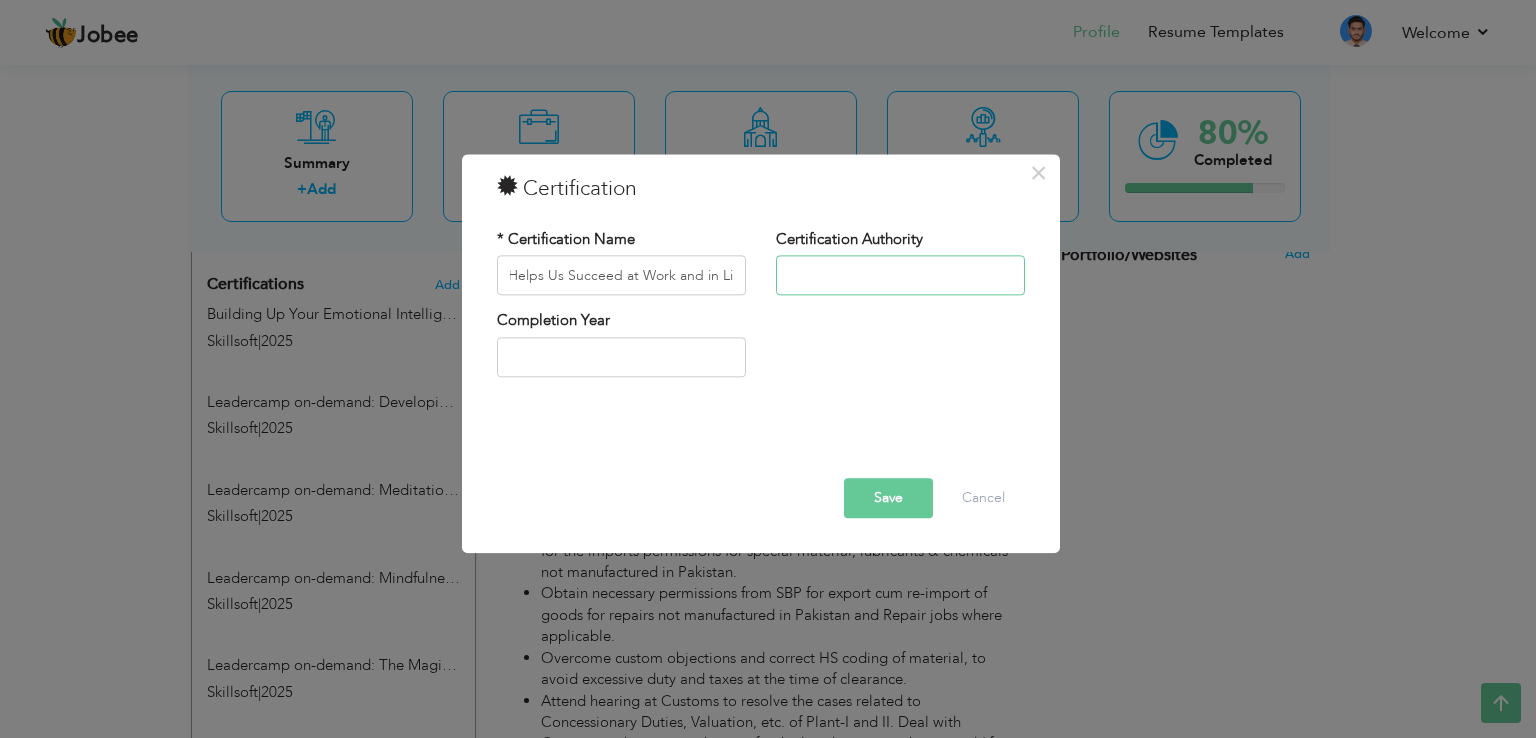 scroll, scrollTop: 0, scrollLeft: 0, axis: both 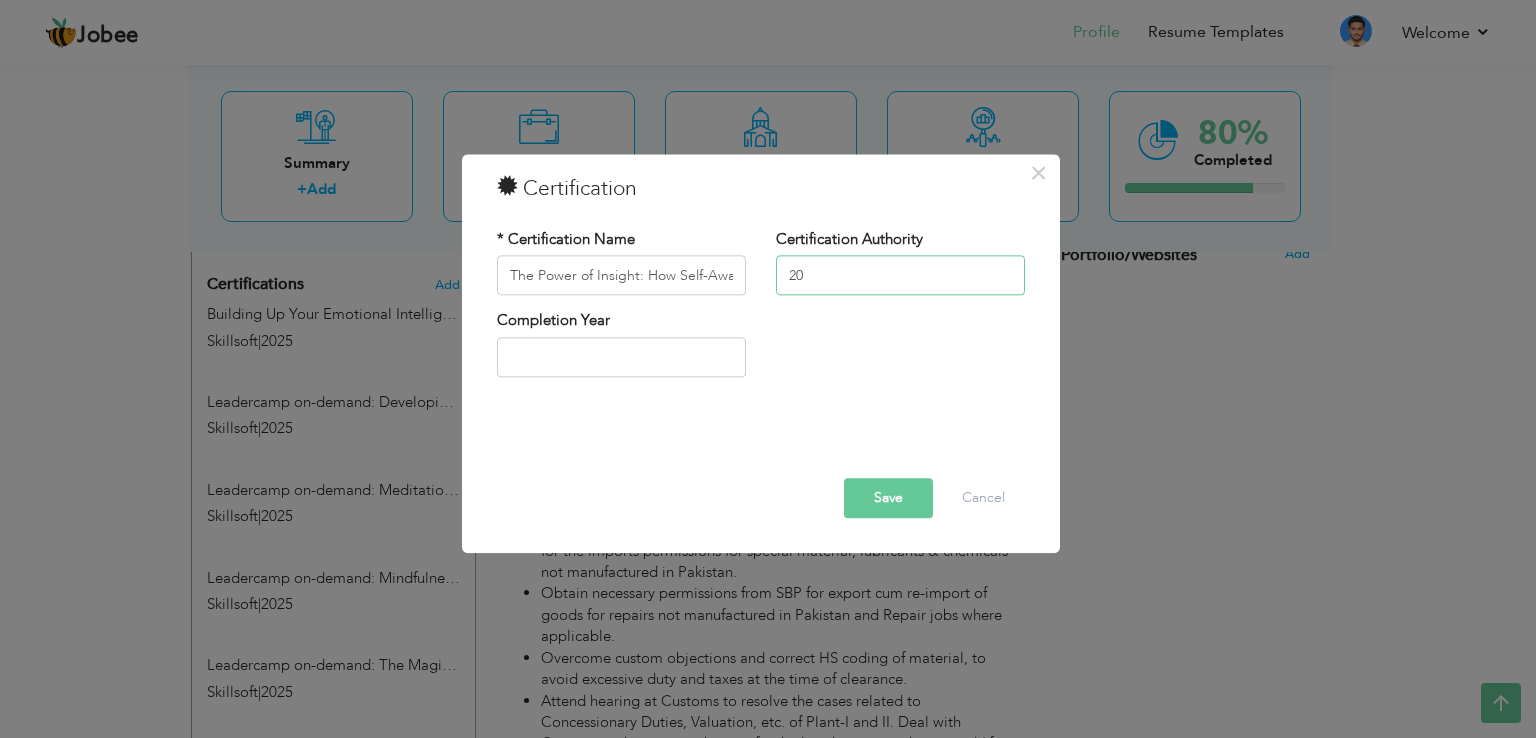 type on "2" 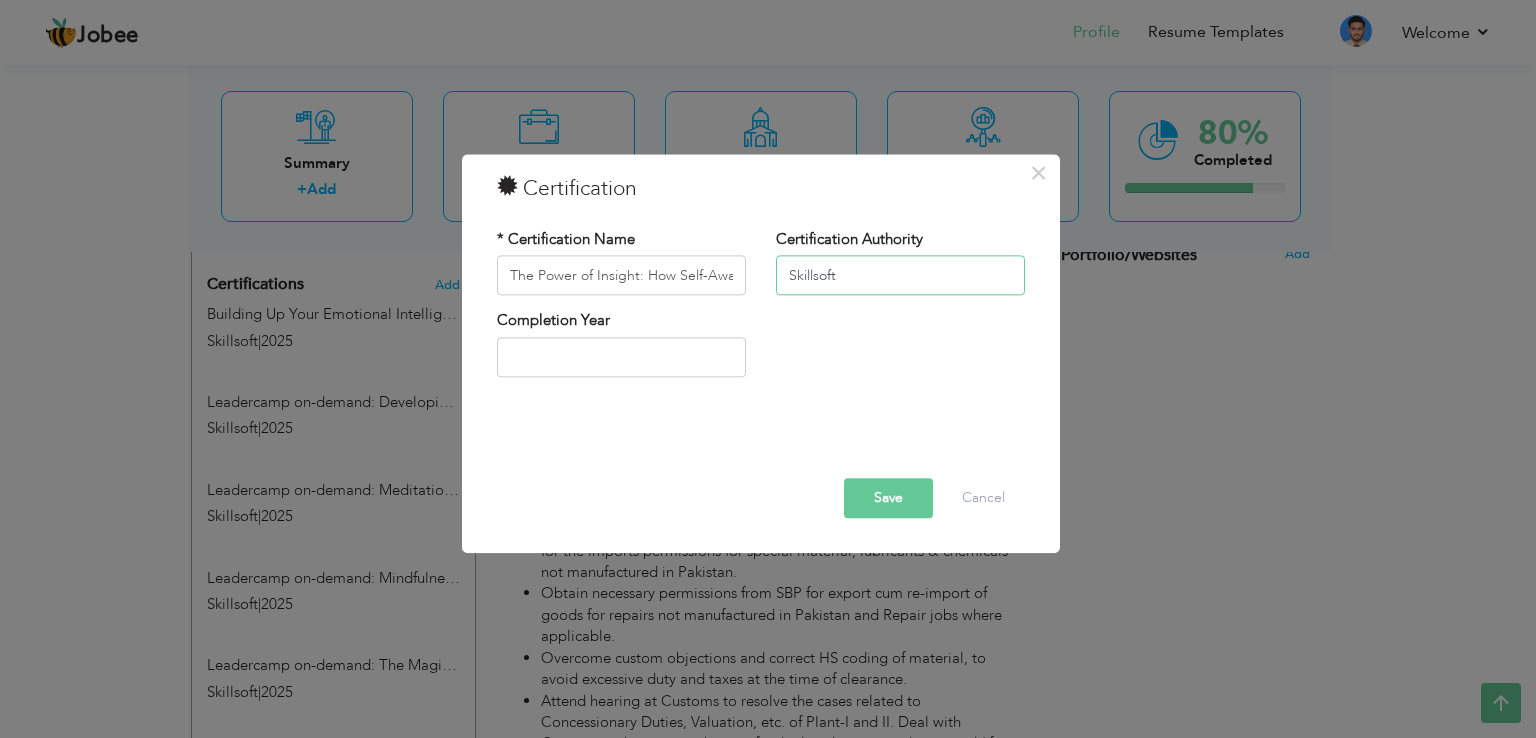 type on "Skillsoft" 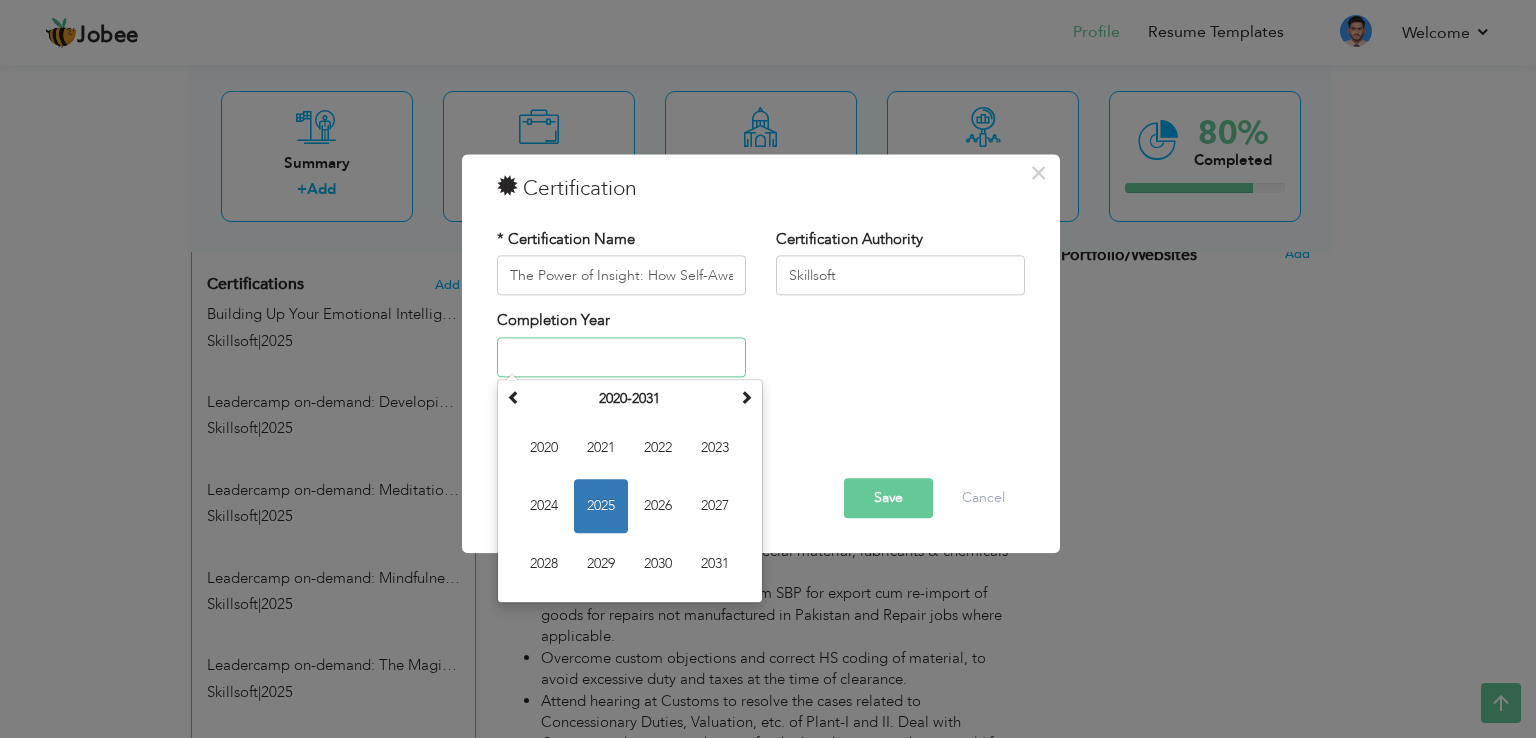 click on "2025" at bounding box center (601, 506) 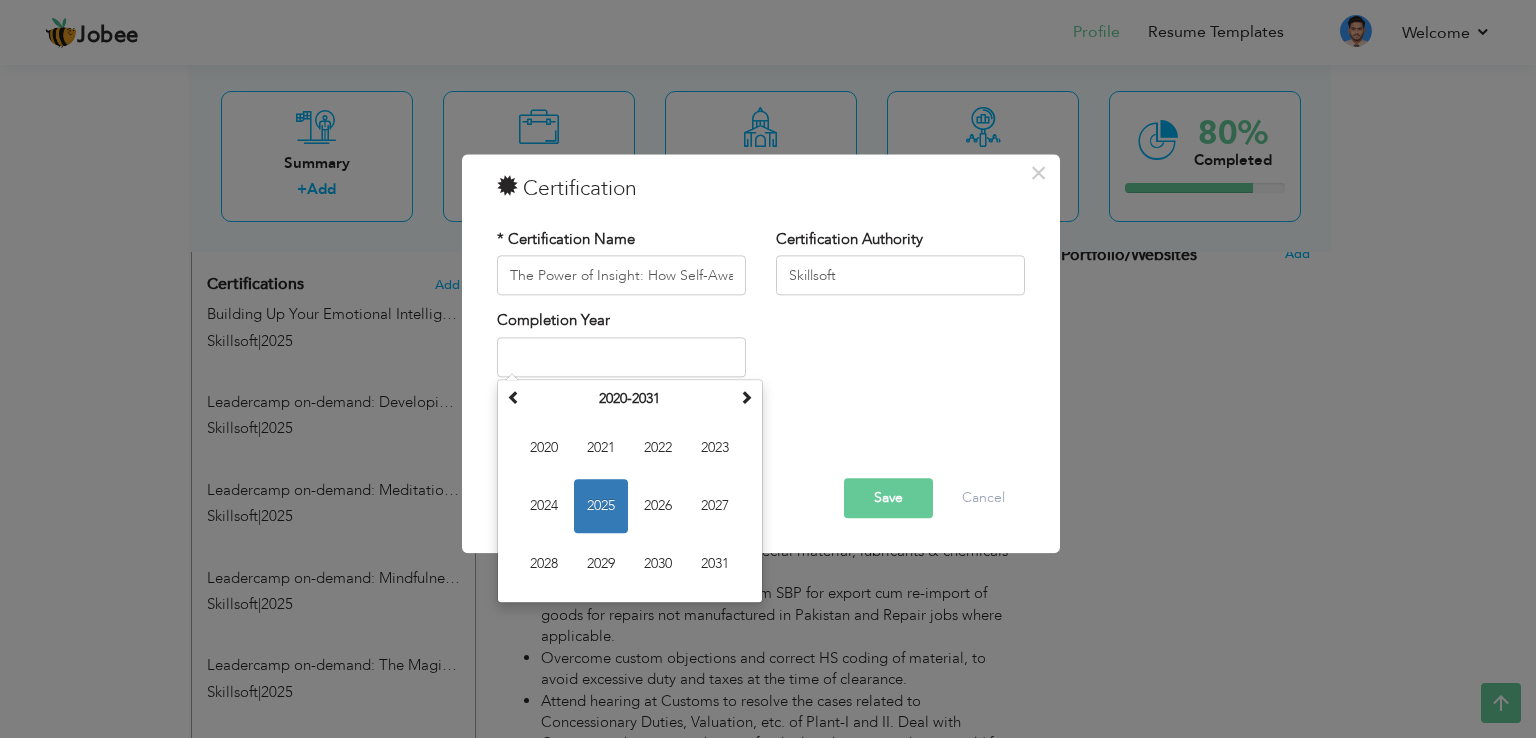 type on "2025" 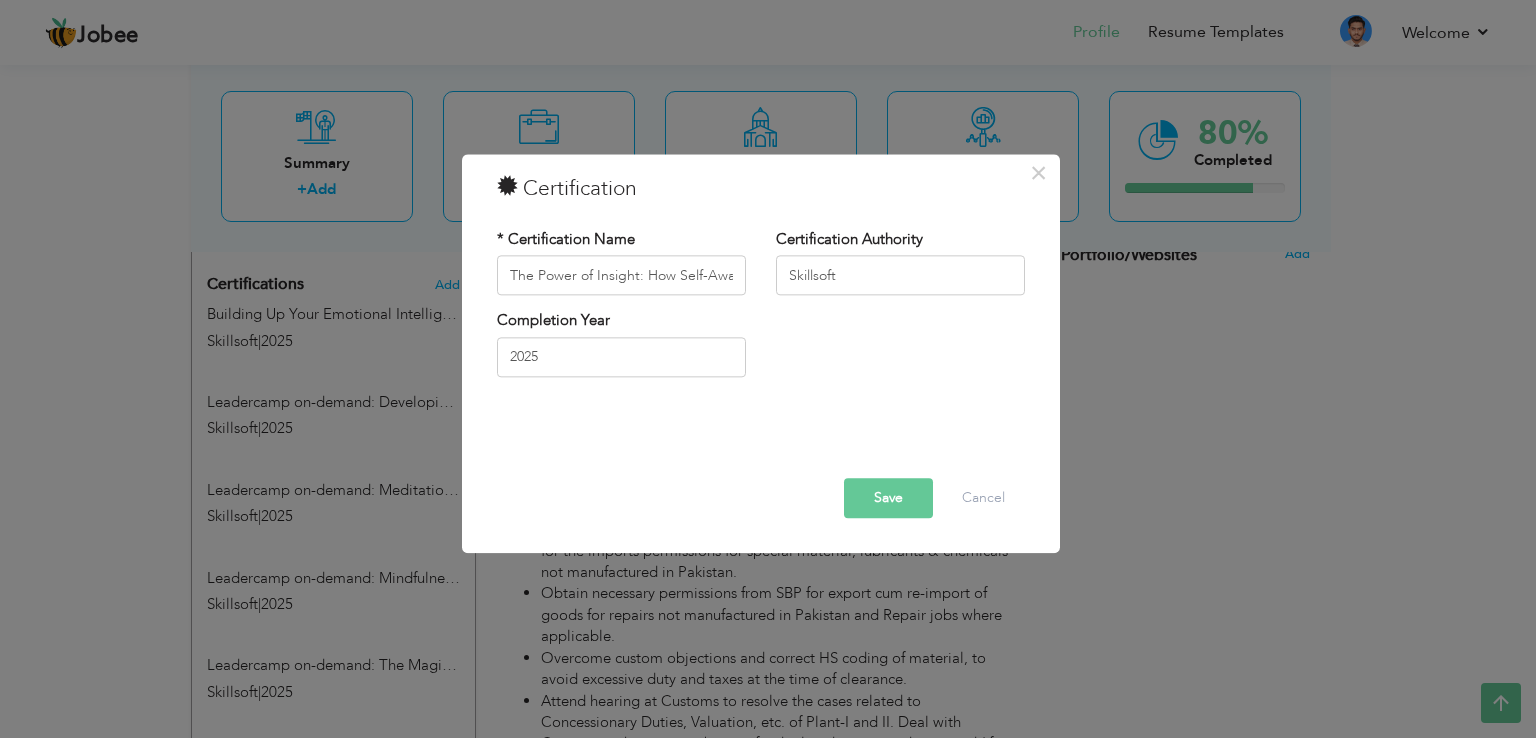 click on "Save" at bounding box center (888, 499) 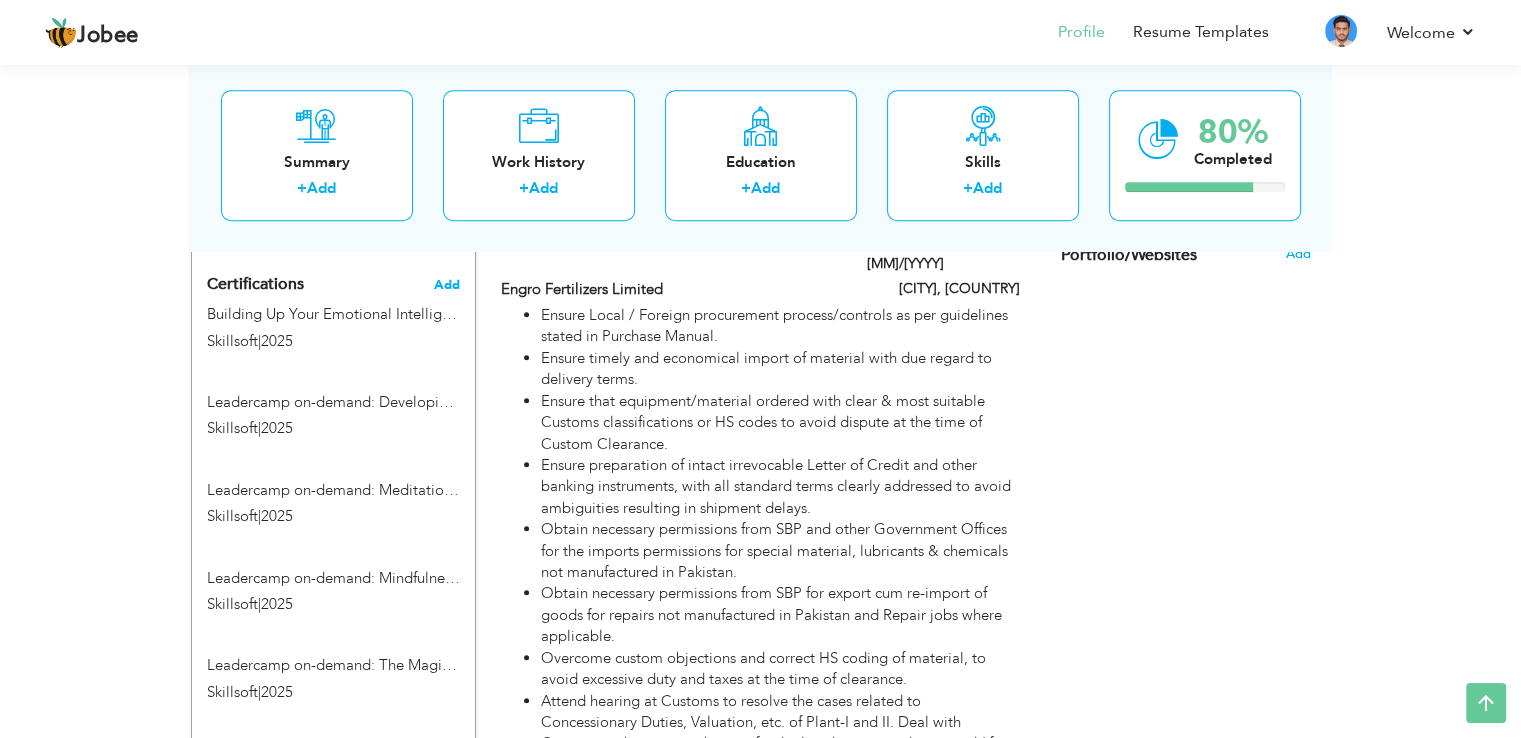 click on "Add" at bounding box center (447, 285) 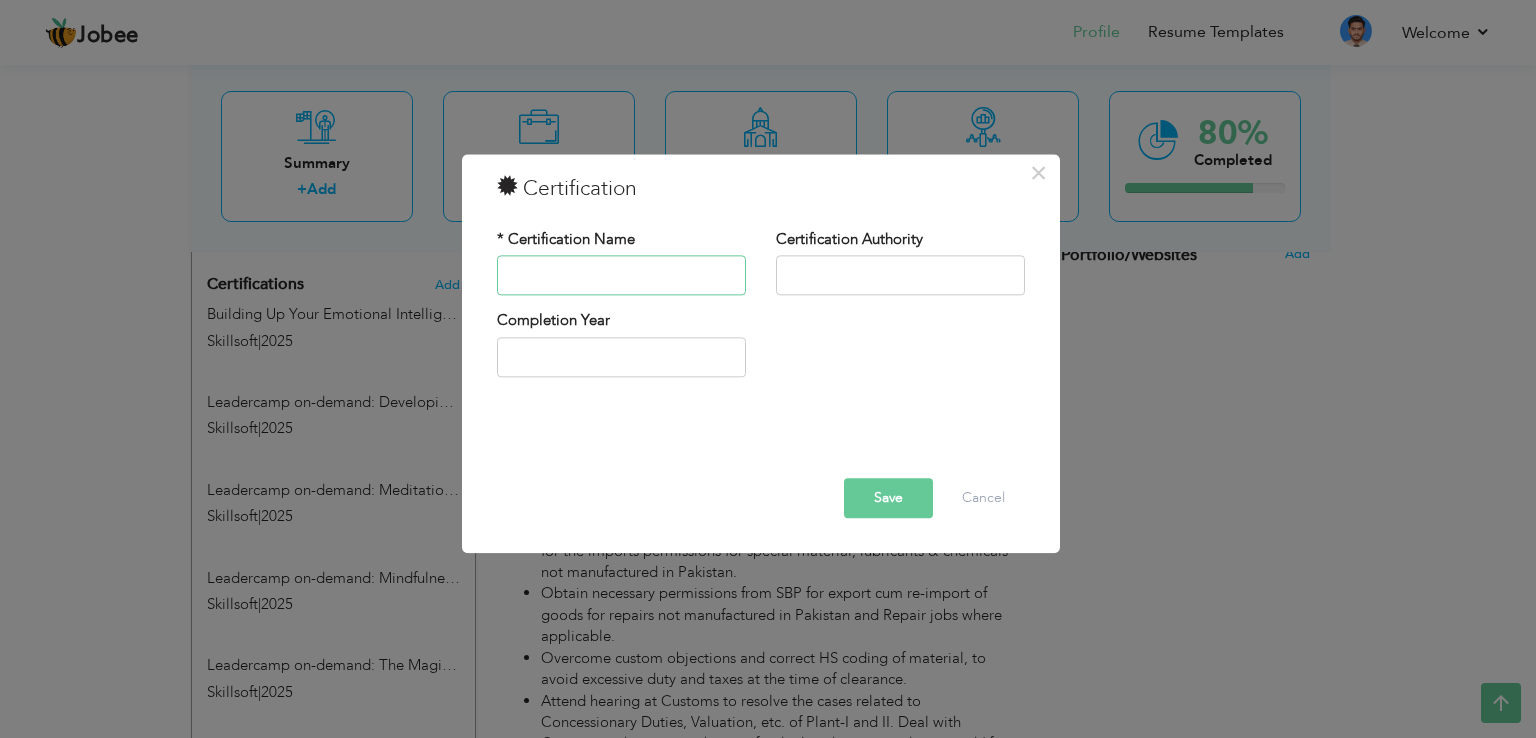 paste on "Links and Attachments: Think Before You Click" 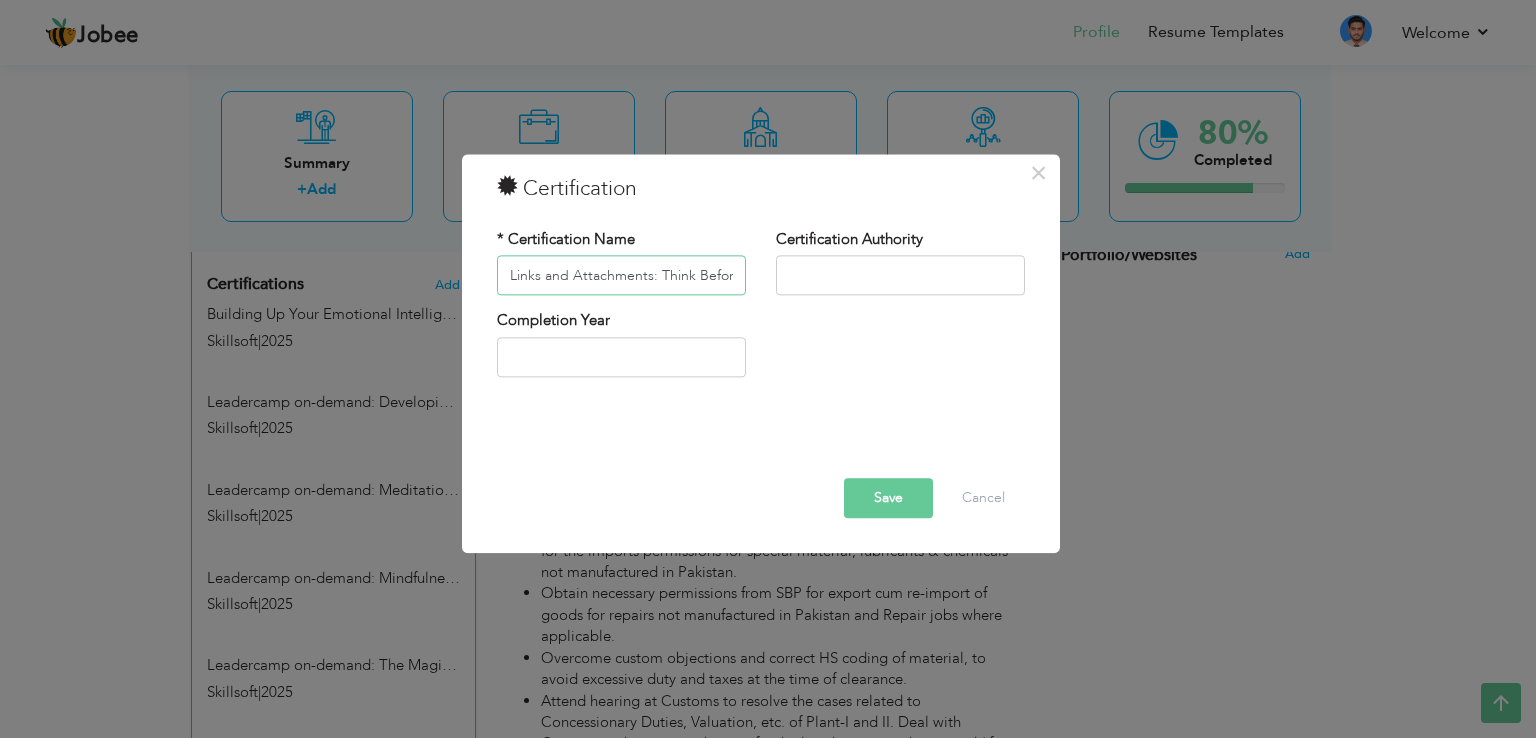 scroll, scrollTop: 0, scrollLeft: 62, axis: horizontal 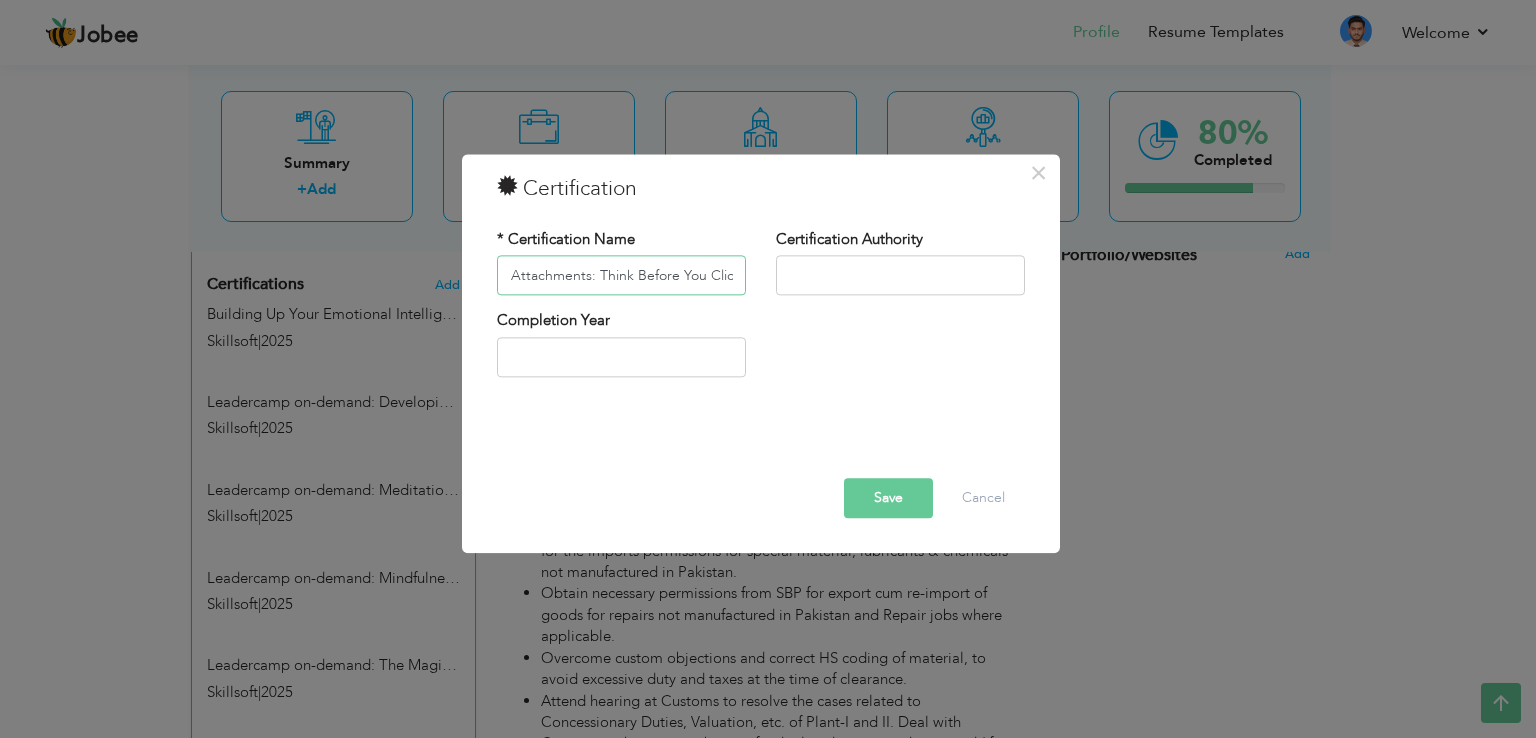 type on "Links and Attachments: Think Before You Click" 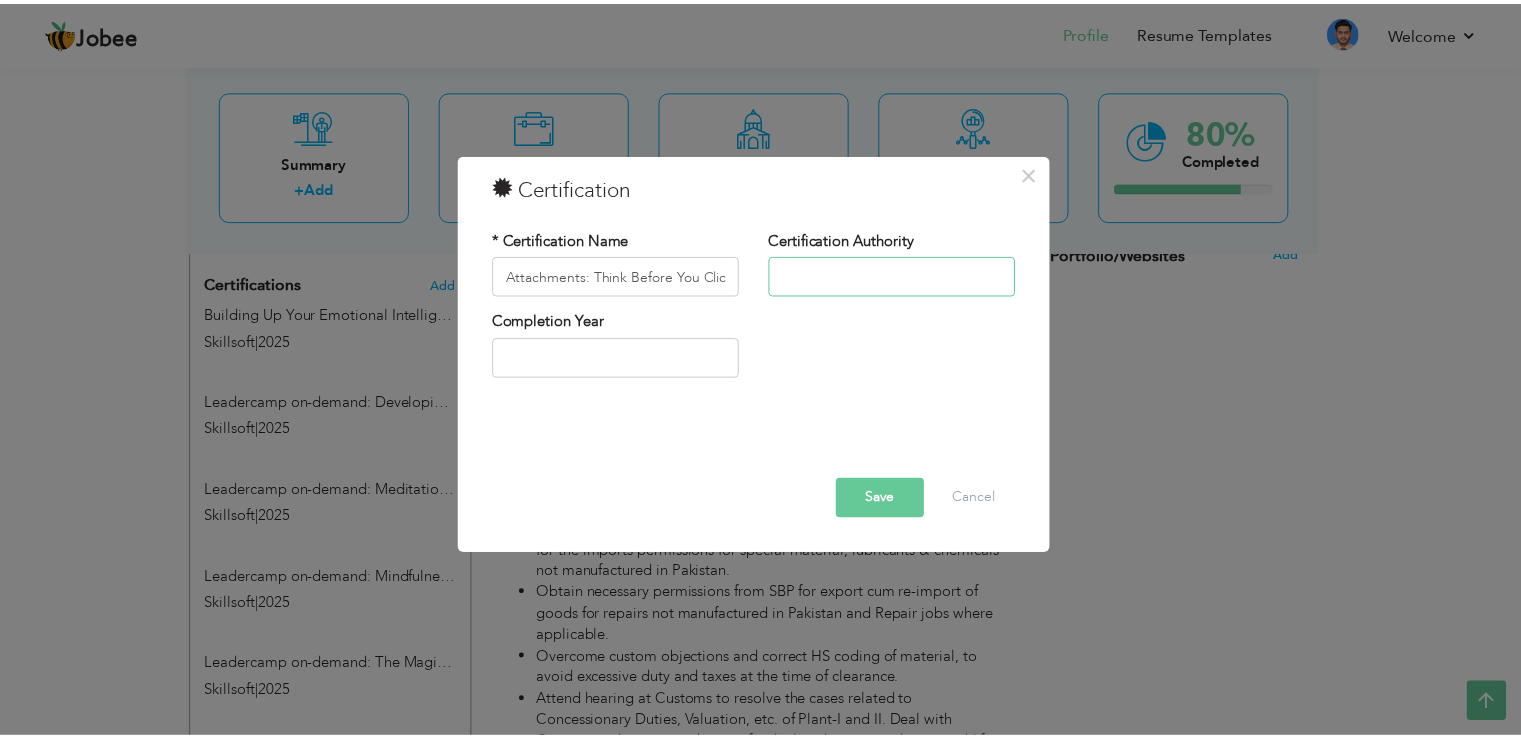 scroll, scrollTop: 0, scrollLeft: 0, axis: both 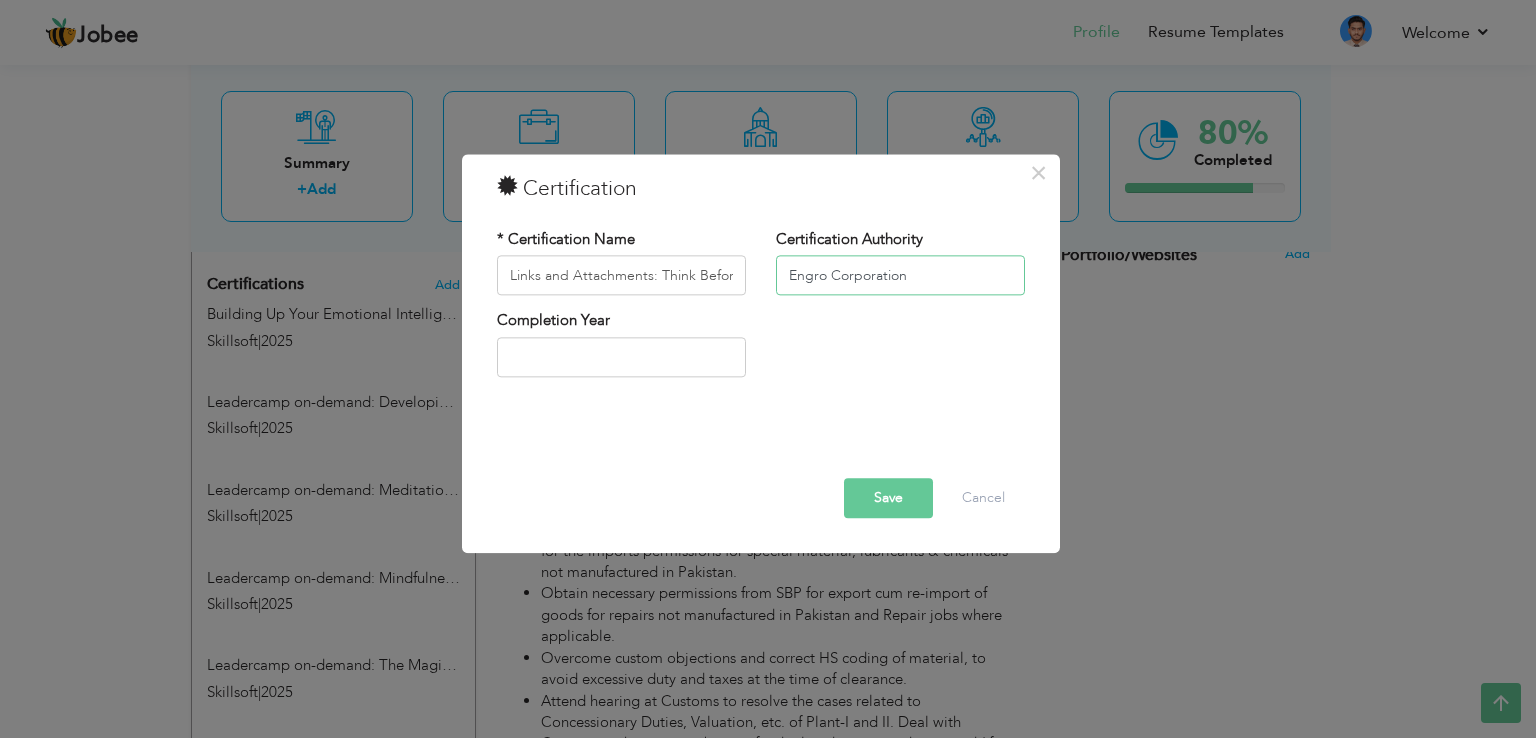 type on "Engro Corporation" 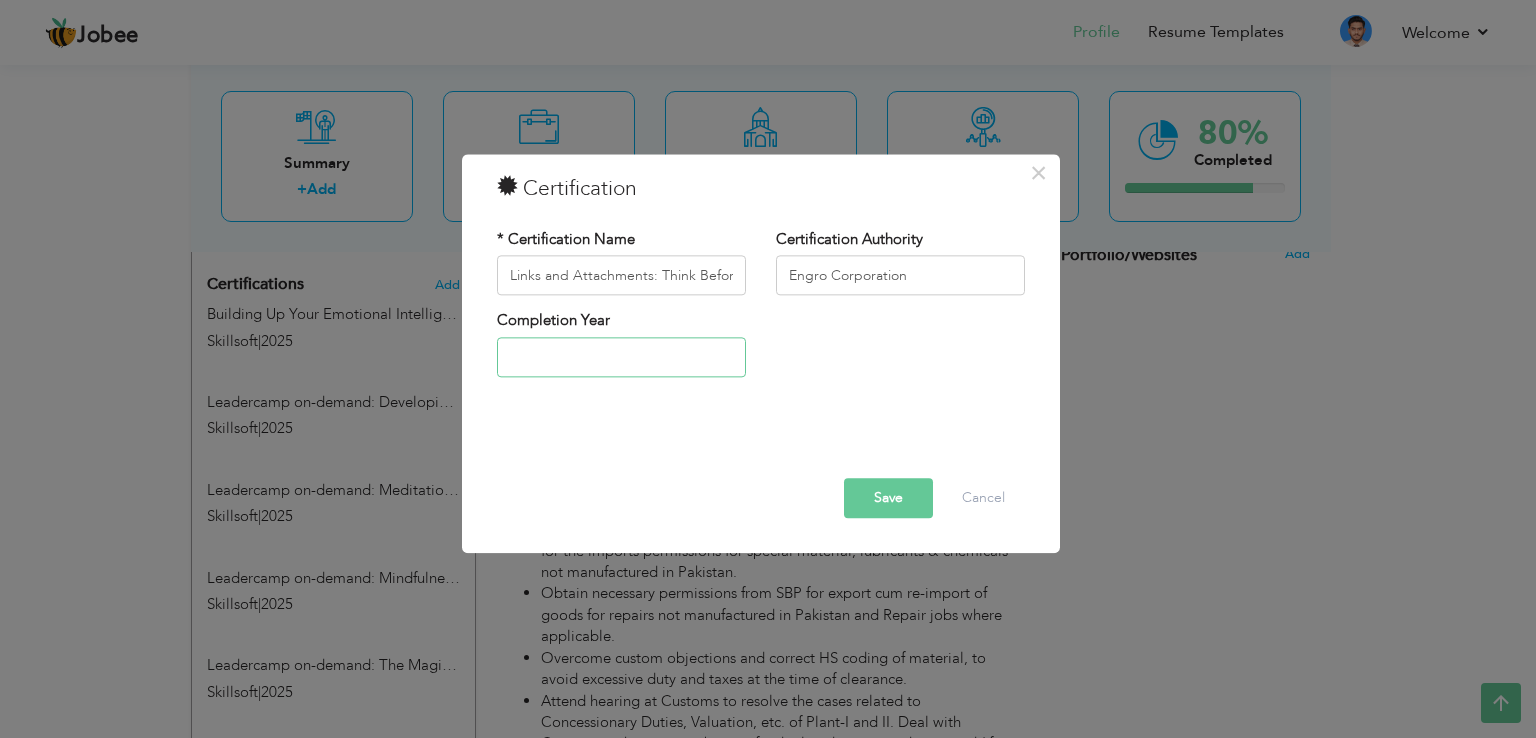 click at bounding box center [621, 357] 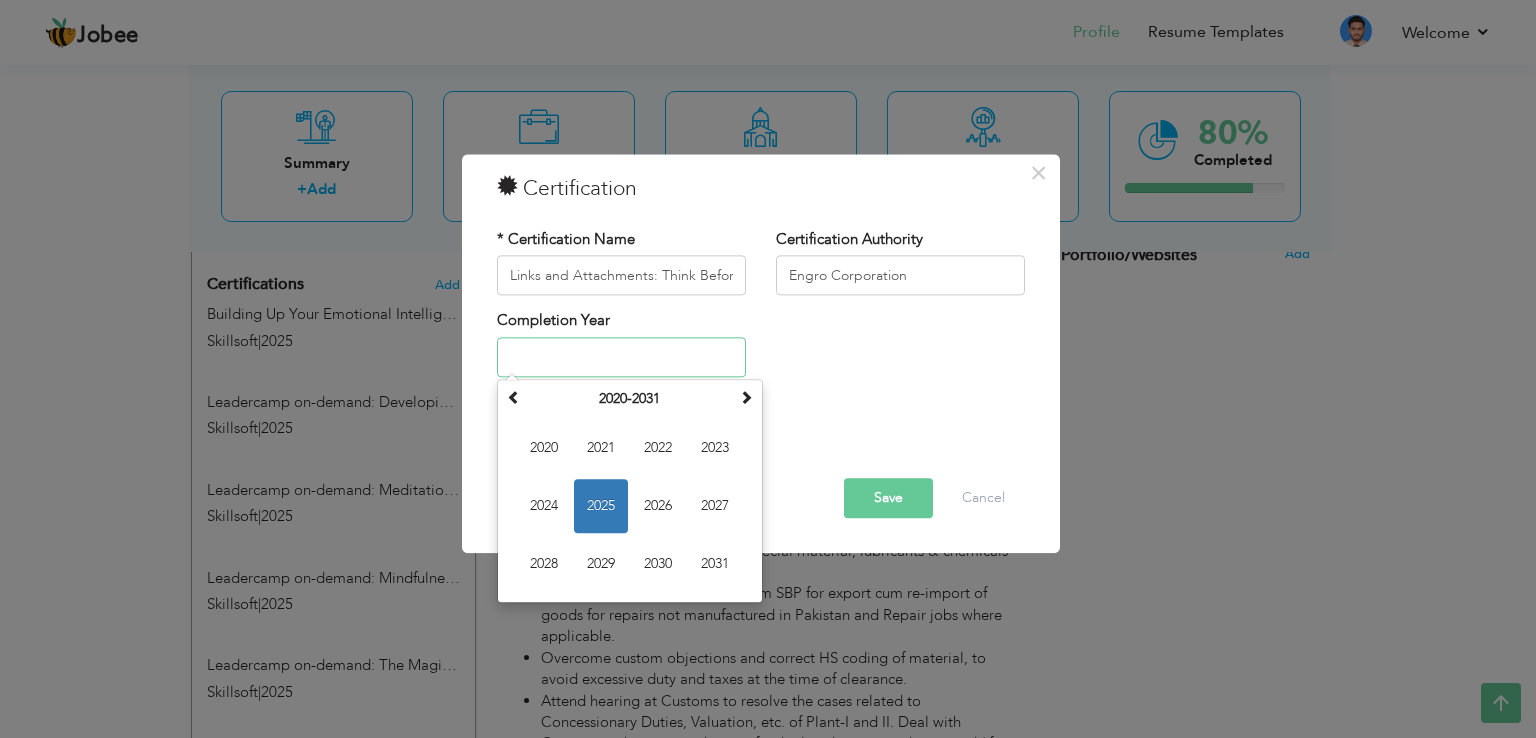 click on "2025" at bounding box center [601, 506] 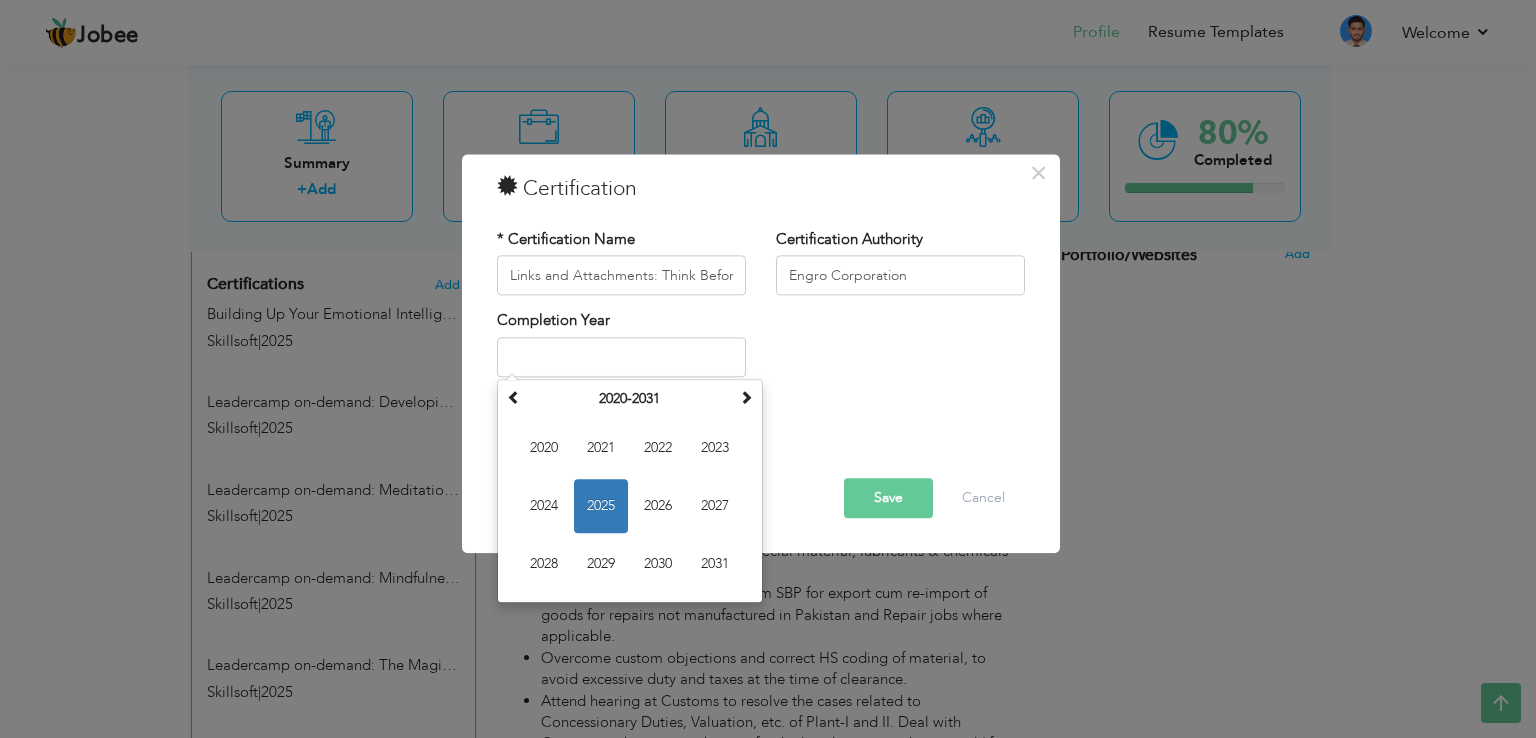type on "2025" 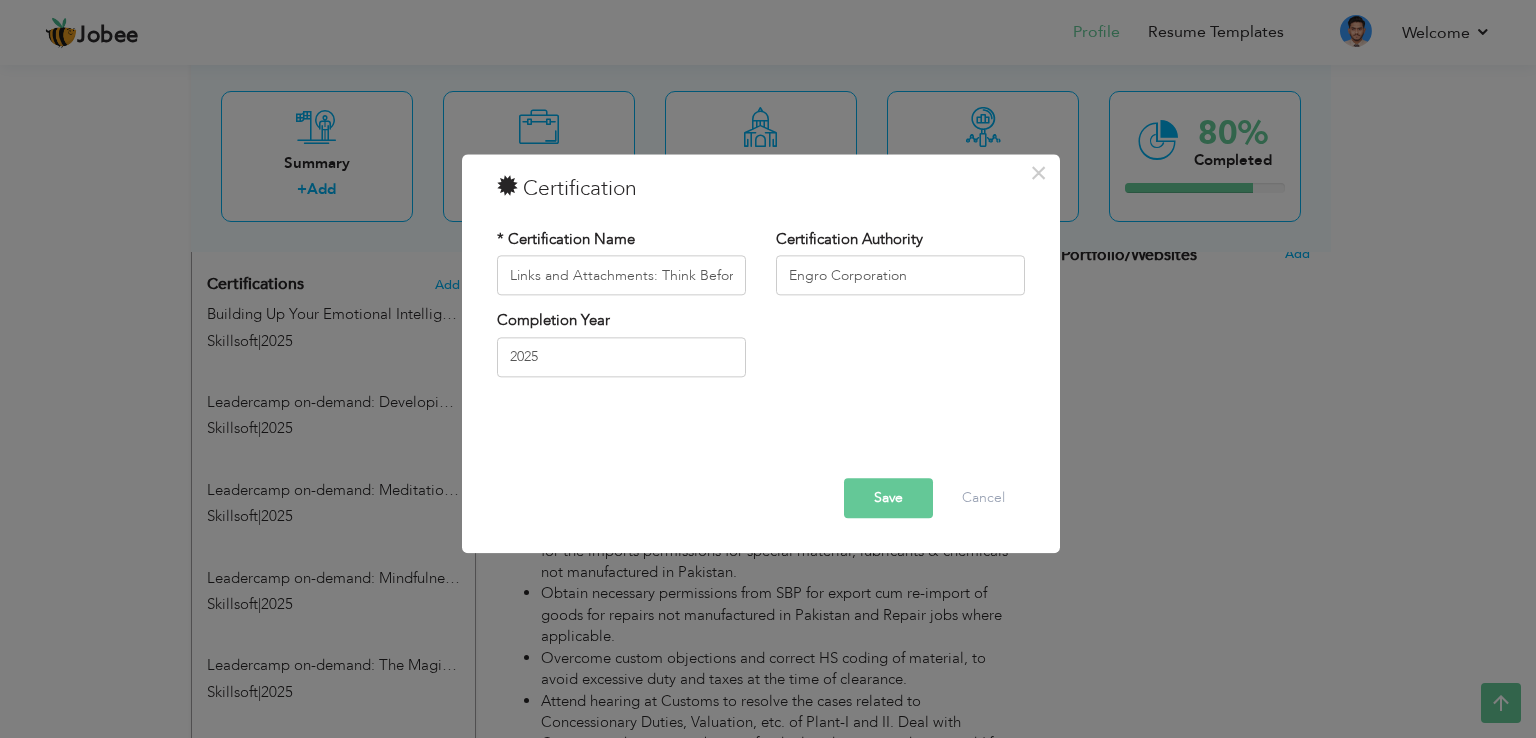 click on "Save" at bounding box center [888, 499] 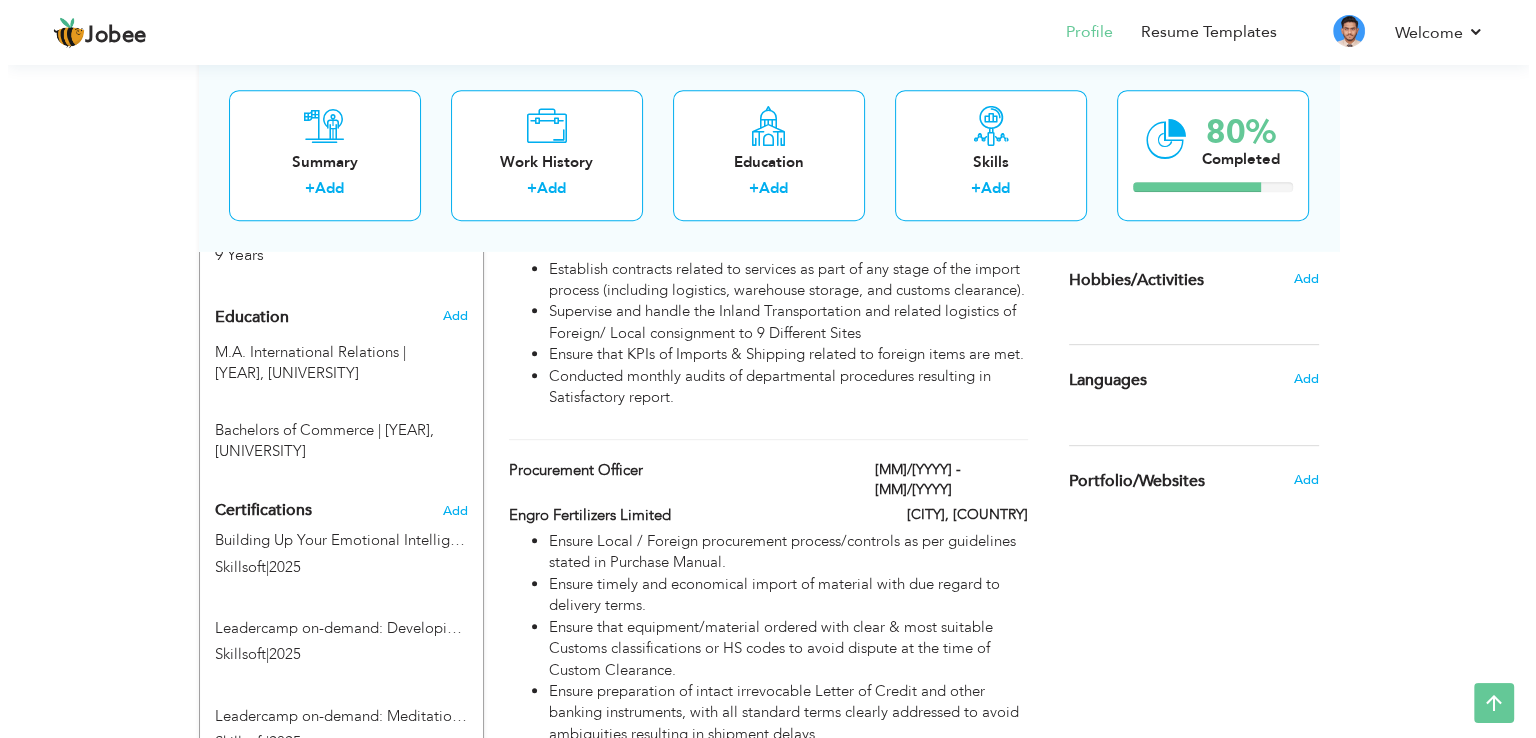 scroll, scrollTop: 1000, scrollLeft: 0, axis: vertical 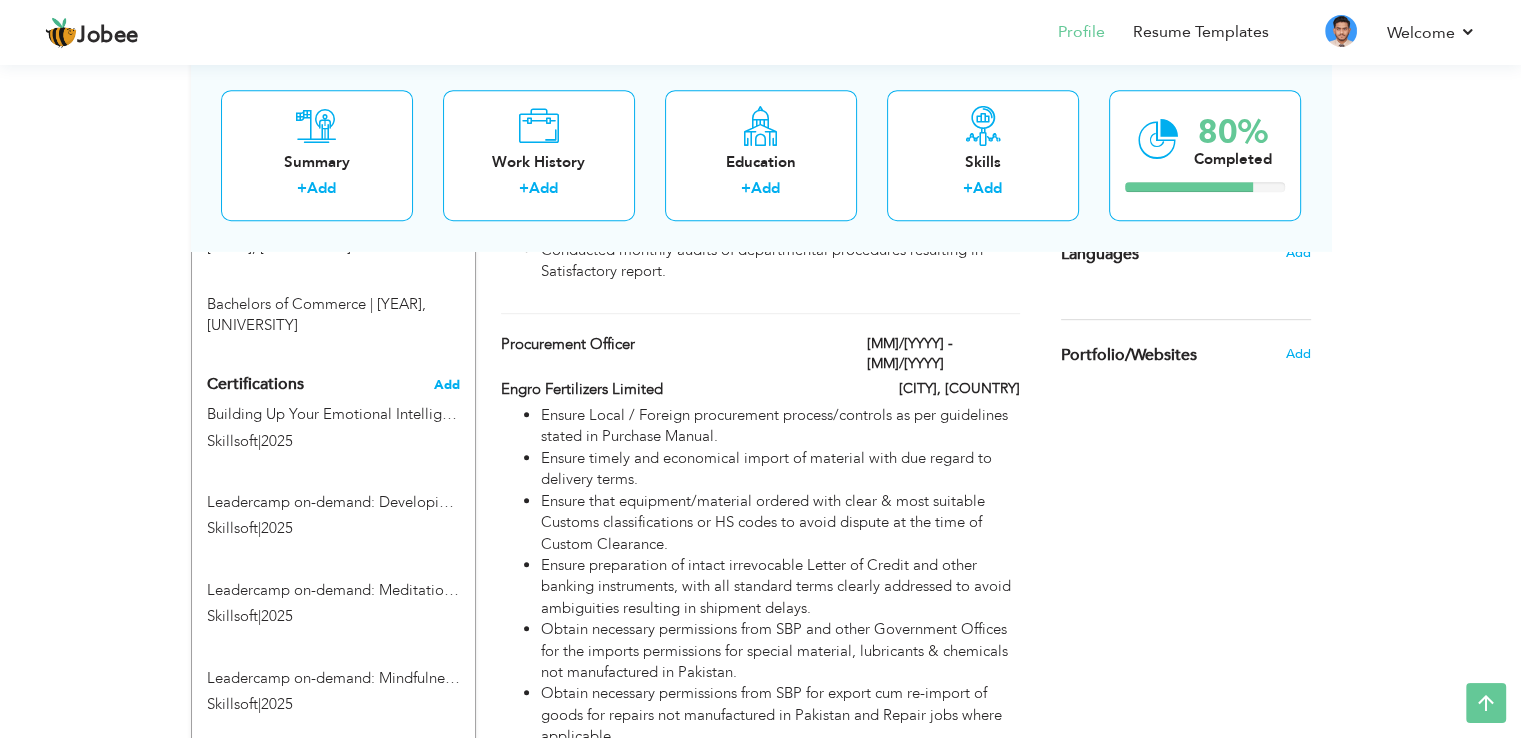 click on "Add" at bounding box center (447, 385) 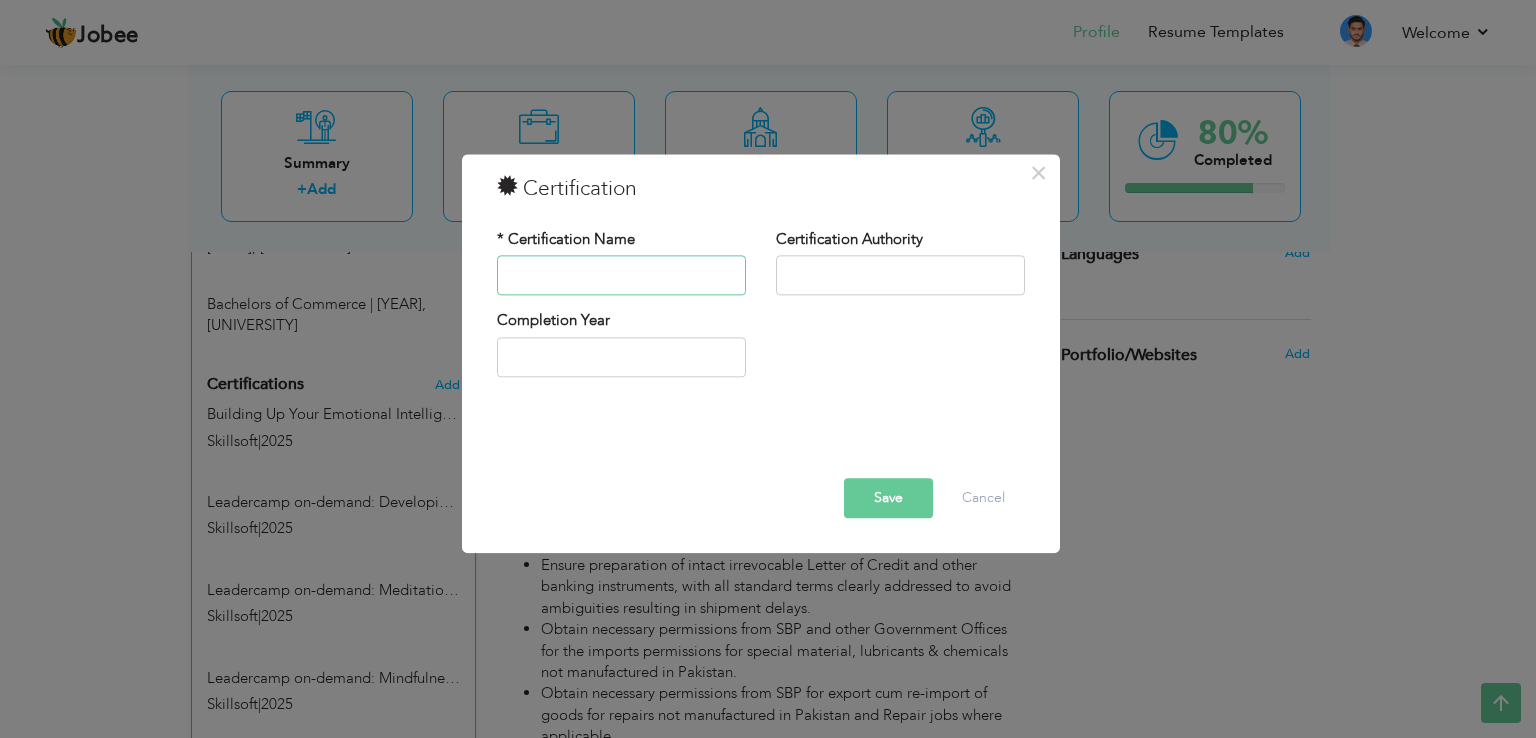 paste on "Generative AI and Its Impact to Everyday Business" 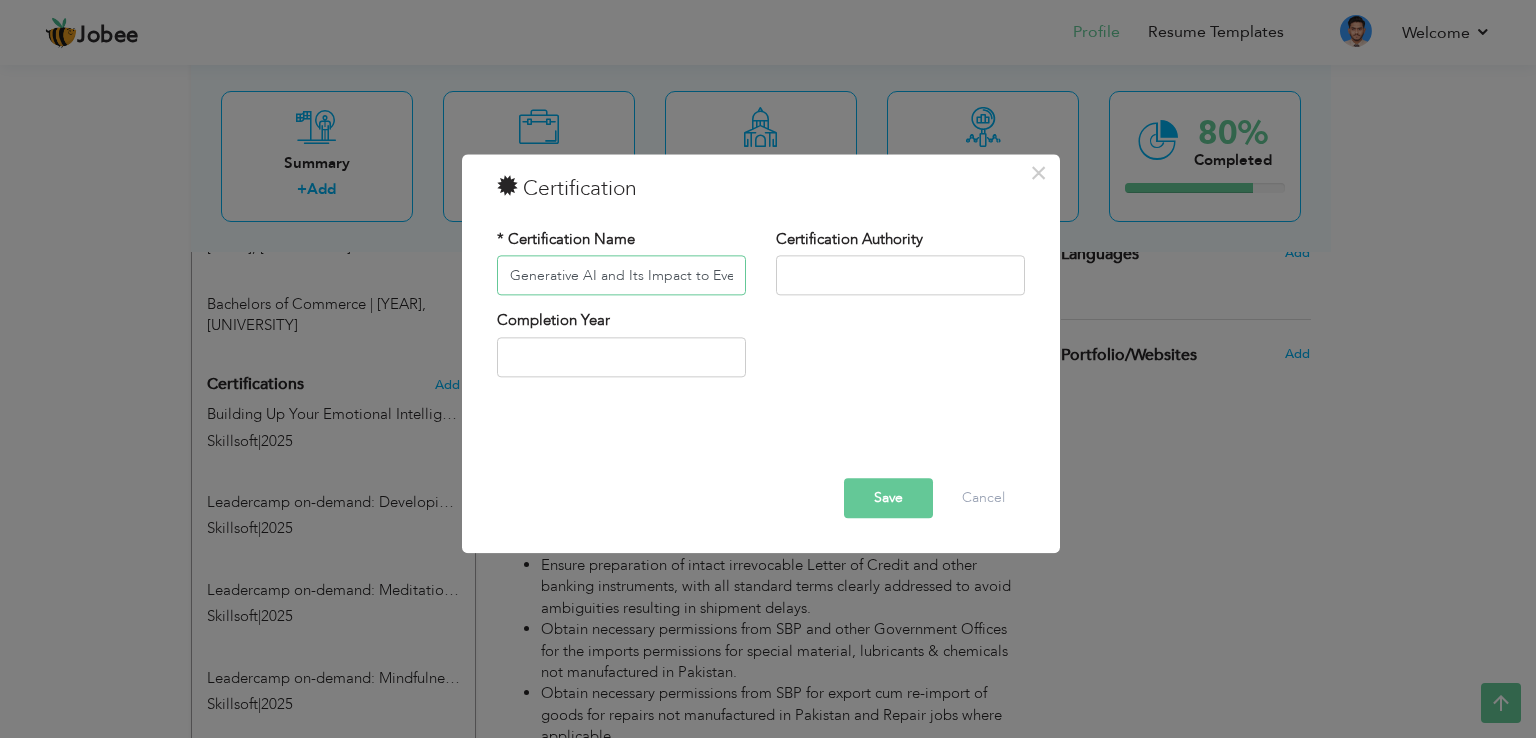 scroll, scrollTop: 0, scrollLeft: 86, axis: horizontal 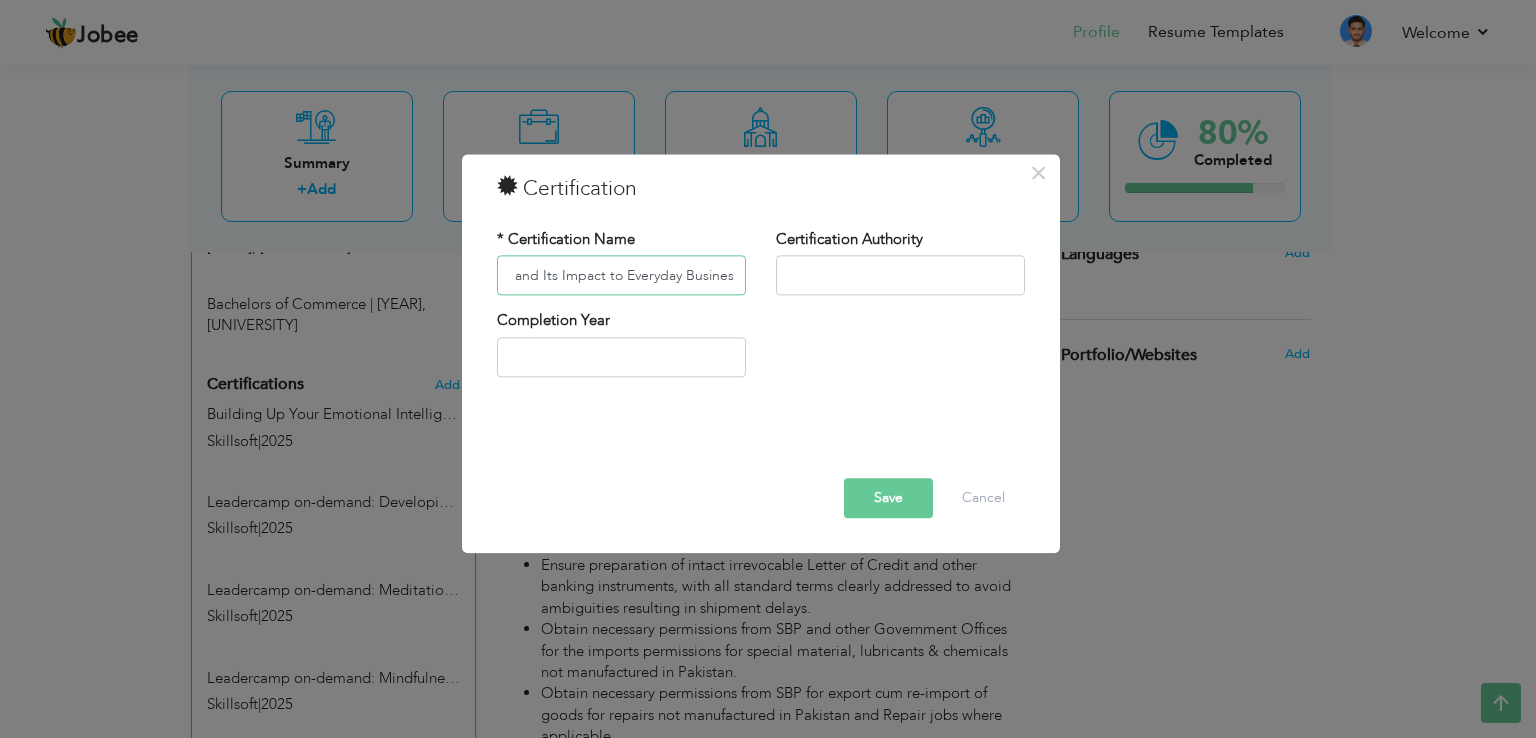 type on "Generative AI and Its Impact to Everyday Business" 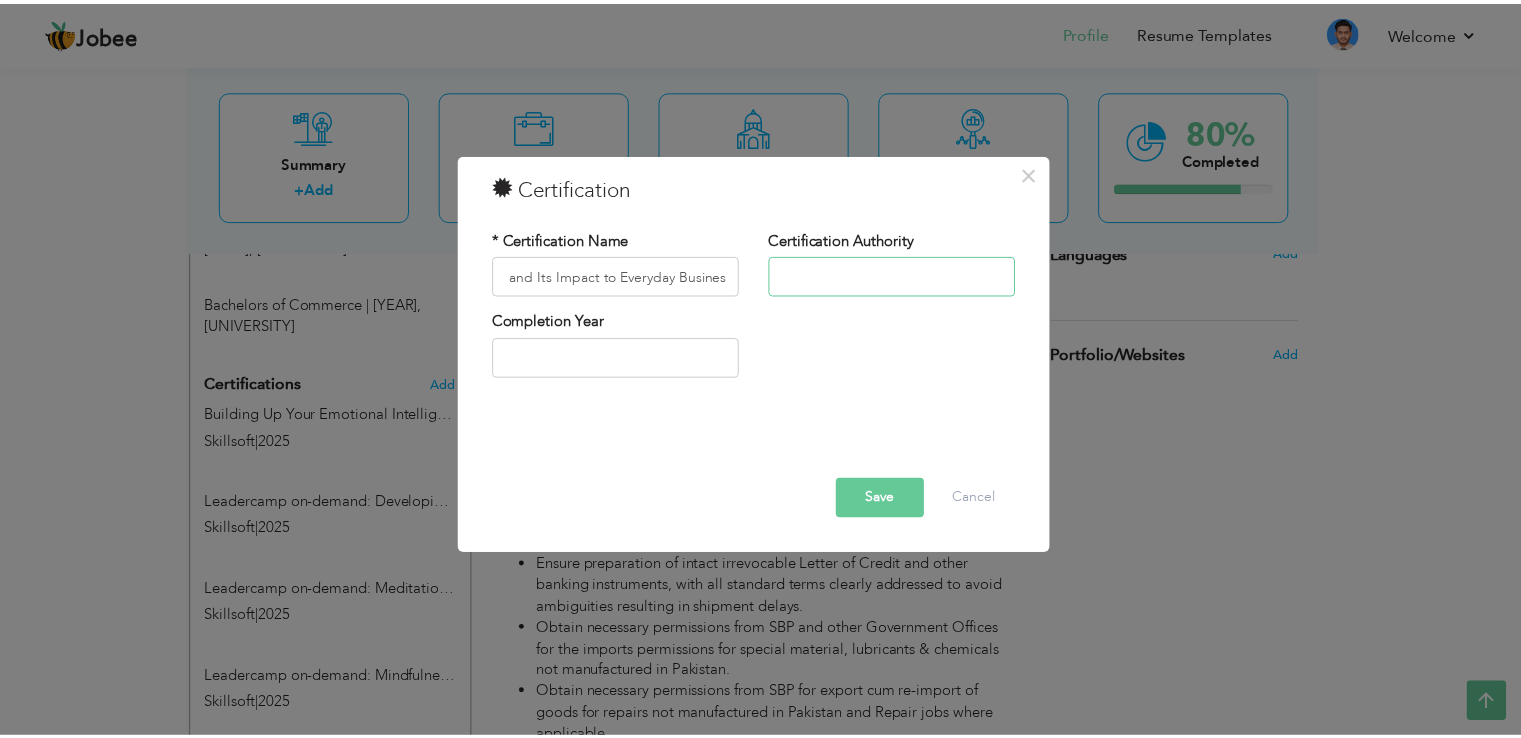 scroll, scrollTop: 0, scrollLeft: 0, axis: both 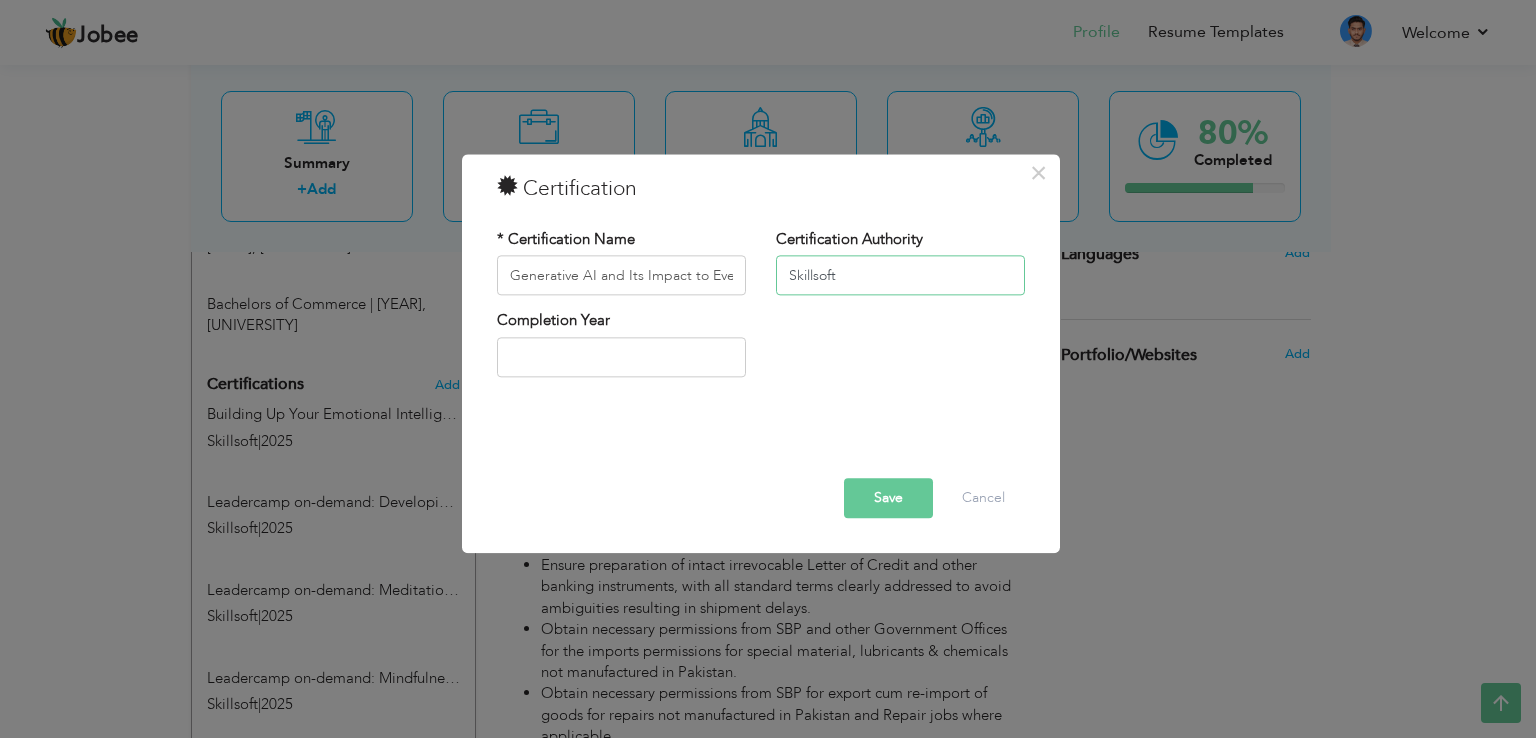 type on "Skillsoft" 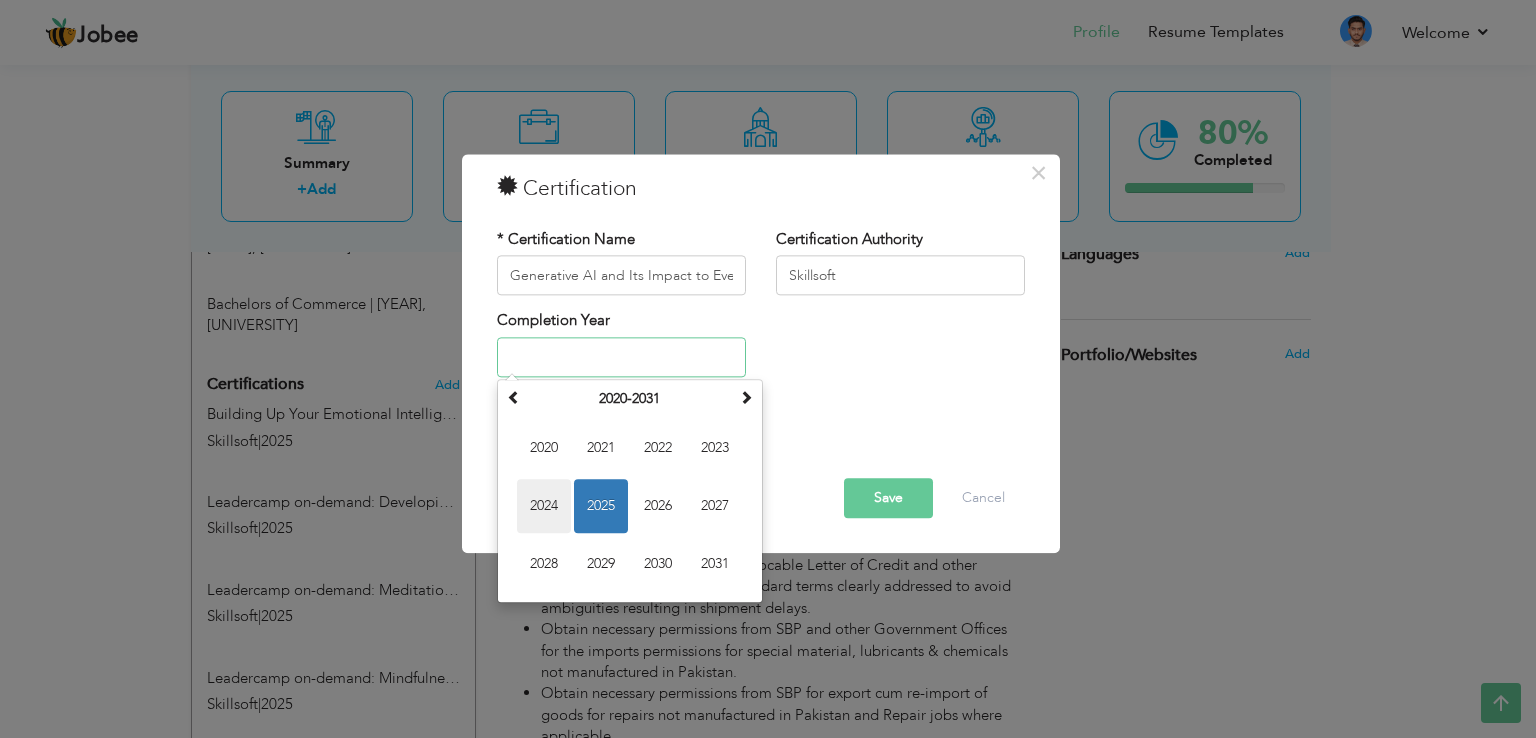 click on "2024" at bounding box center [544, 506] 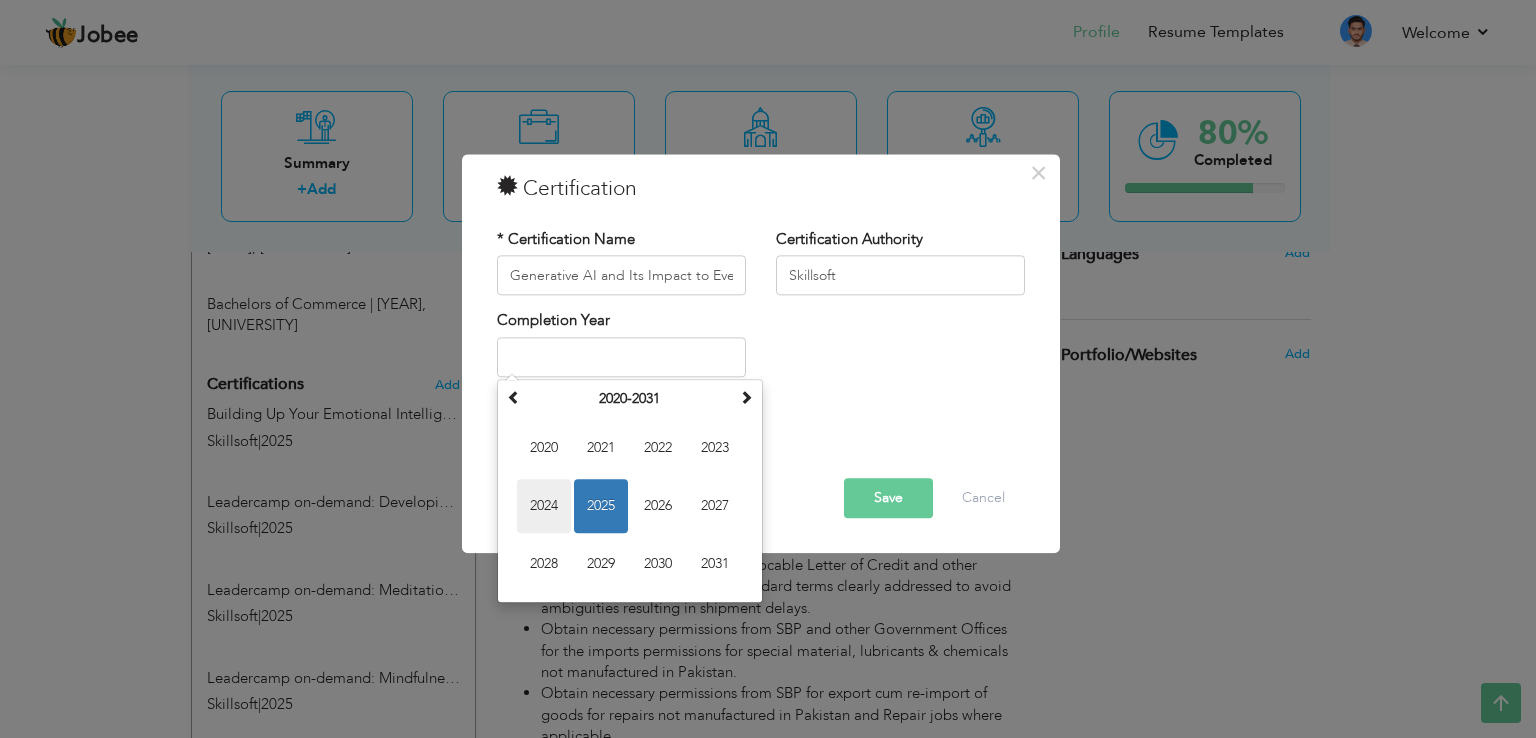 type on "2024" 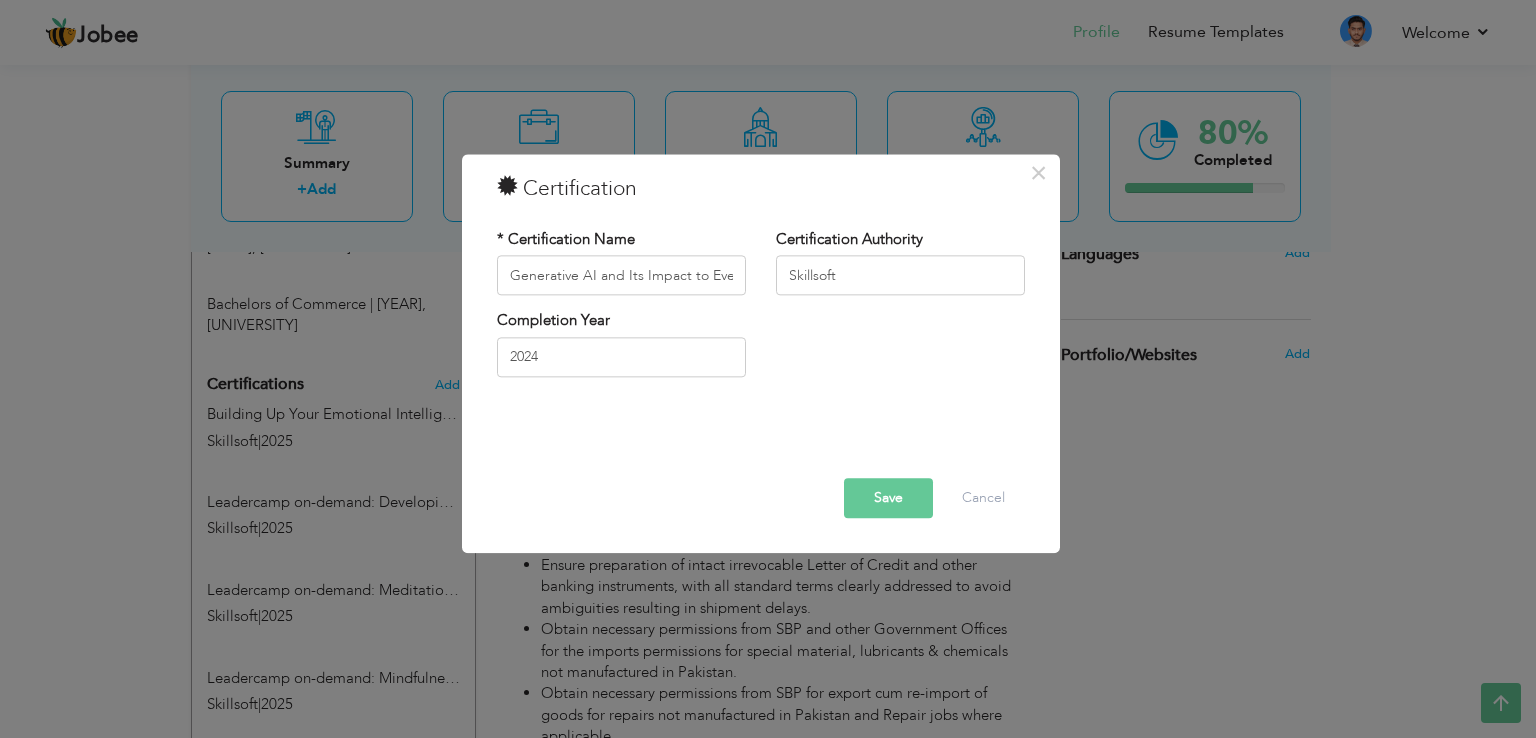 click on "Save" at bounding box center [888, 499] 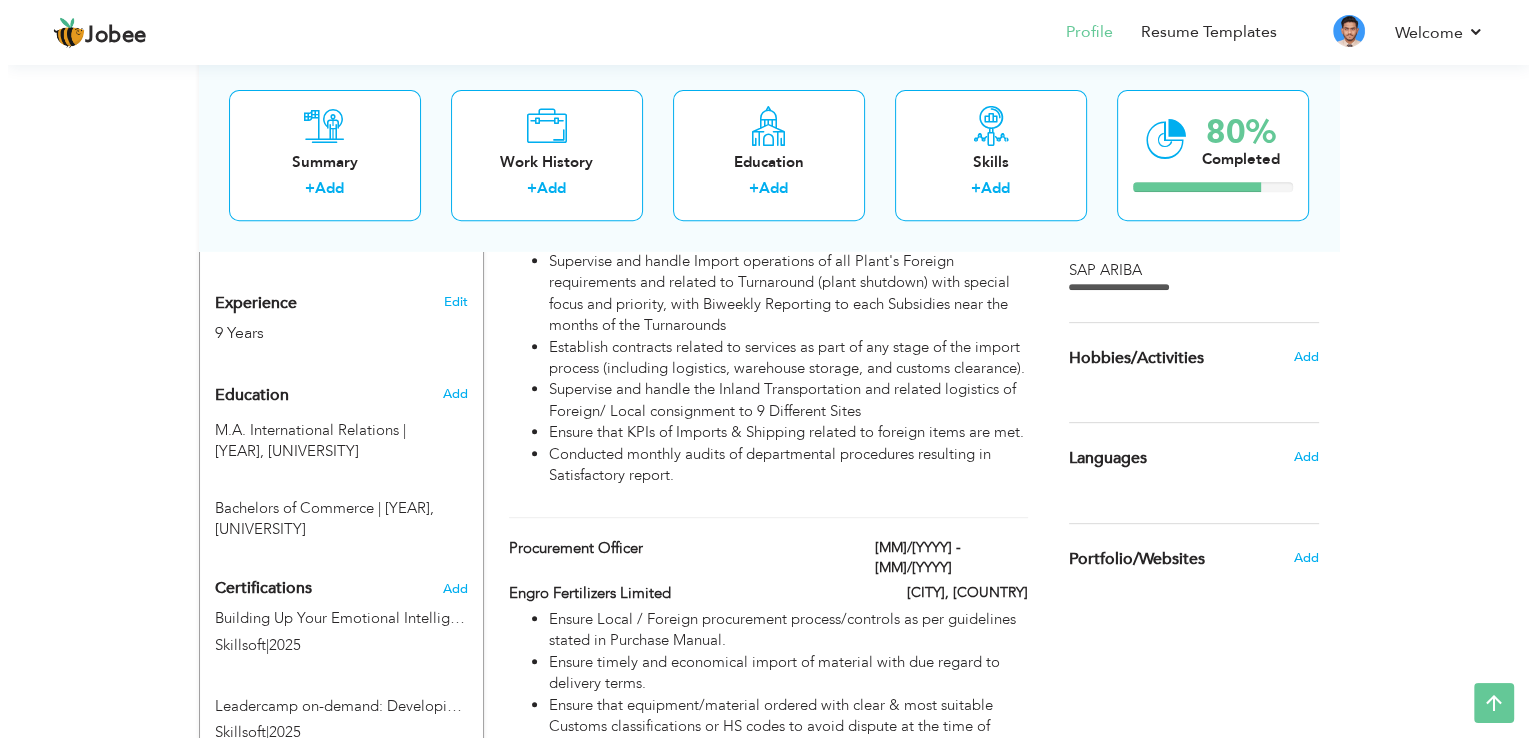 scroll, scrollTop: 900, scrollLeft: 0, axis: vertical 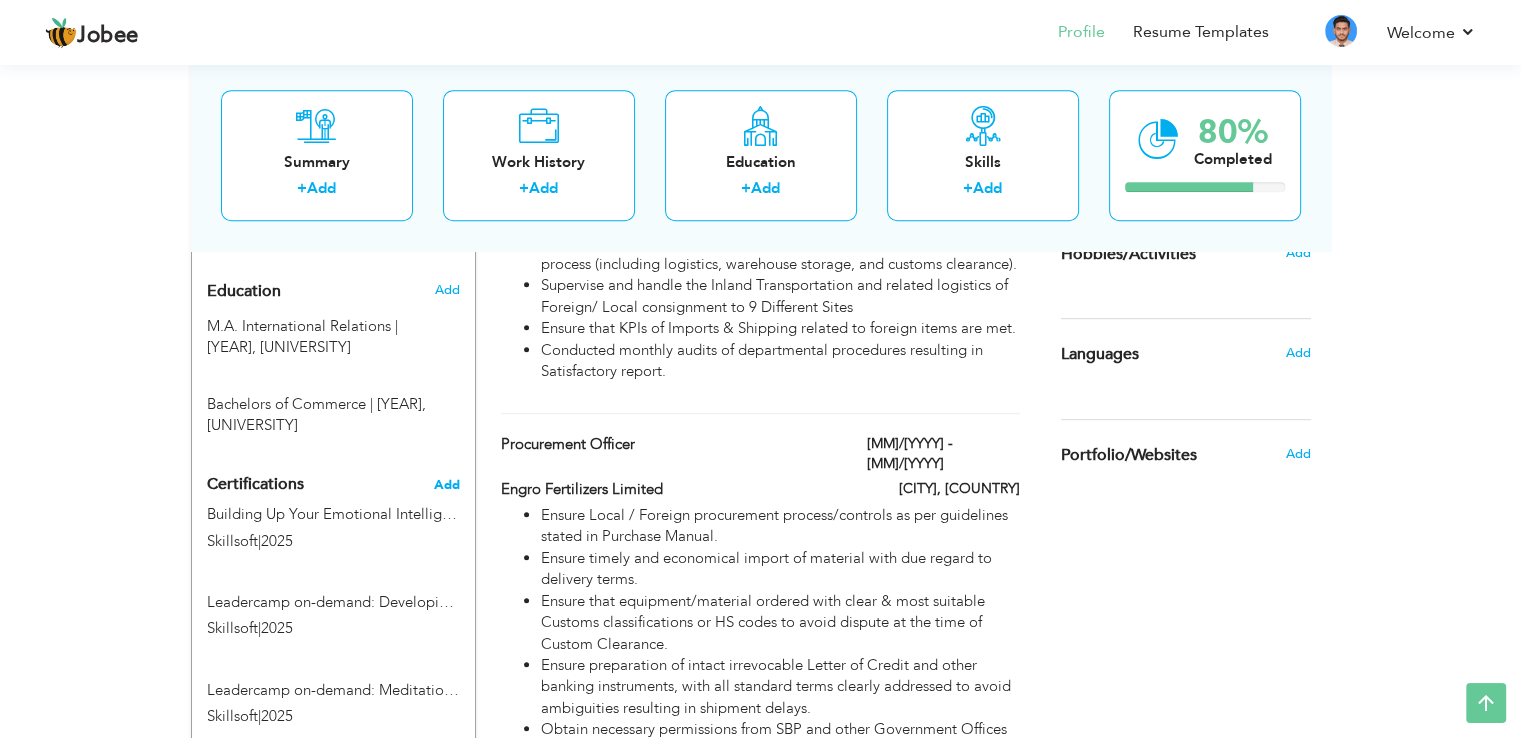 click on "Add" at bounding box center (447, 485) 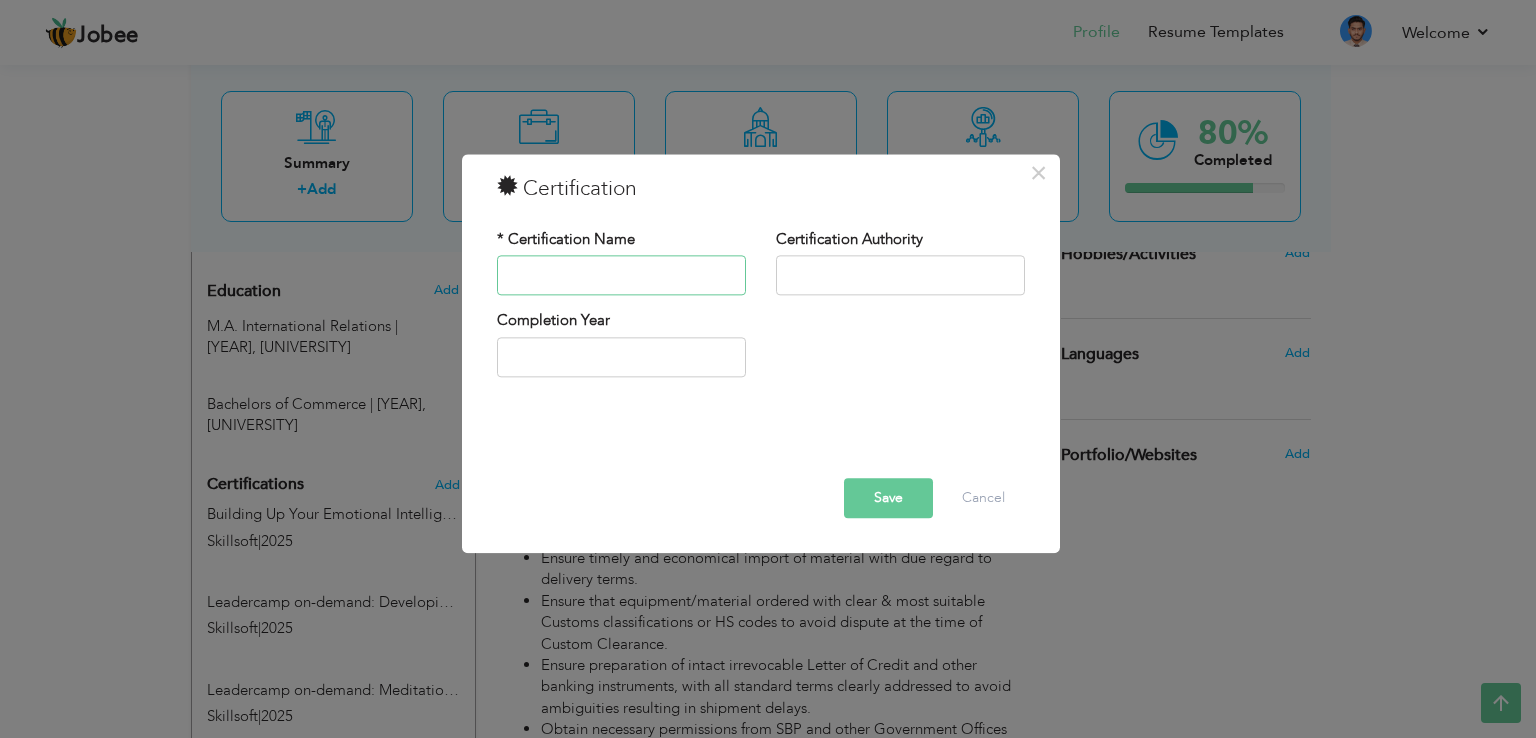 click at bounding box center [621, 276] 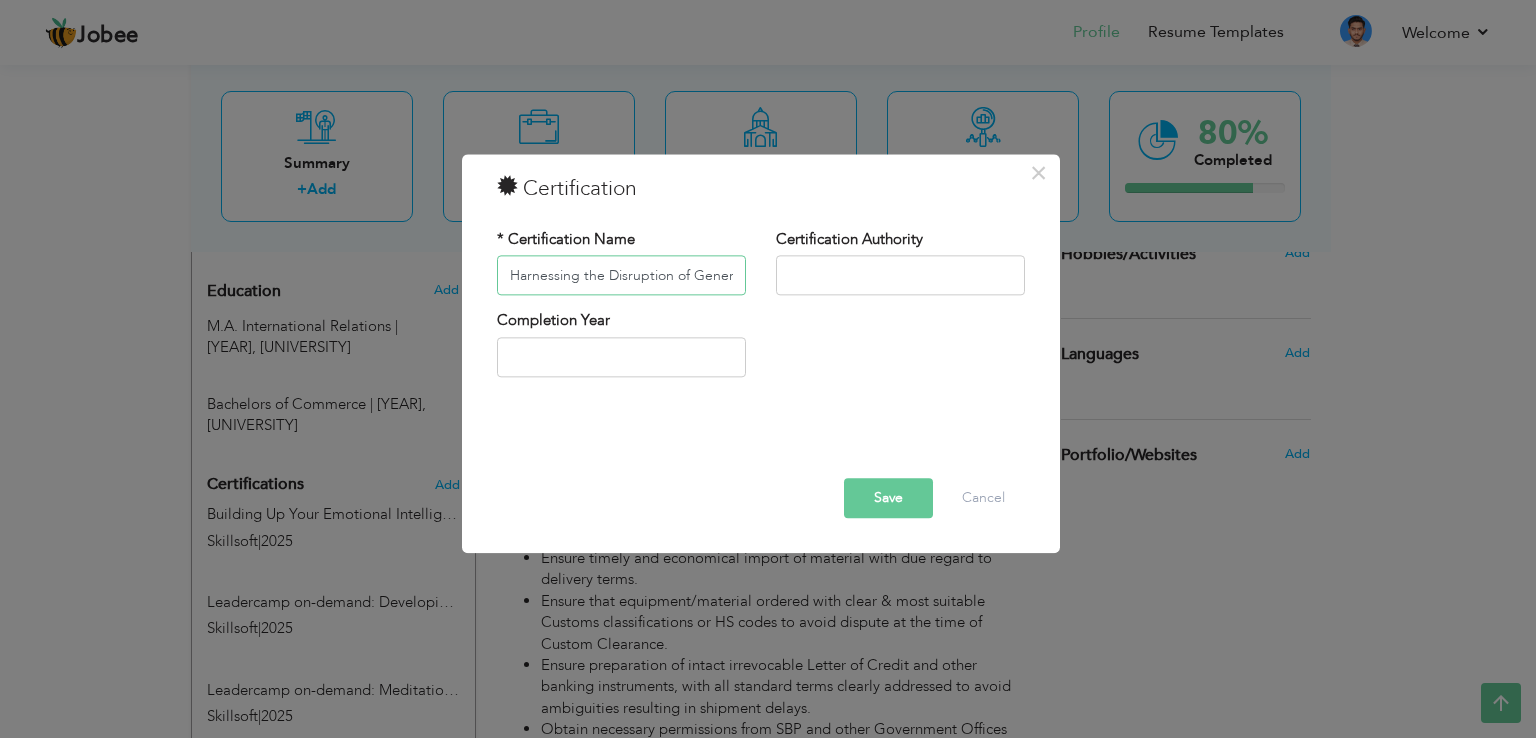 scroll, scrollTop: 0, scrollLeft: 42, axis: horizontal 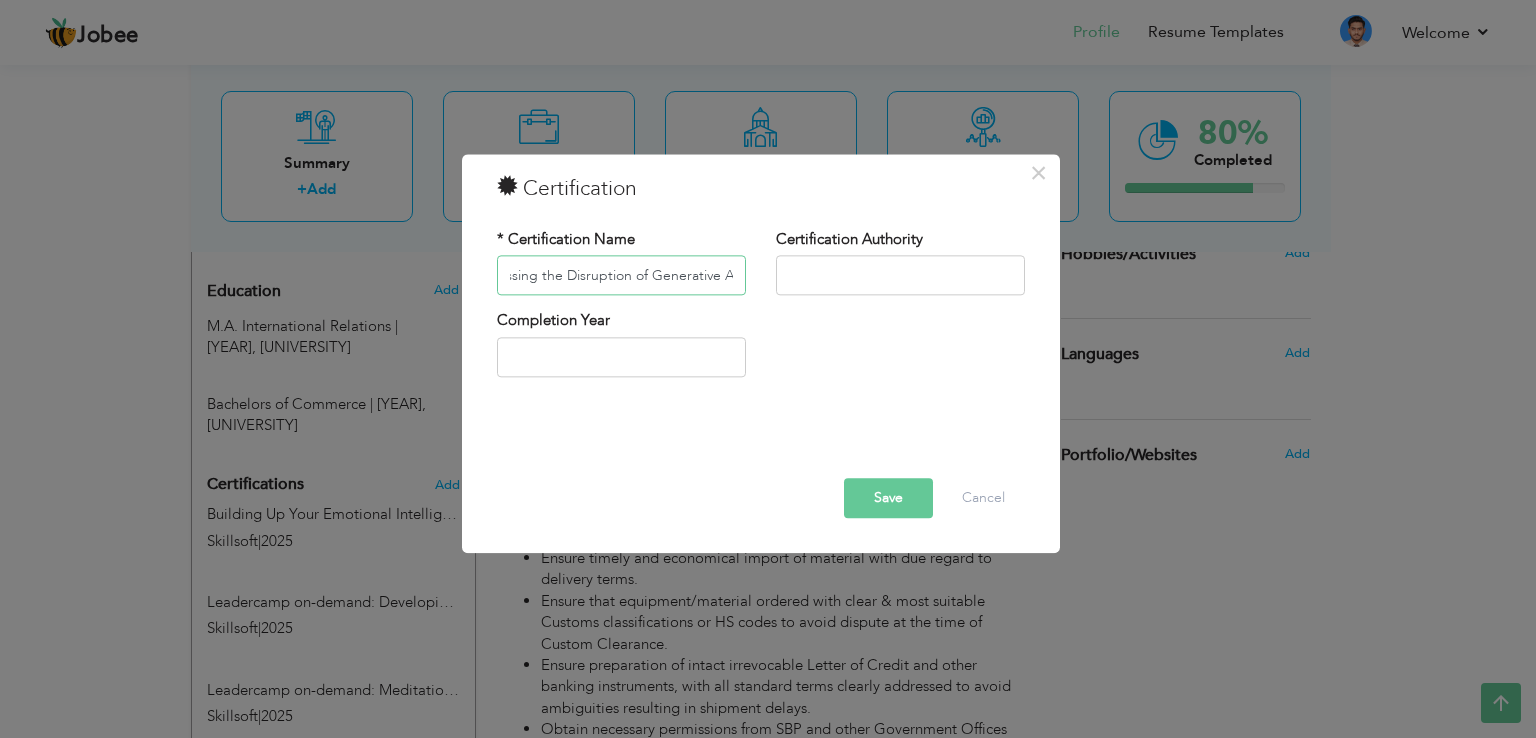 type on "Harnessing the Disruption of Generative AI" 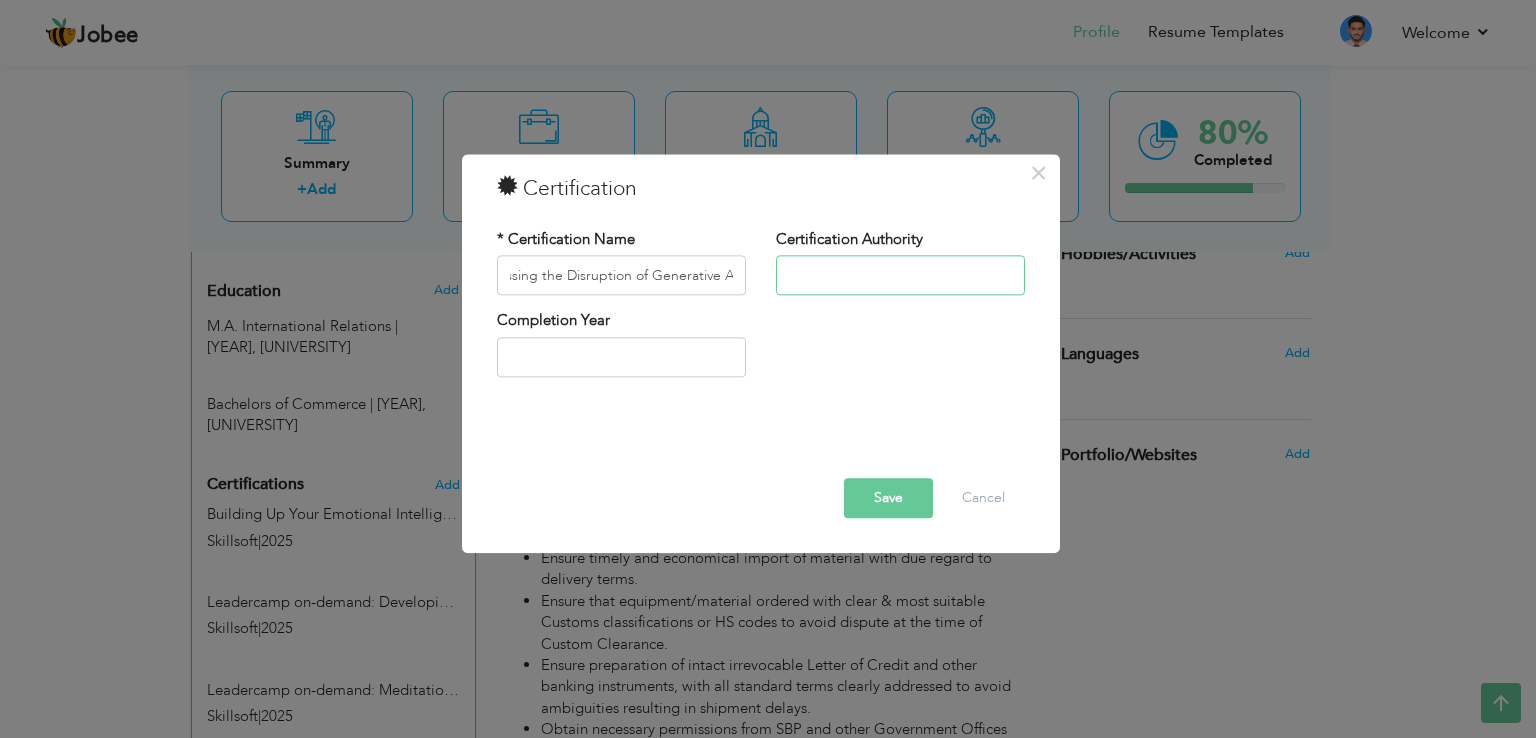 scroll, scrollTop: 0, scrollLeft: 0, axis: both 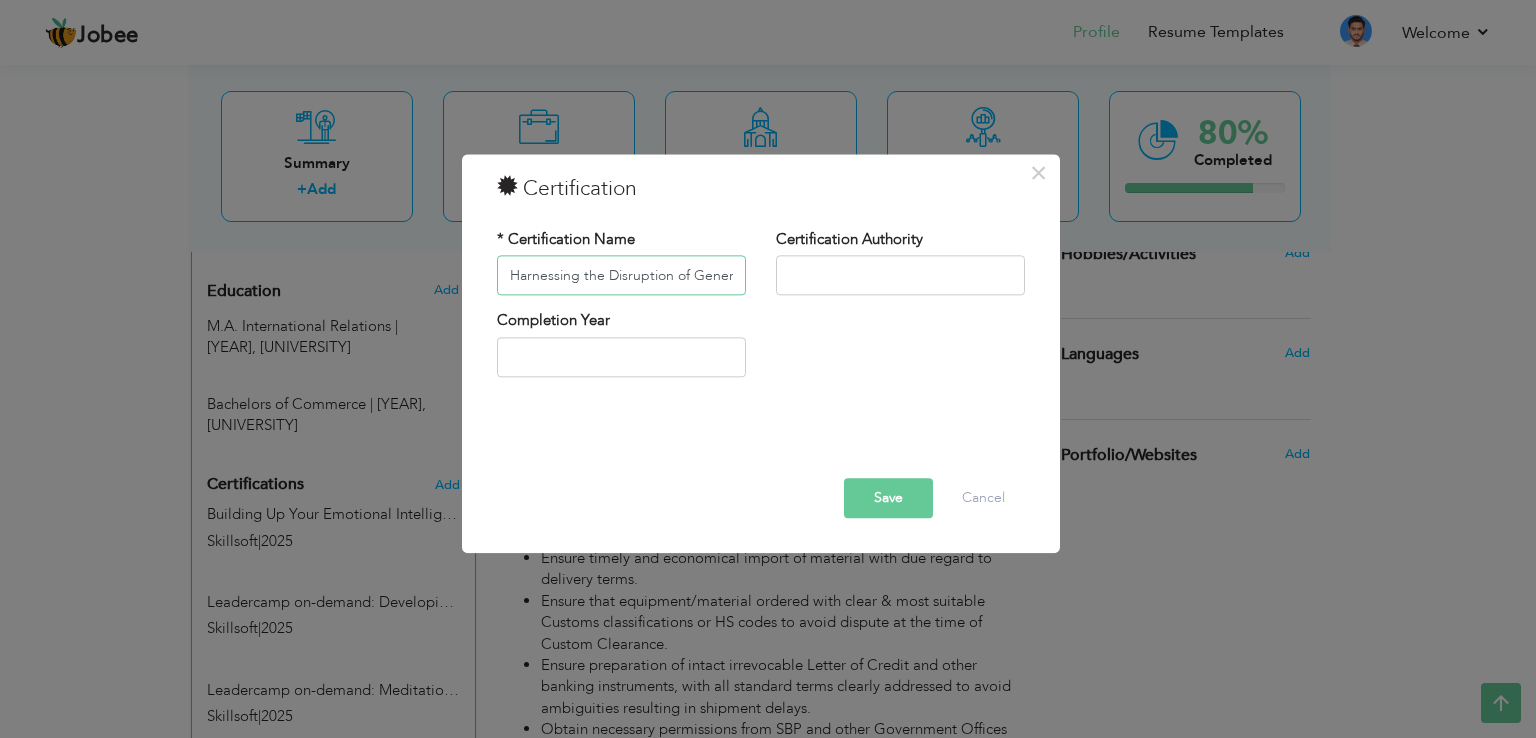 drag, startPoint x: 711, startPoint y: 277, endPoint x: 868, endPoint y: 284, distance: 157.15598 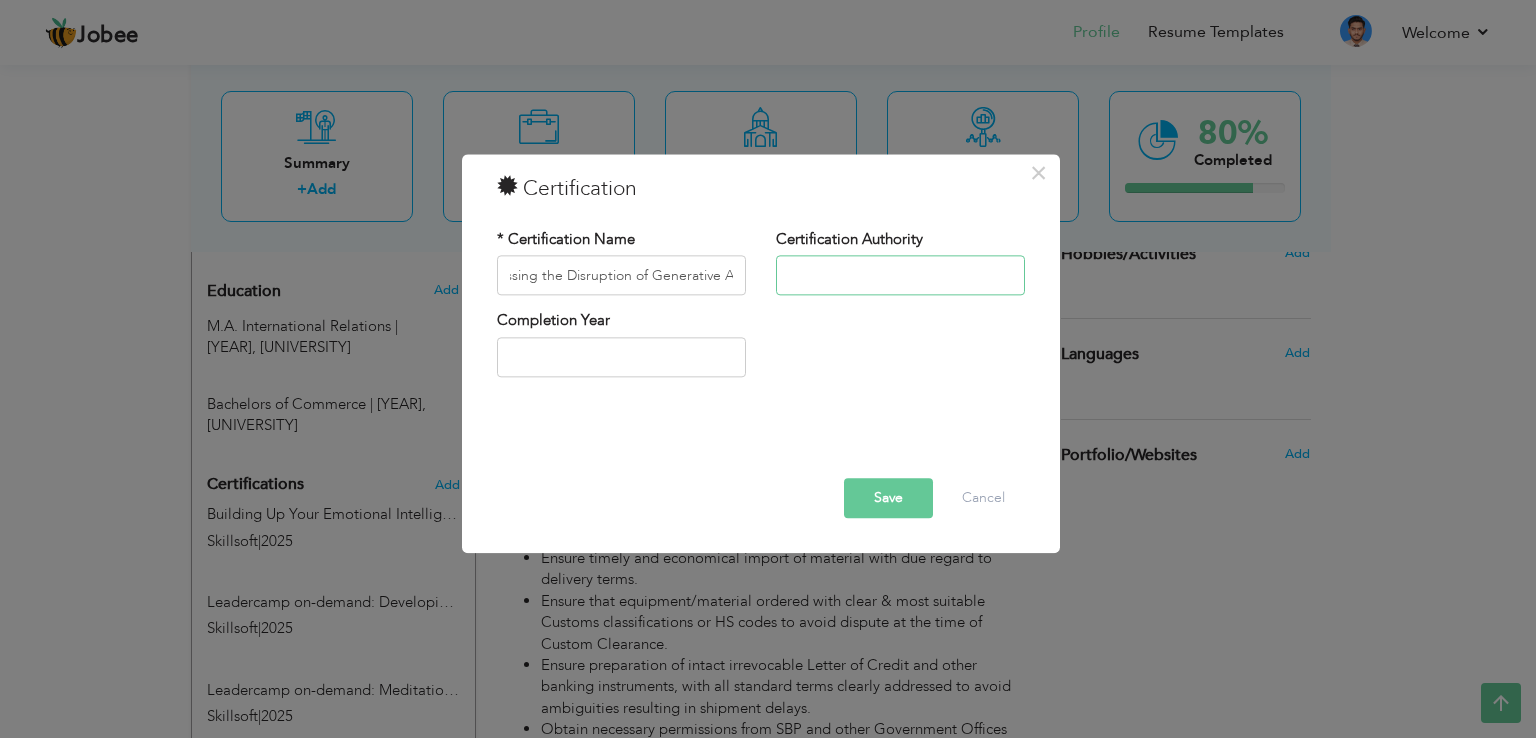 click at bounding box center [900, 276] 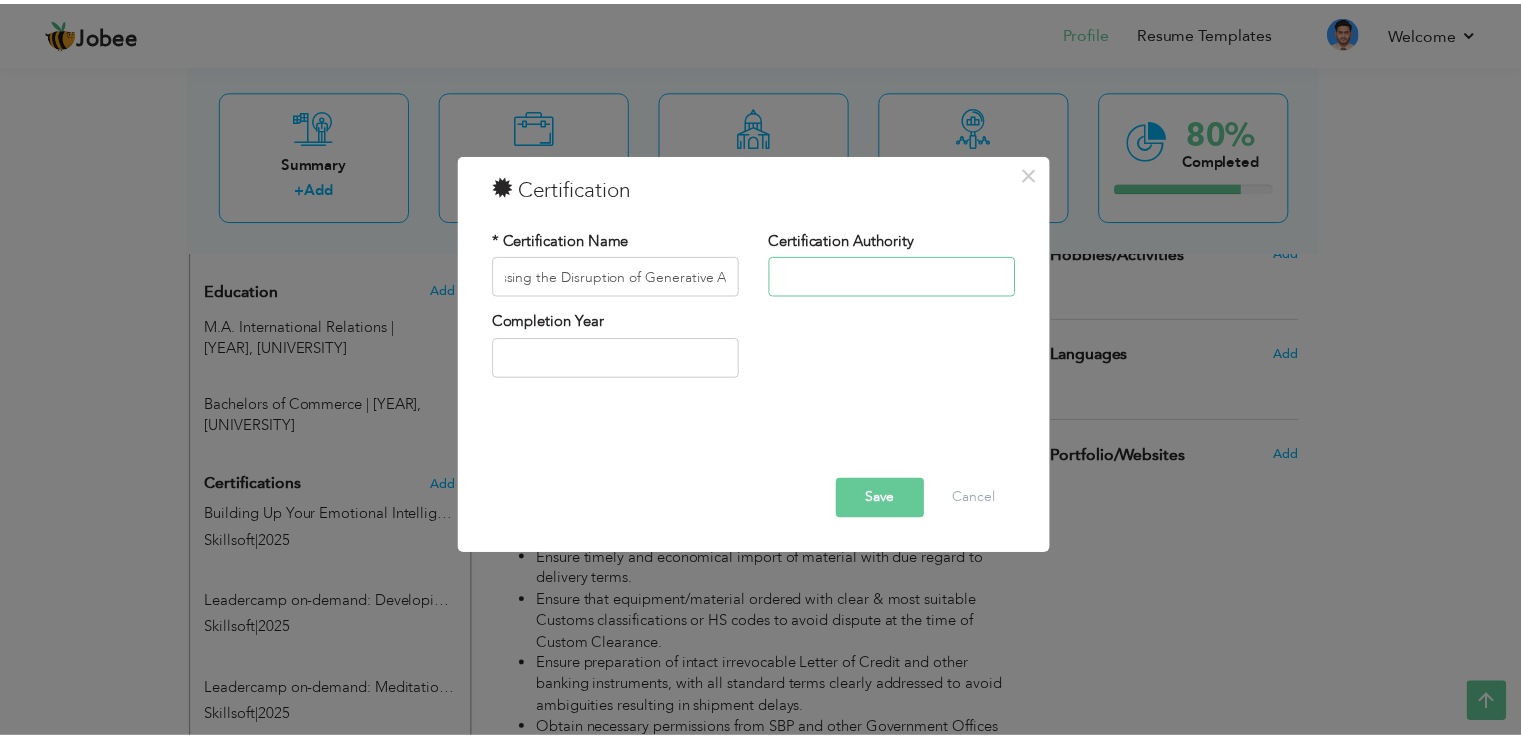 scroll, scrollTop: 0, scrollLeft: 0, axis: both 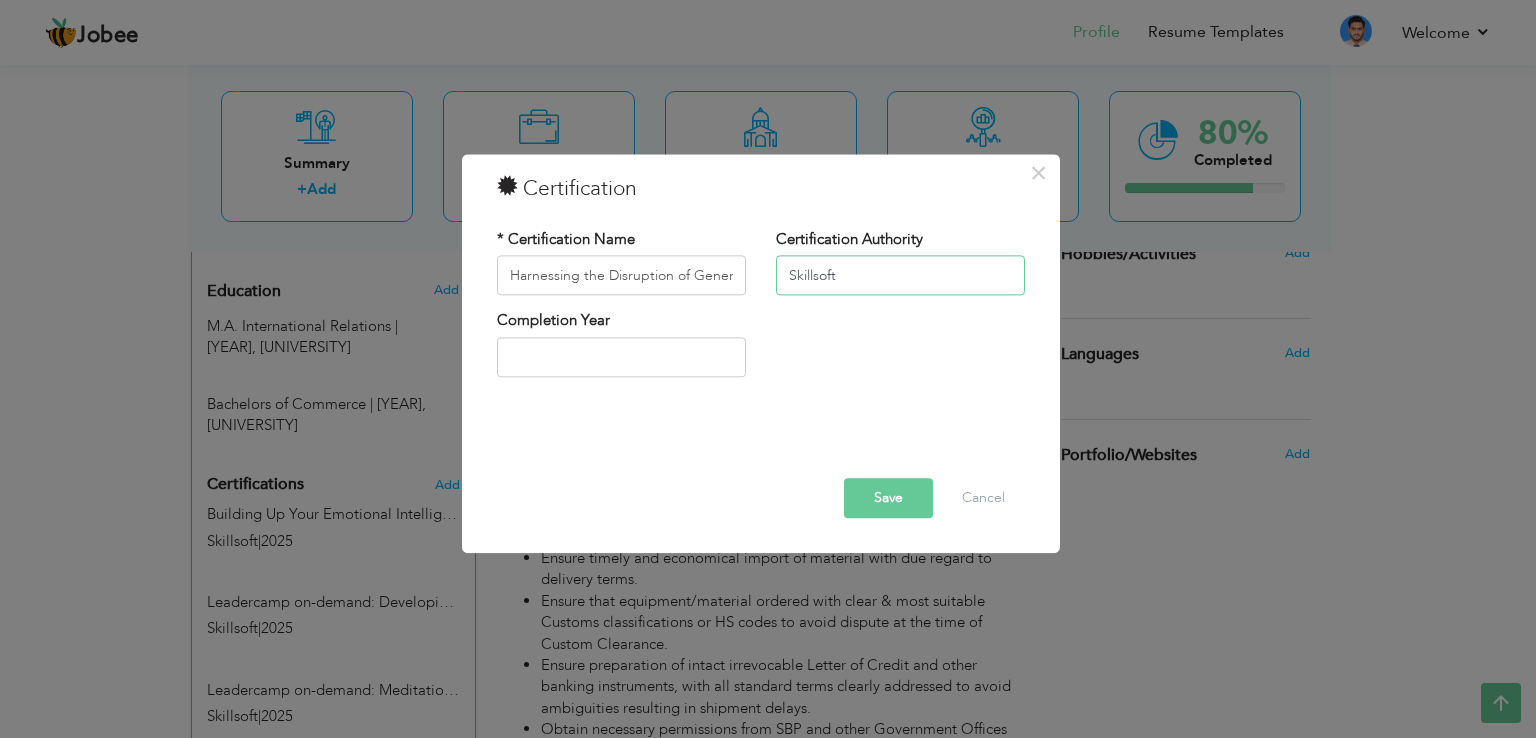 type on "Skillsoft" 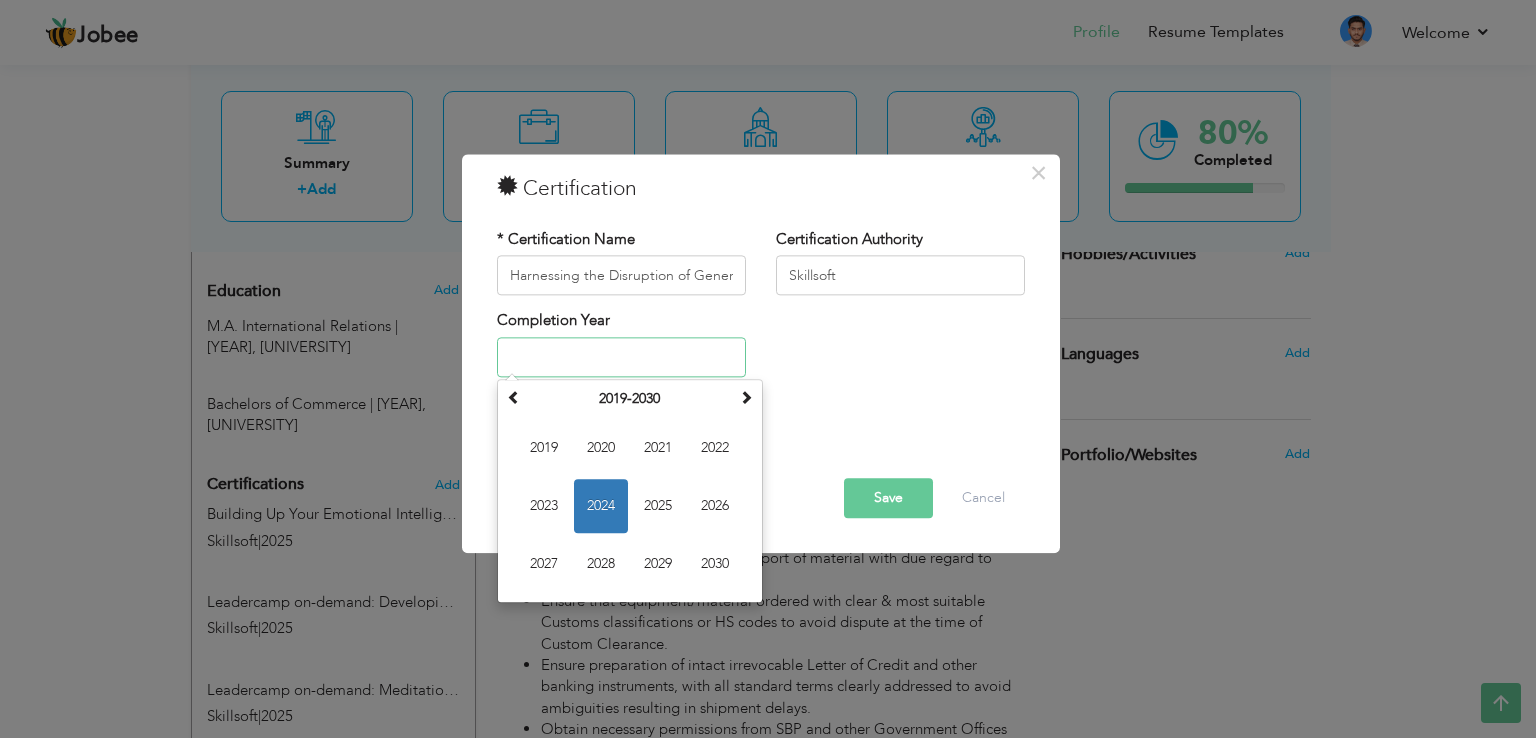 click at bounding box center (621, 357) 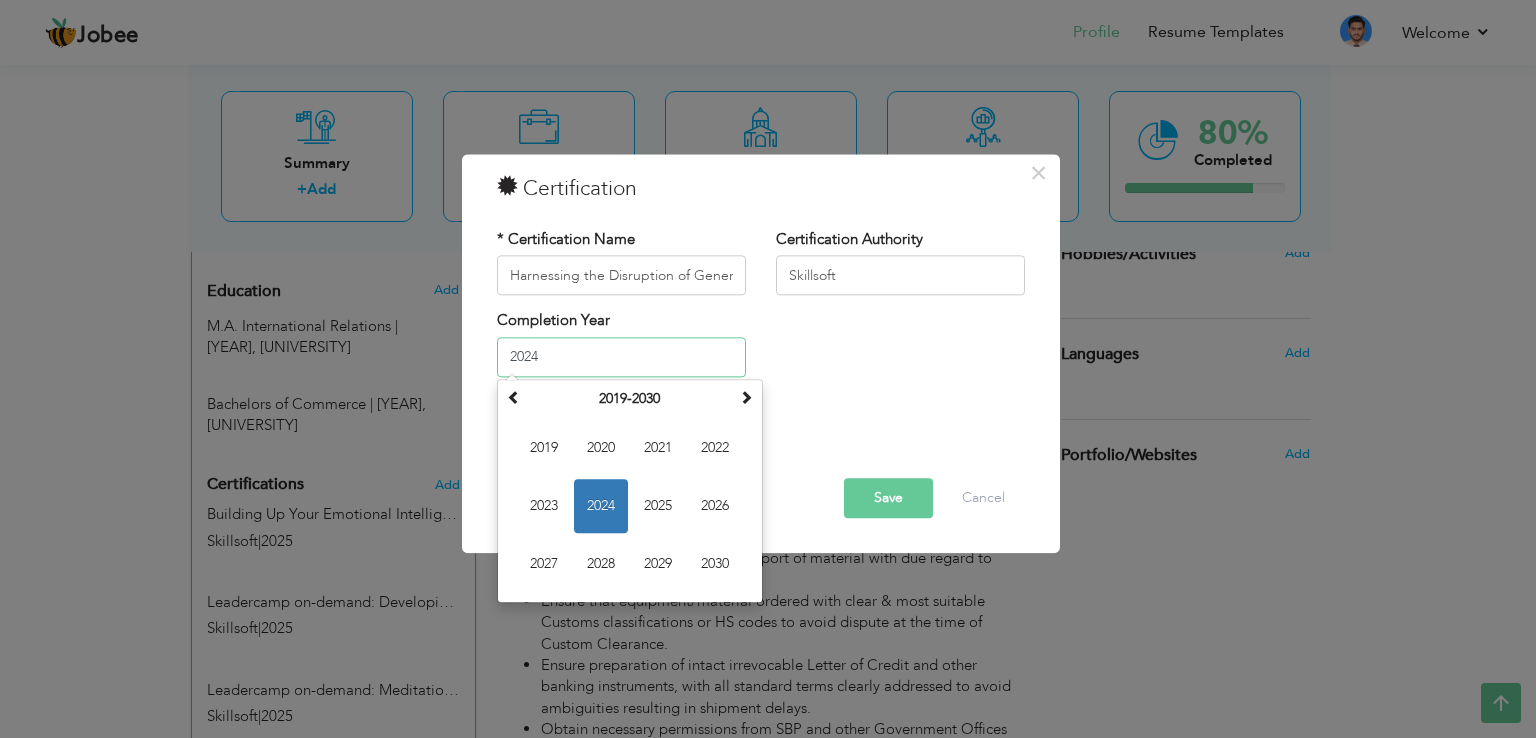 type on "2024" 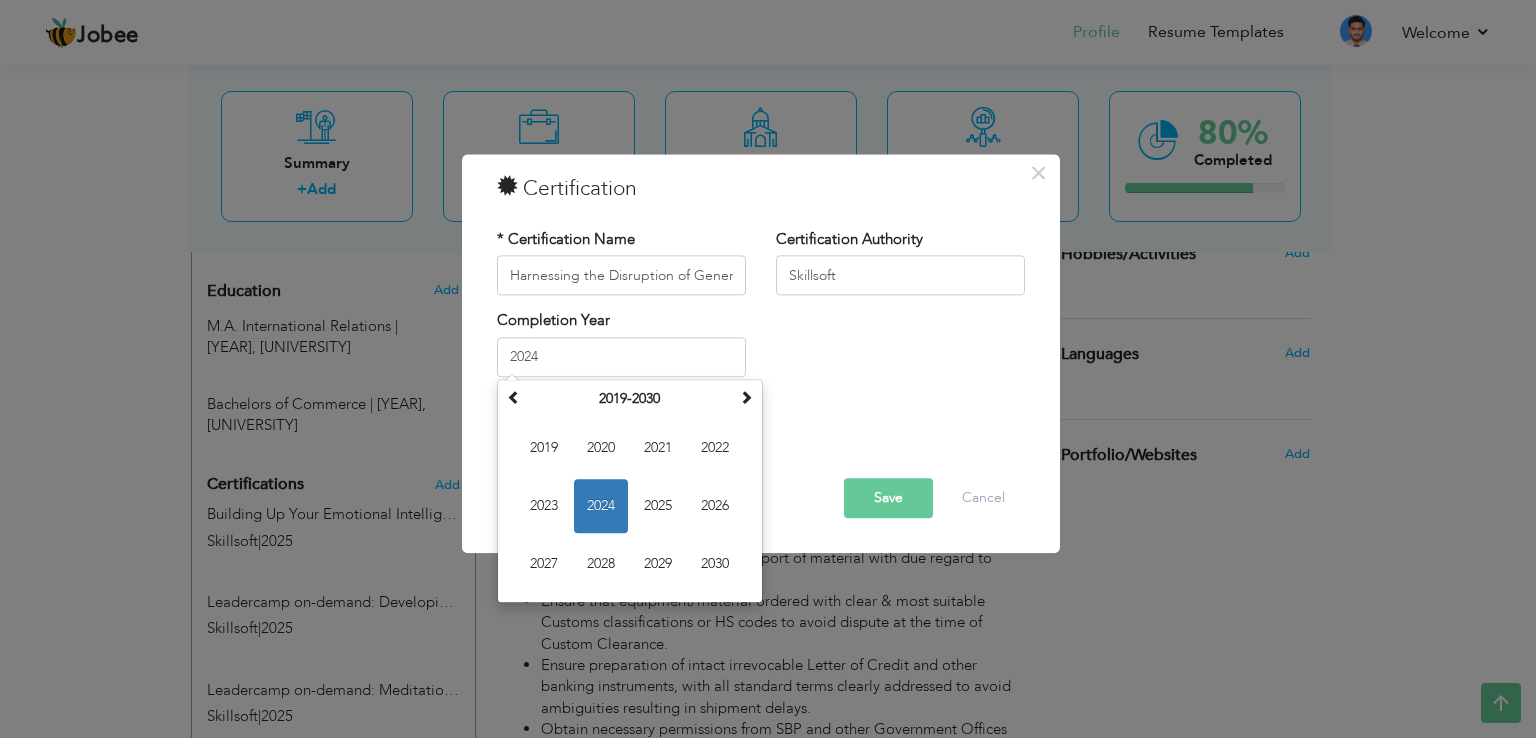 click on "Save" at bounding box center (888, 499) 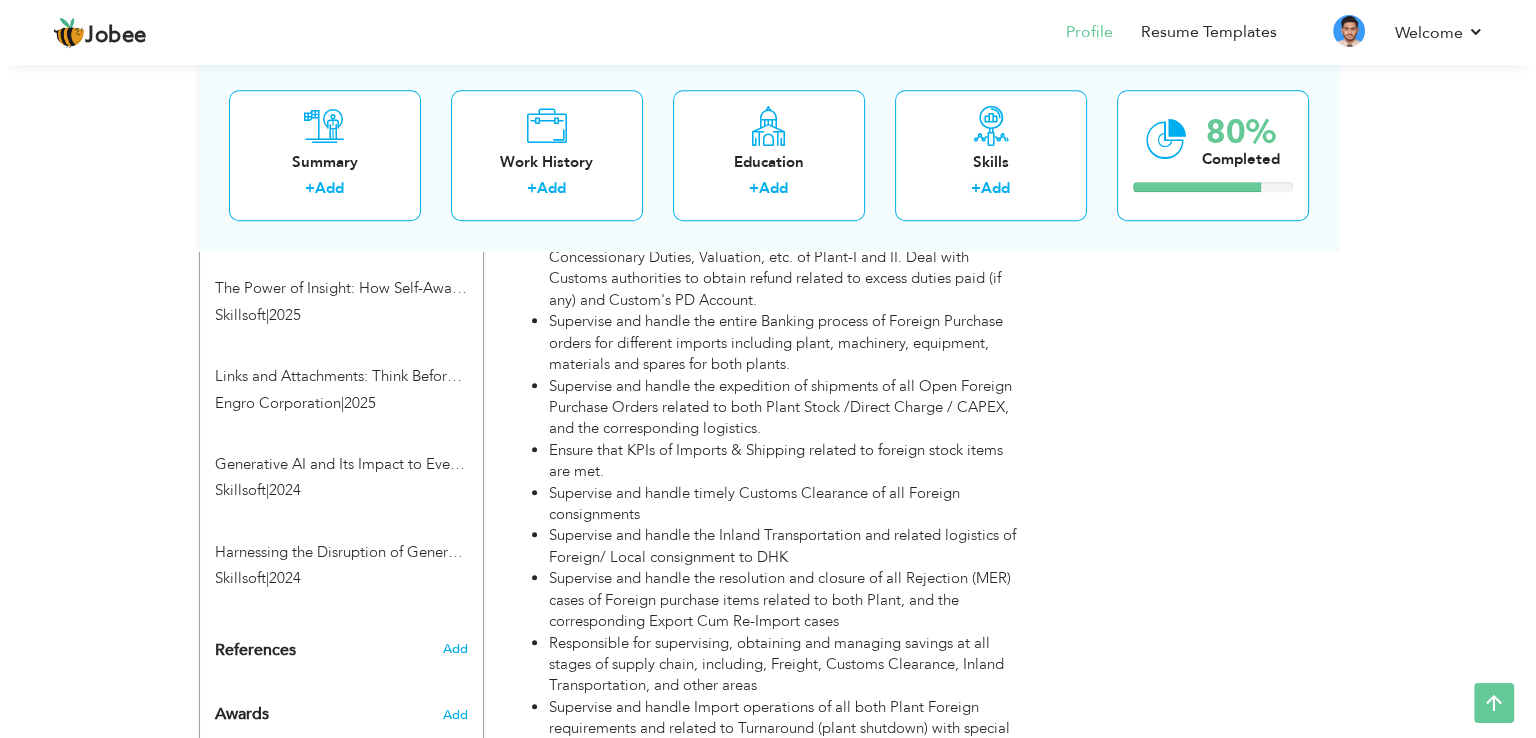 scroll, scrollTop: 1600, scrollLeft: 0, axis: vertical 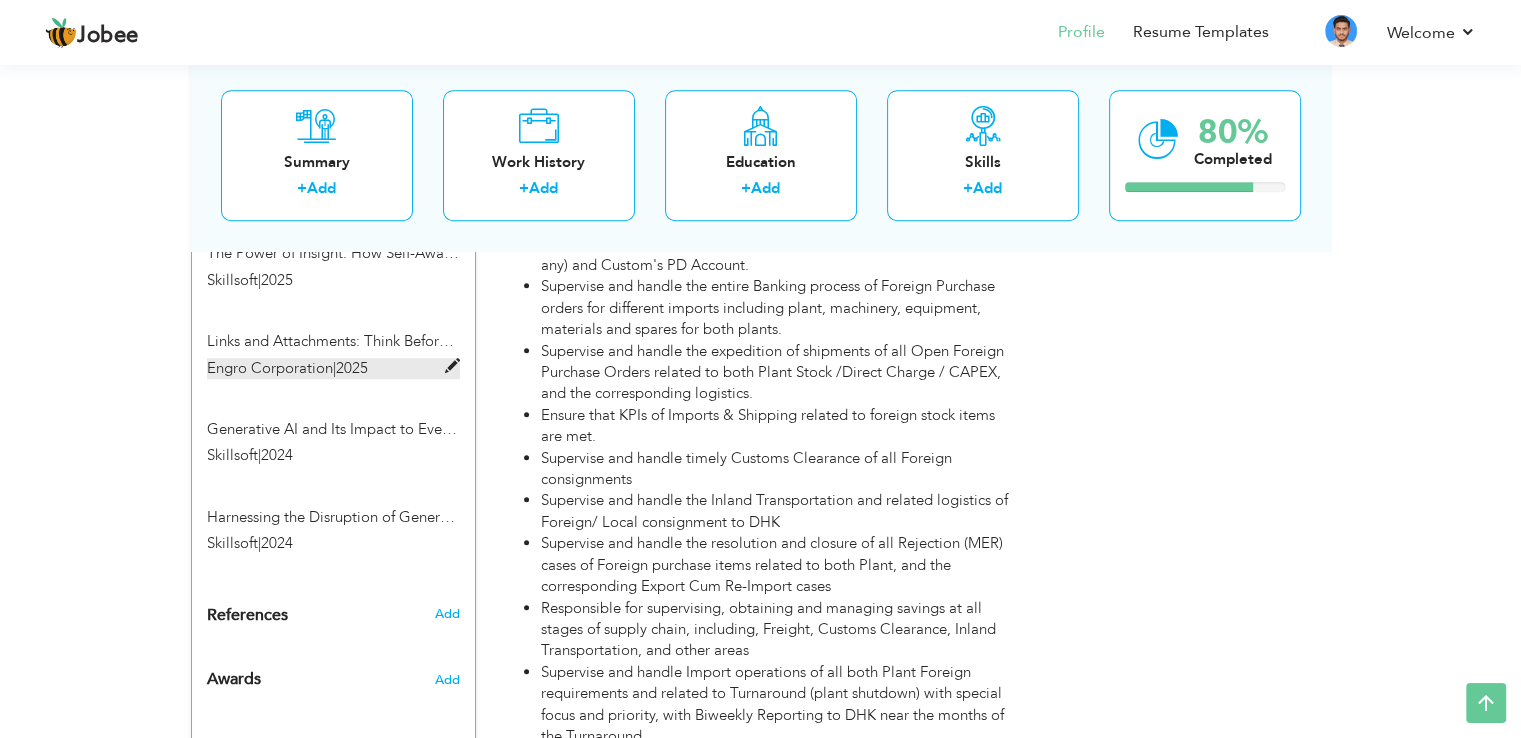 click at bounding box center (452, 366) 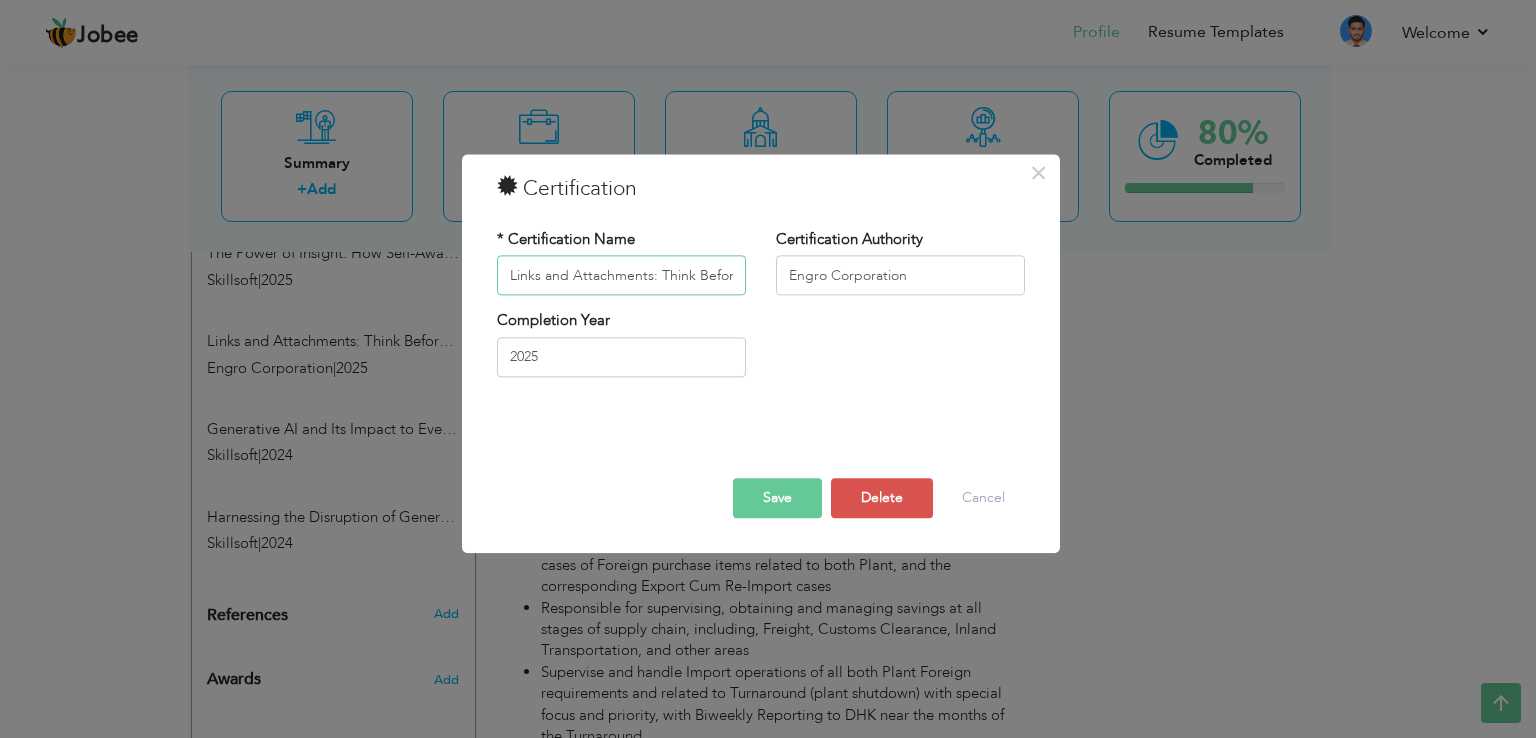 scroll, scrollTop: 0, scrollLeft: 62, axis: horizontal 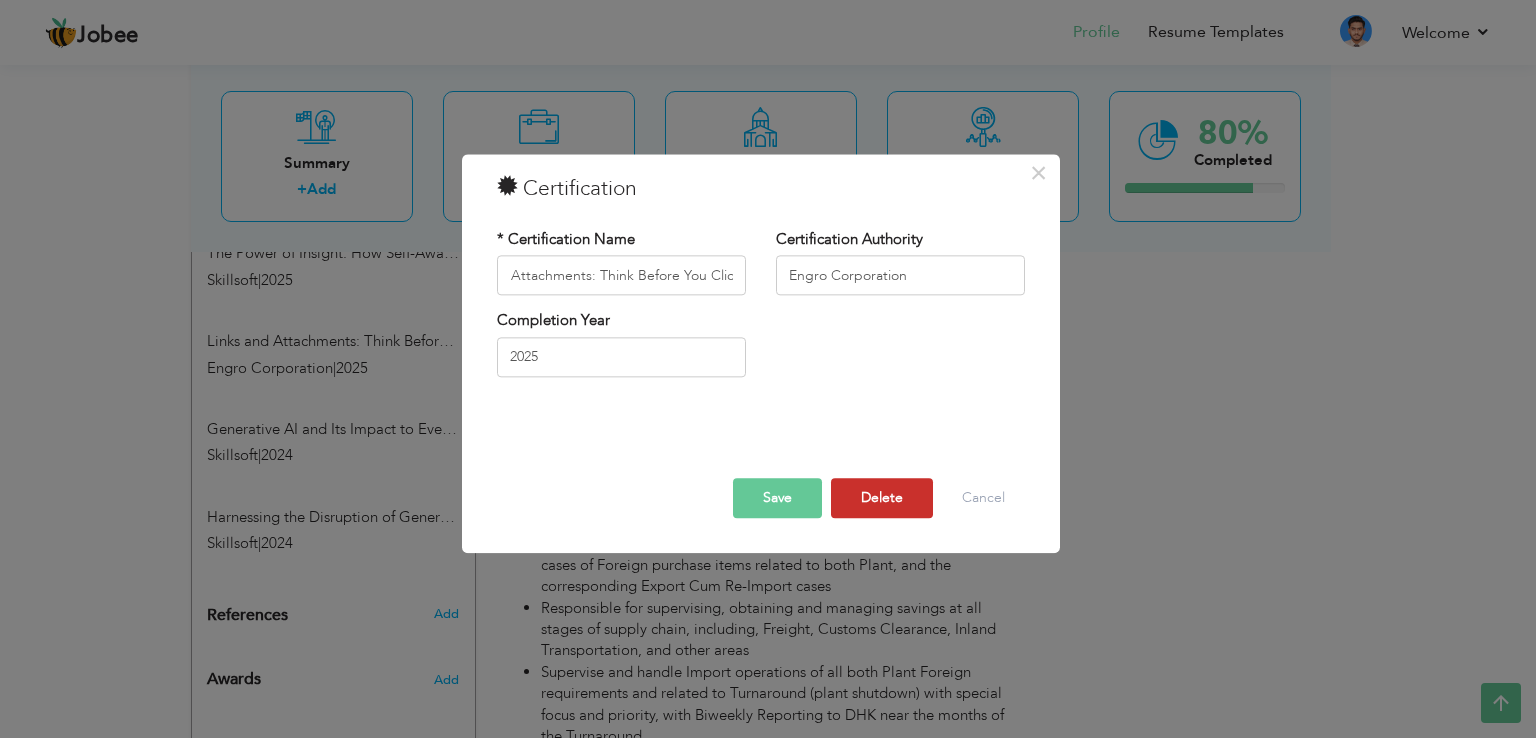 click on "Delete" at bounding box center [882, 499] 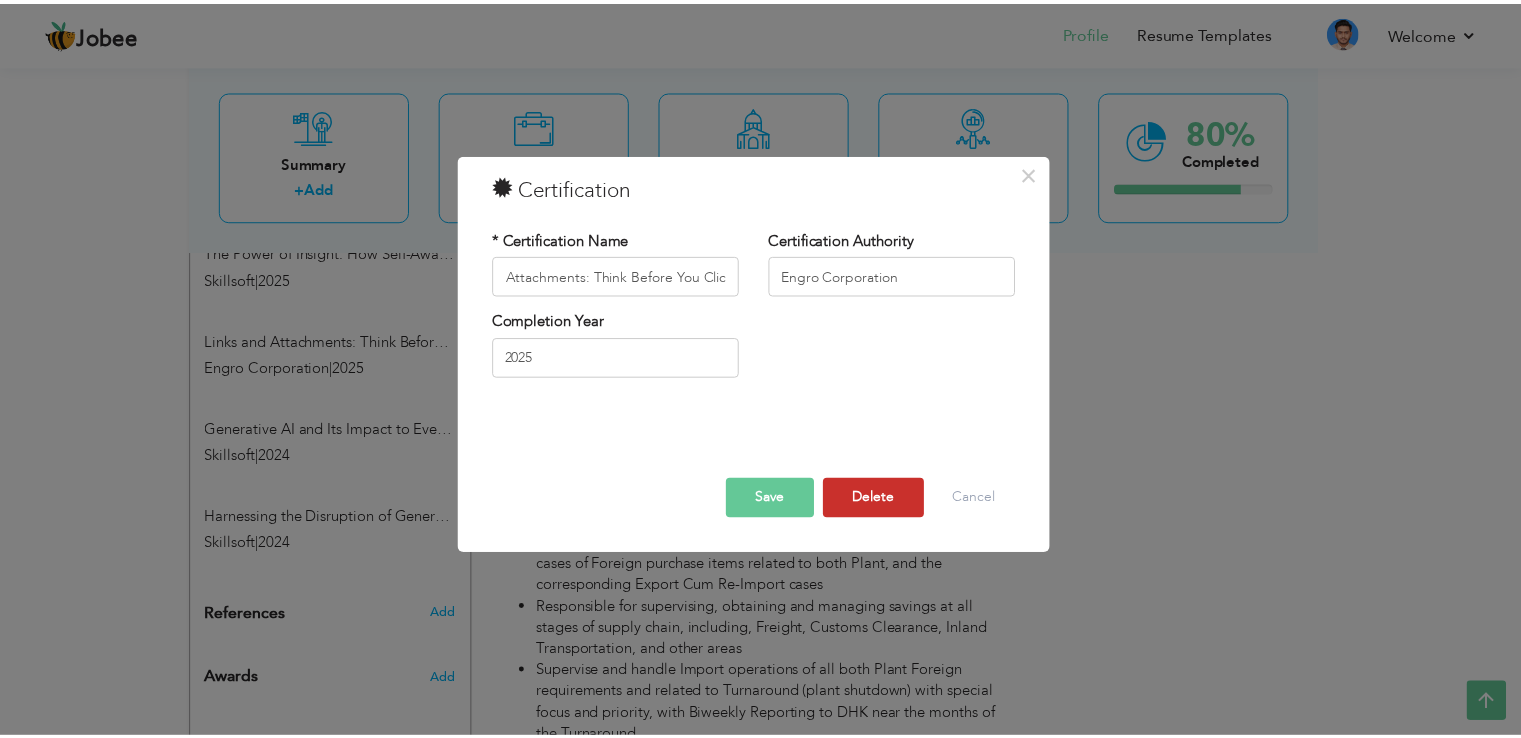 scroll, scrollTop: 0, scrollLeft: 0, axis: both 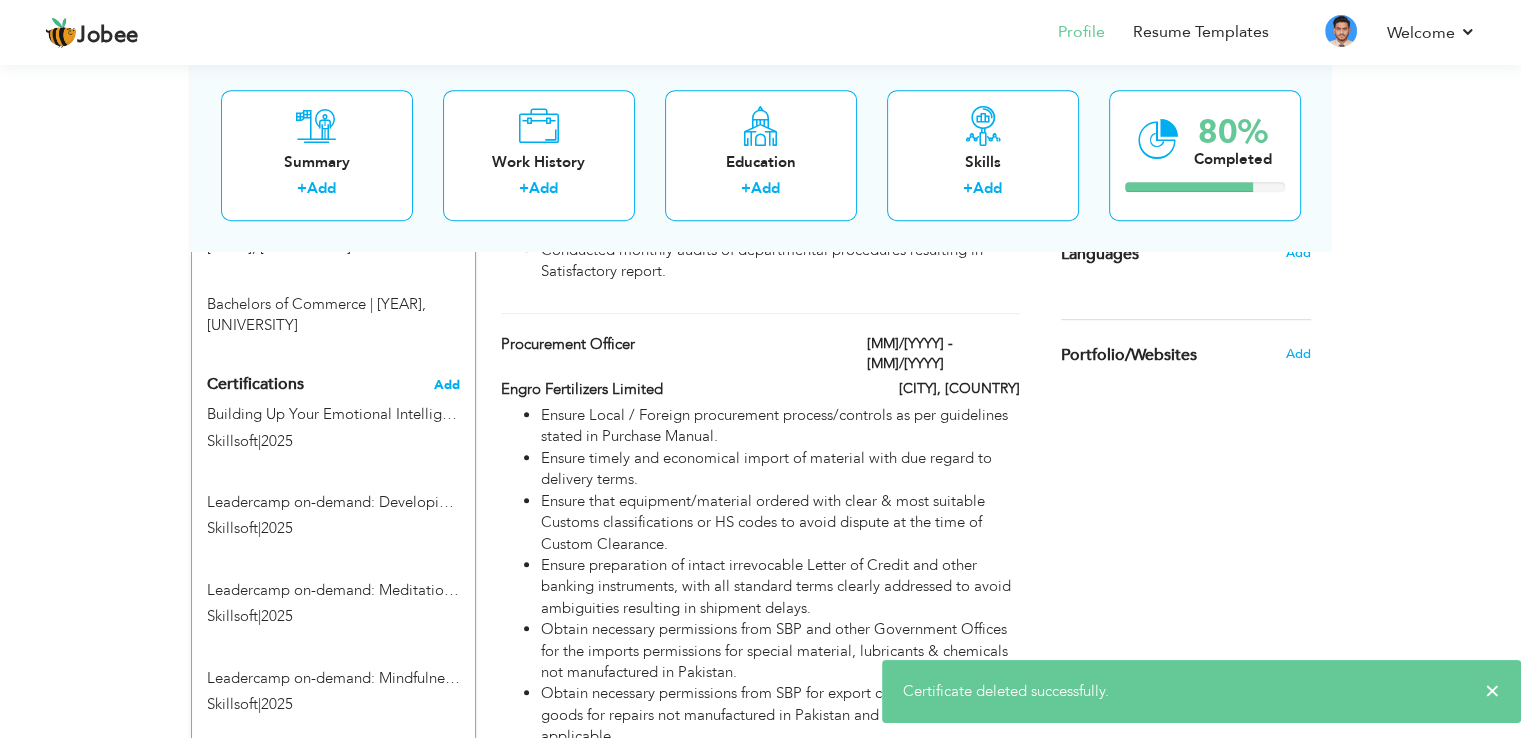 click on "Add" at bounding box center [447, 385] 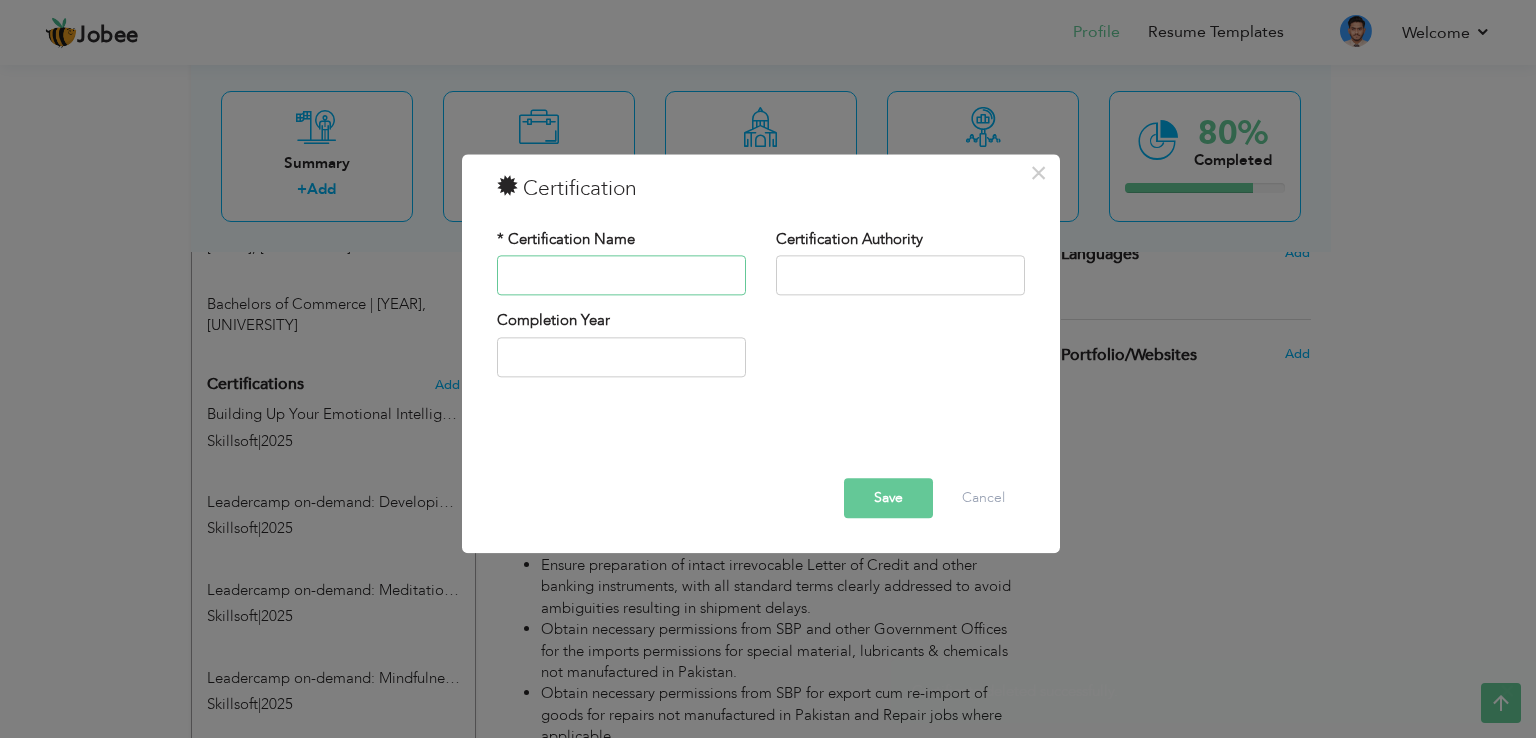 paste on "Describing Supply Contract Basics" 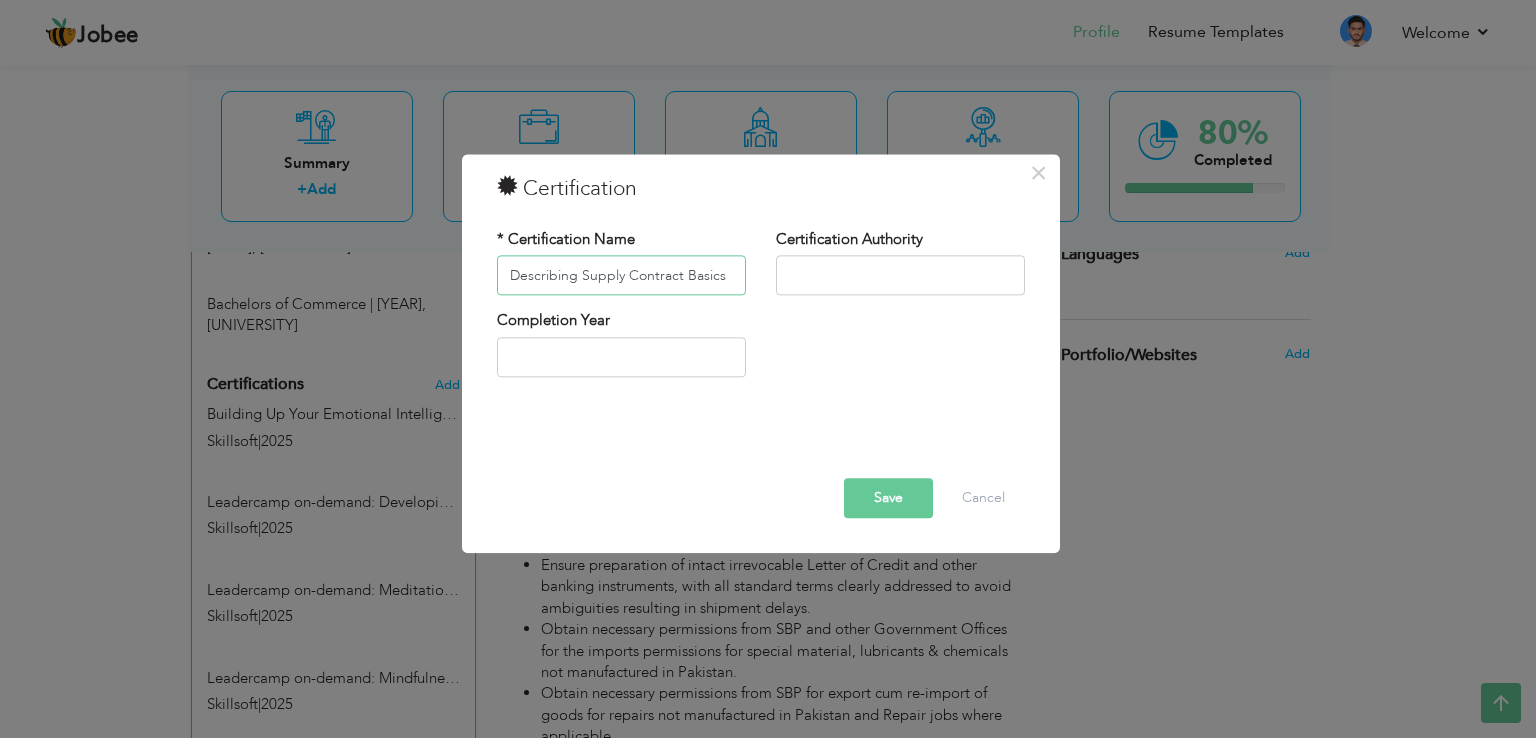 type on "Describing Supply Contract Basics" 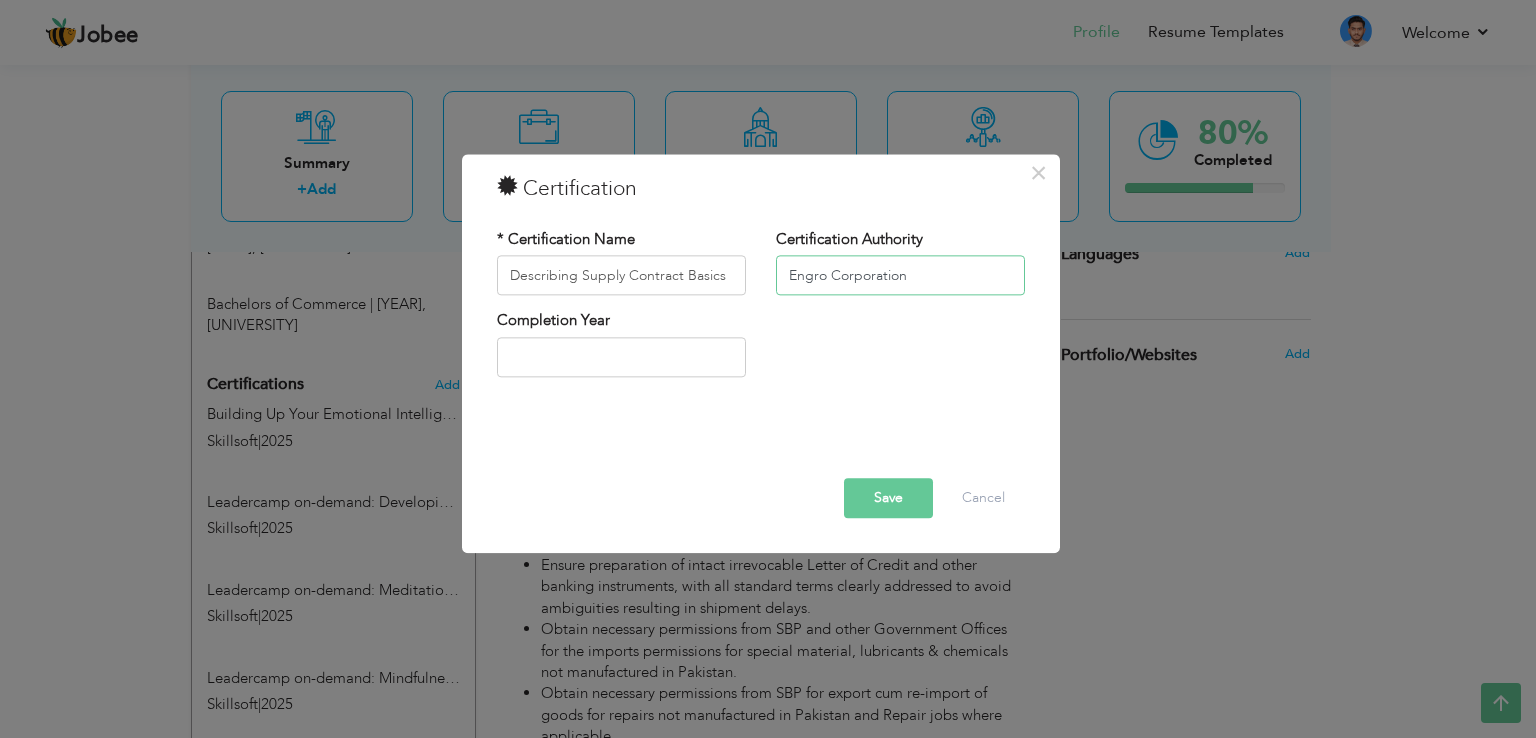 type on "Engro Corporation" 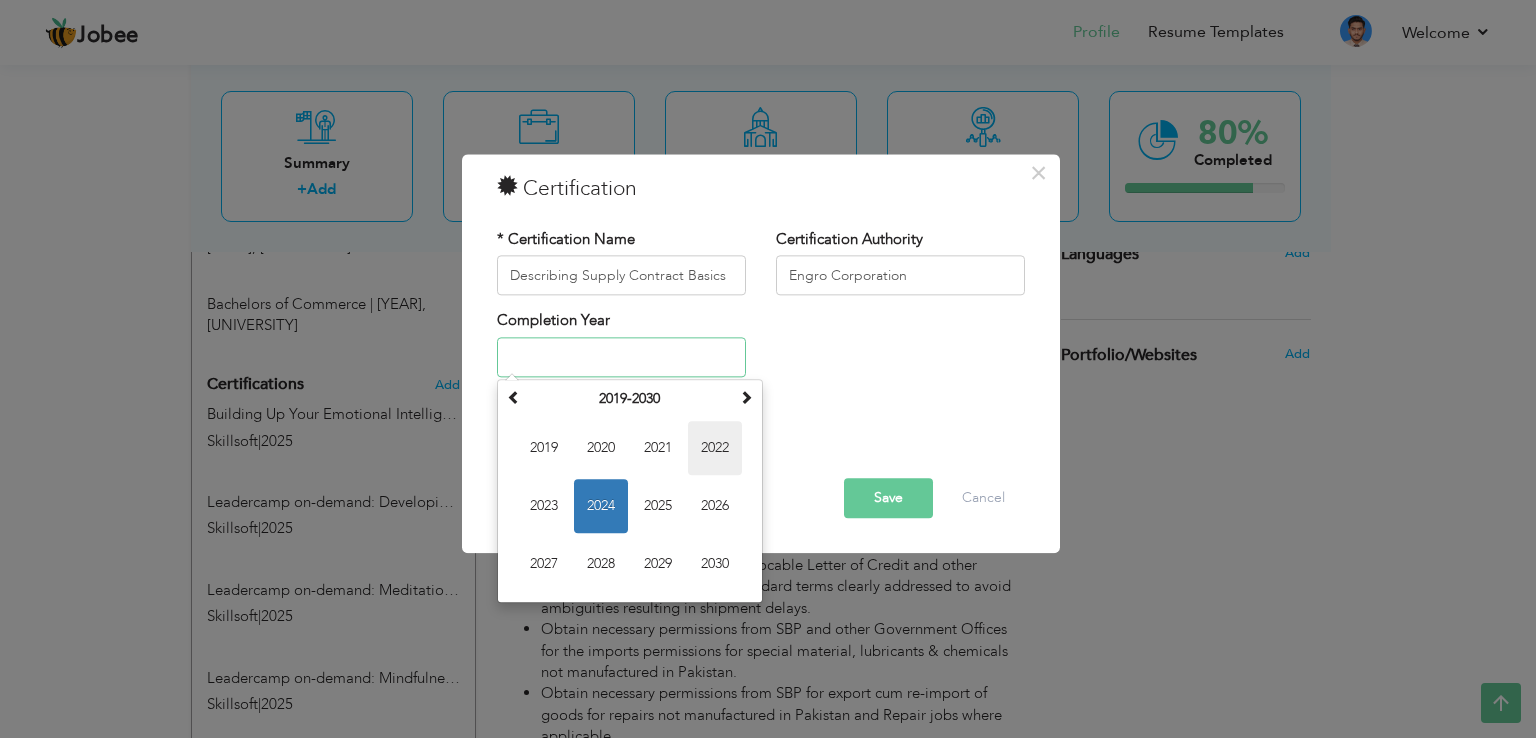 click on "2022" at bounding box center [715, 448] 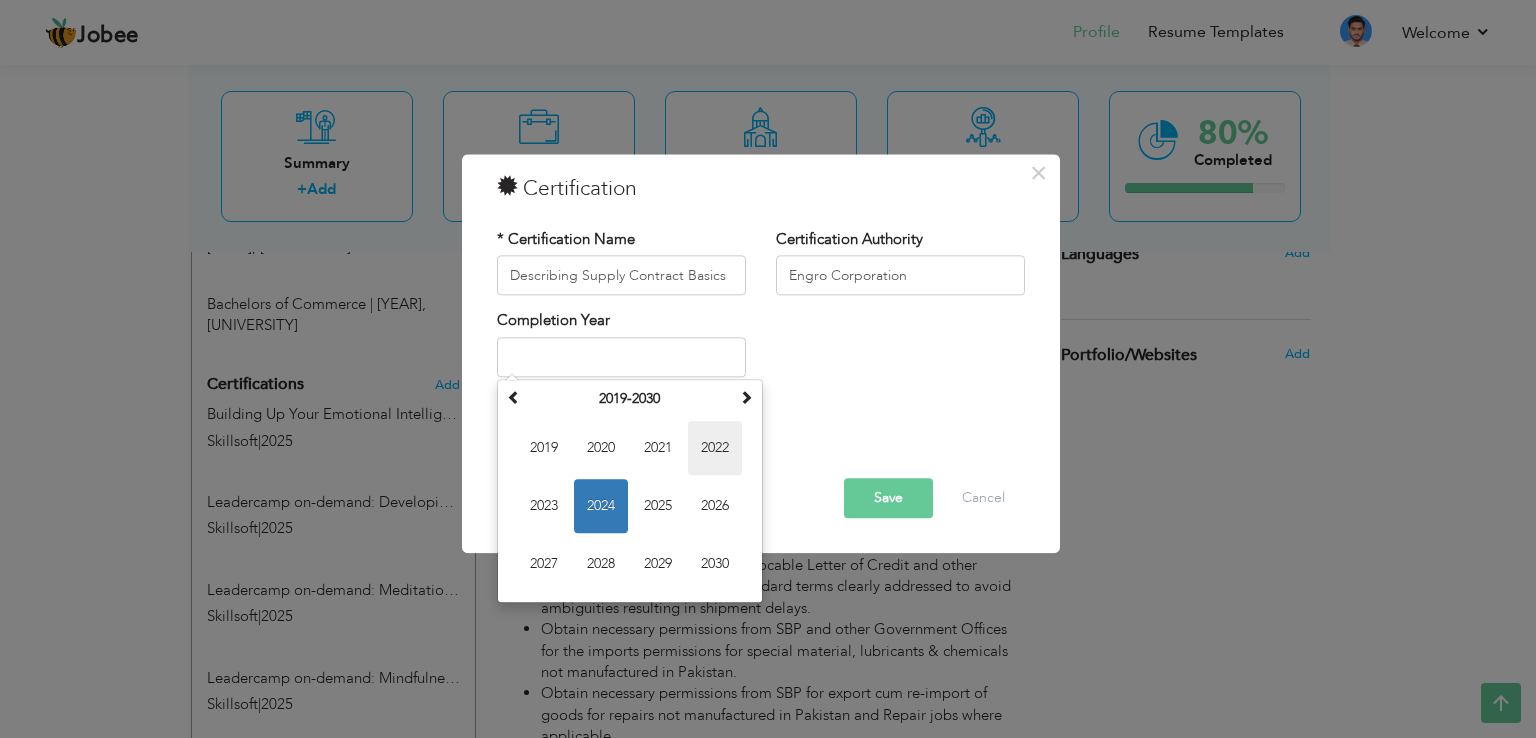 type on "2022" 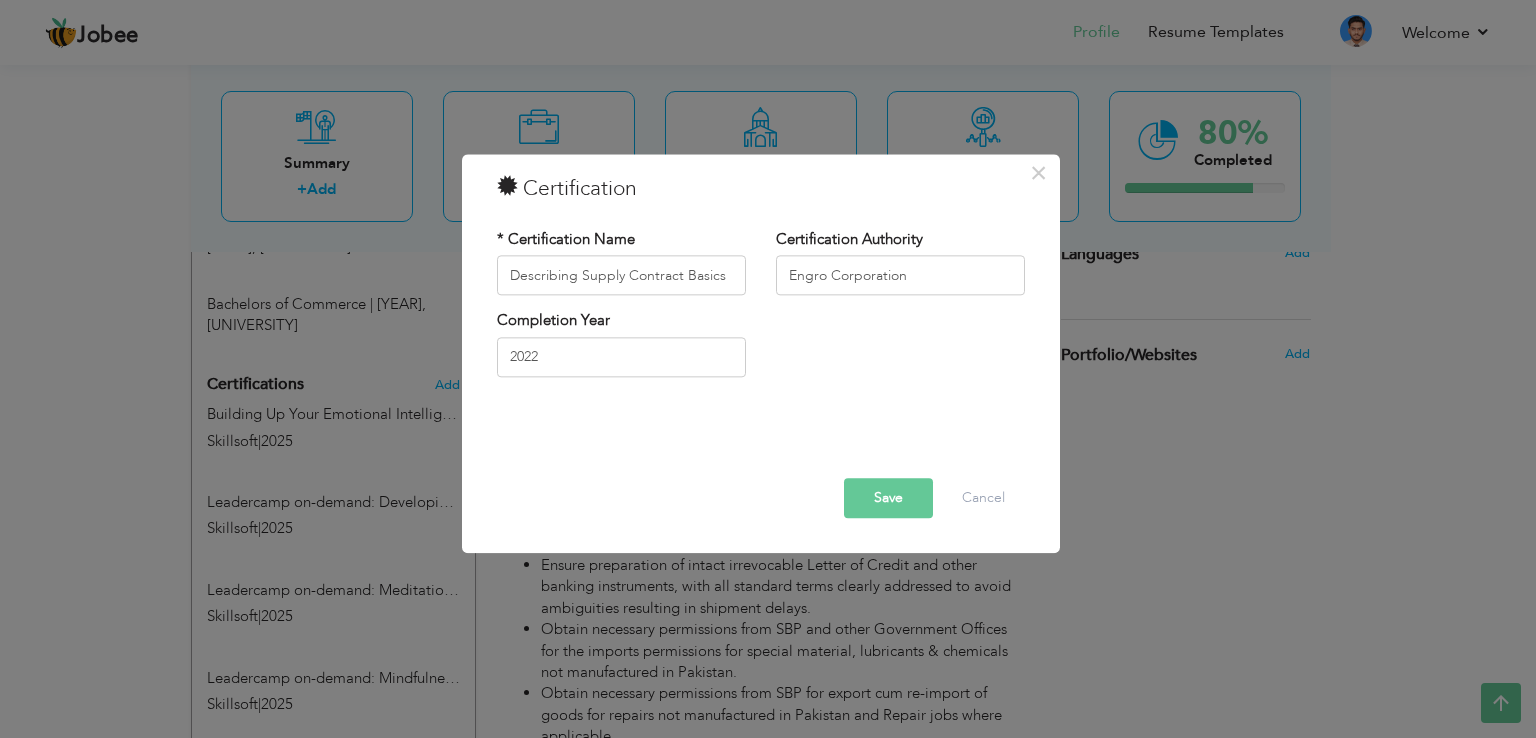 click on "Save" at bounding box center (888, 499) 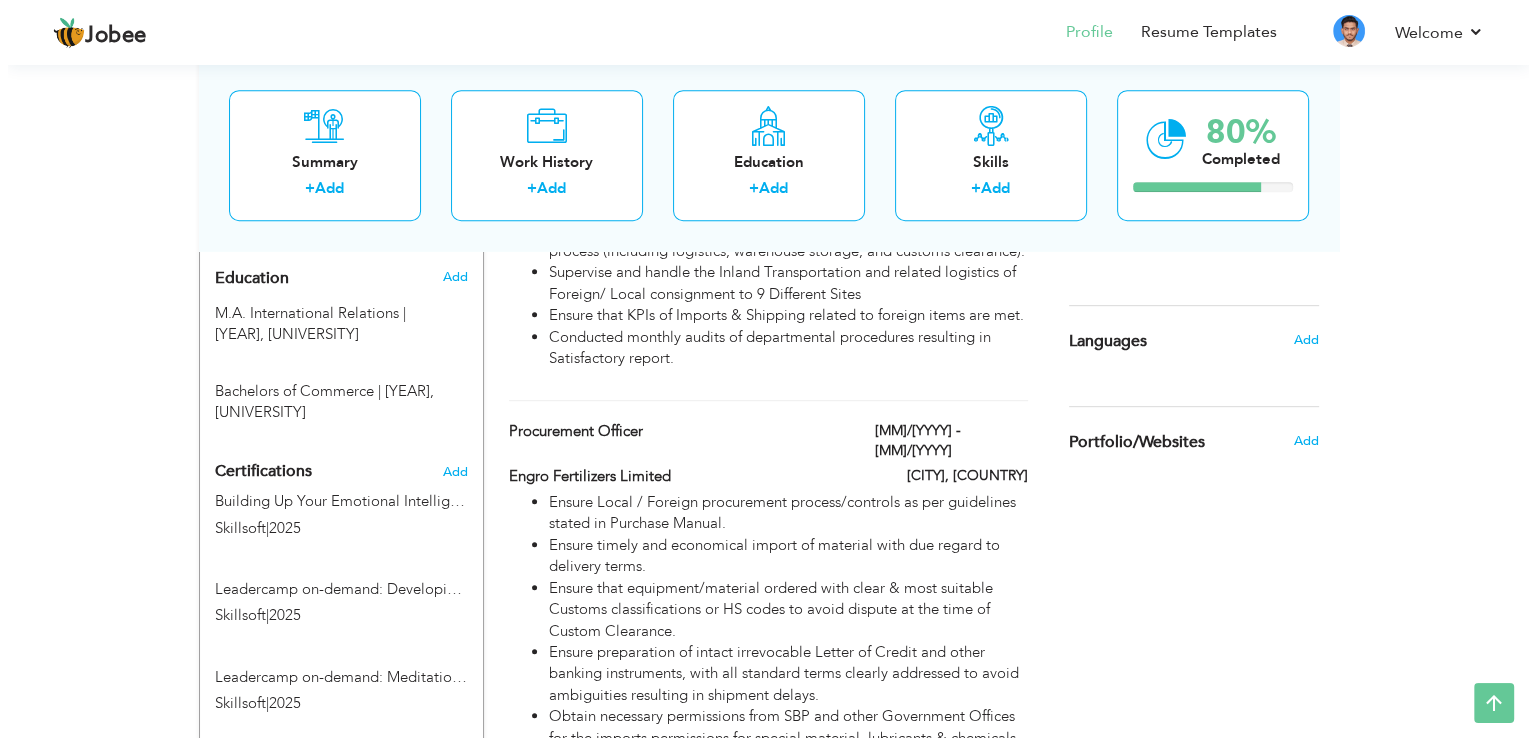 scroll, scrollTop: 1000, scrollLeft: 0, axis: vertical 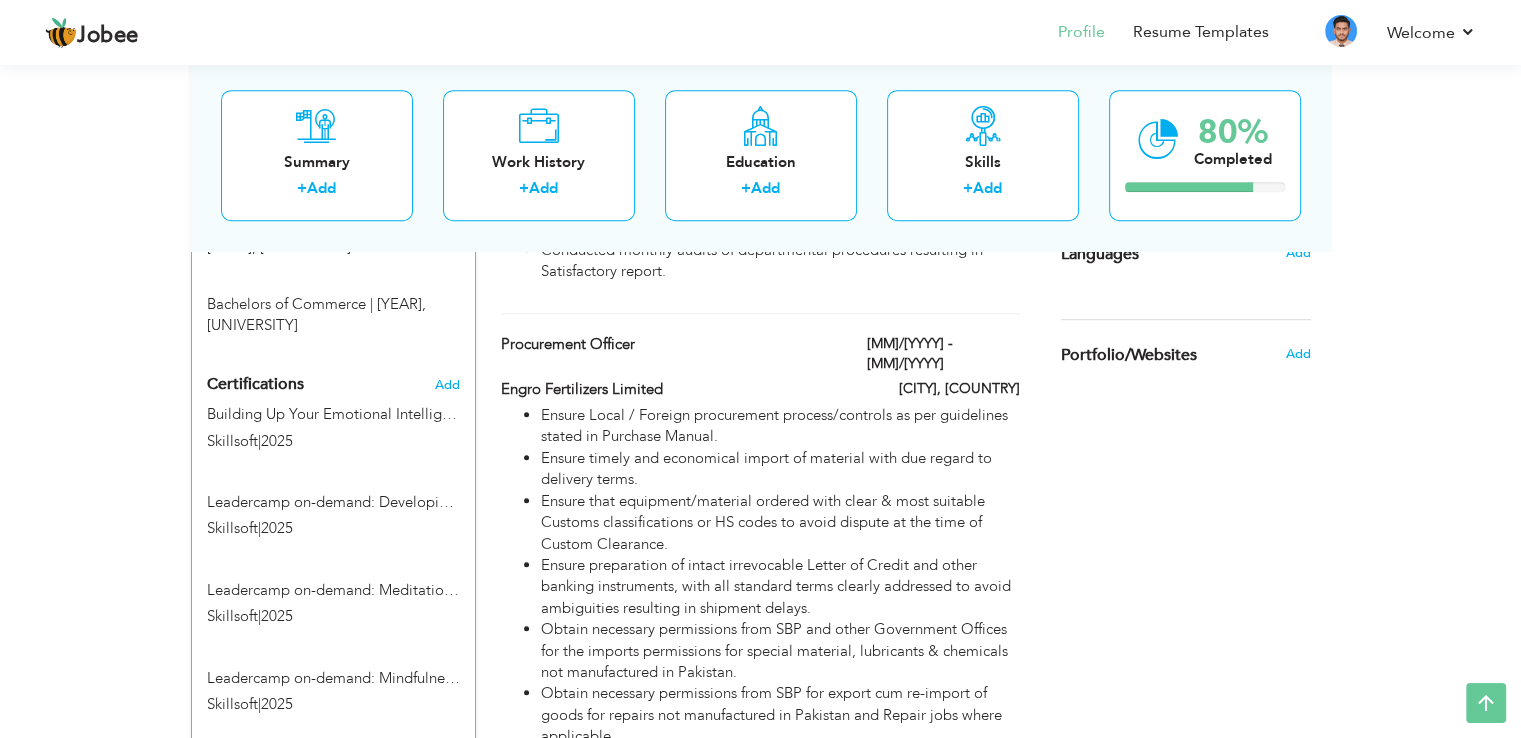 click on "Certifications
Add
Building Up Your Emotional Intelligence
Skillsoft  |  2025
Building Up Your Emotional Intelligence
Skillsoft  |  2025  Skillsoft  |" at bounding box center [333, 765] 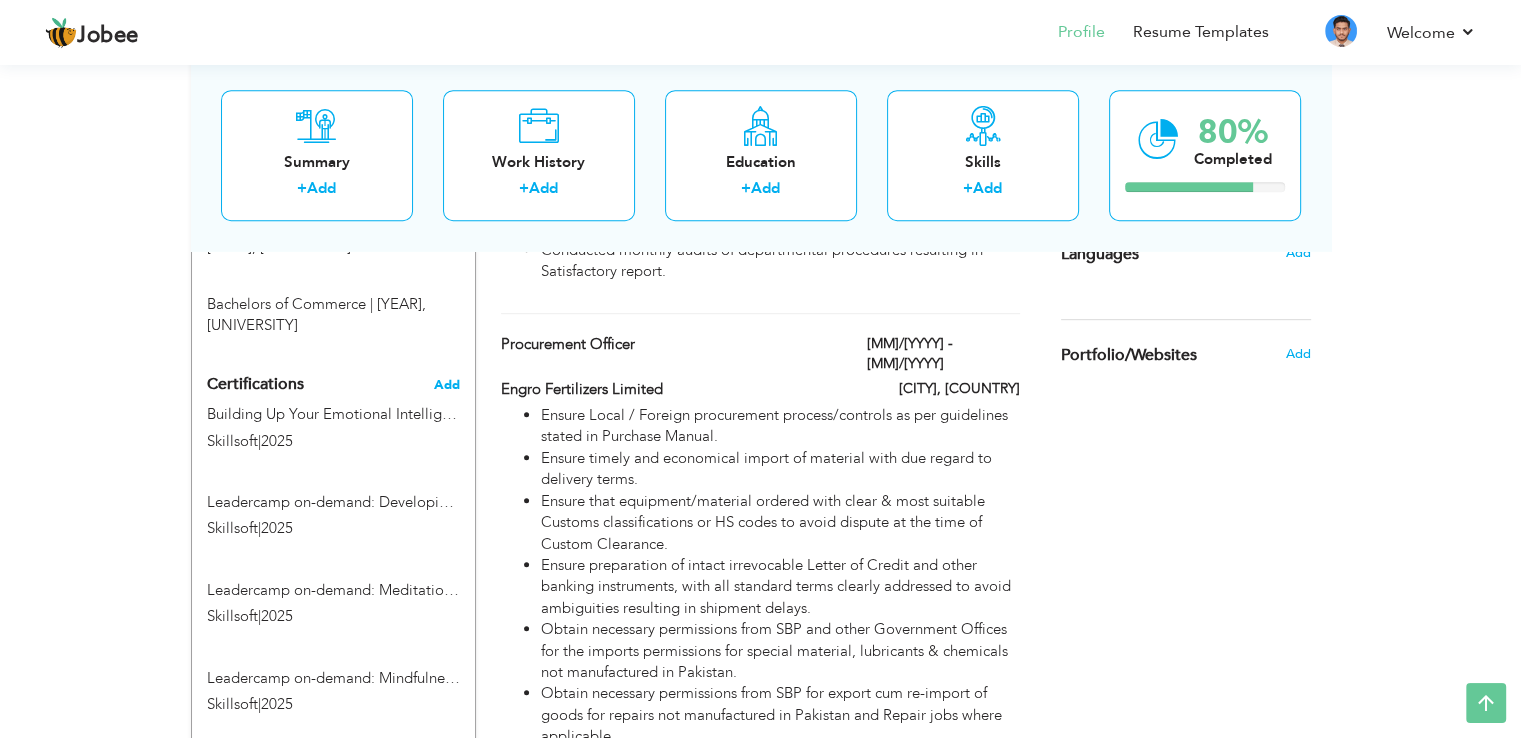 click on "Add" at bounding box center [447, 385] 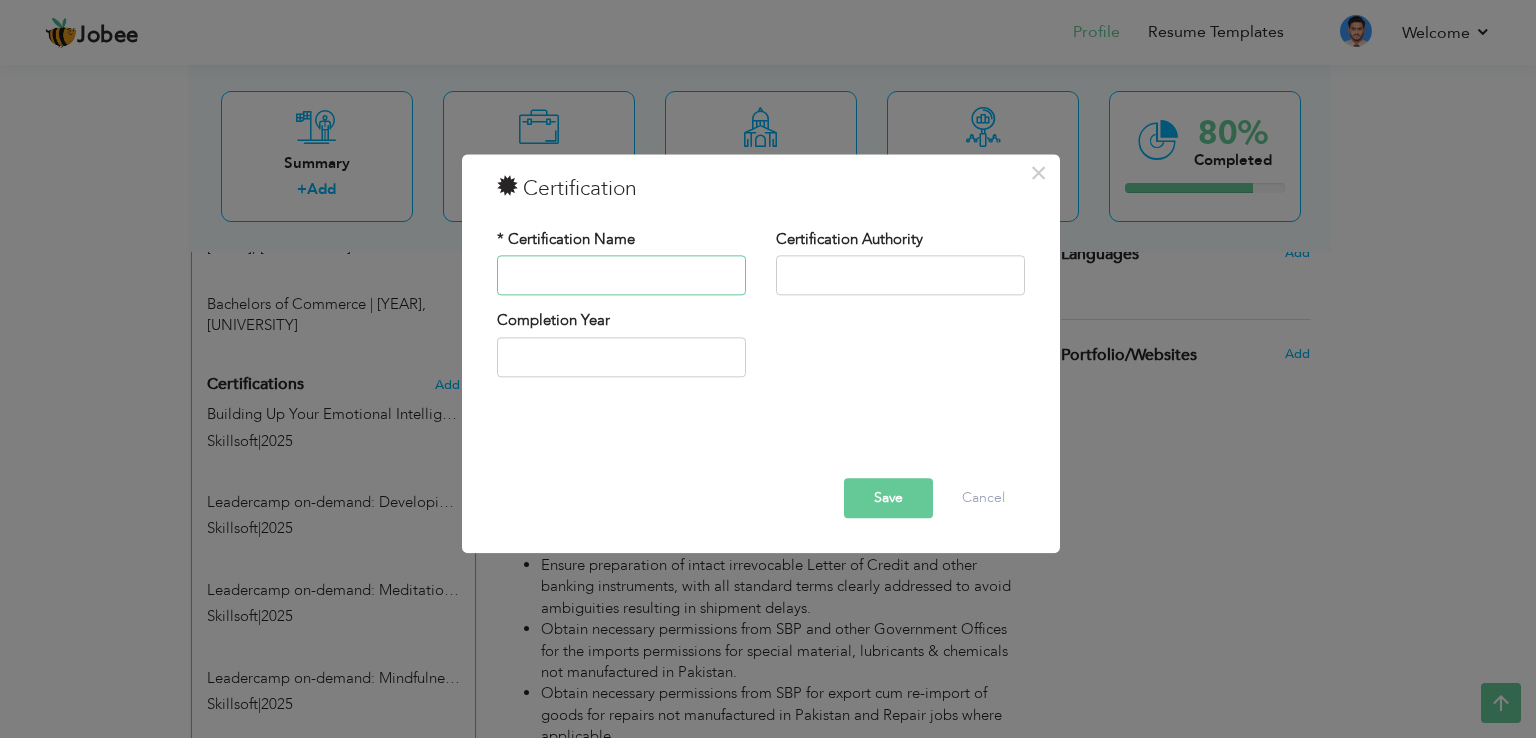 click at bounding box center [621, 276] 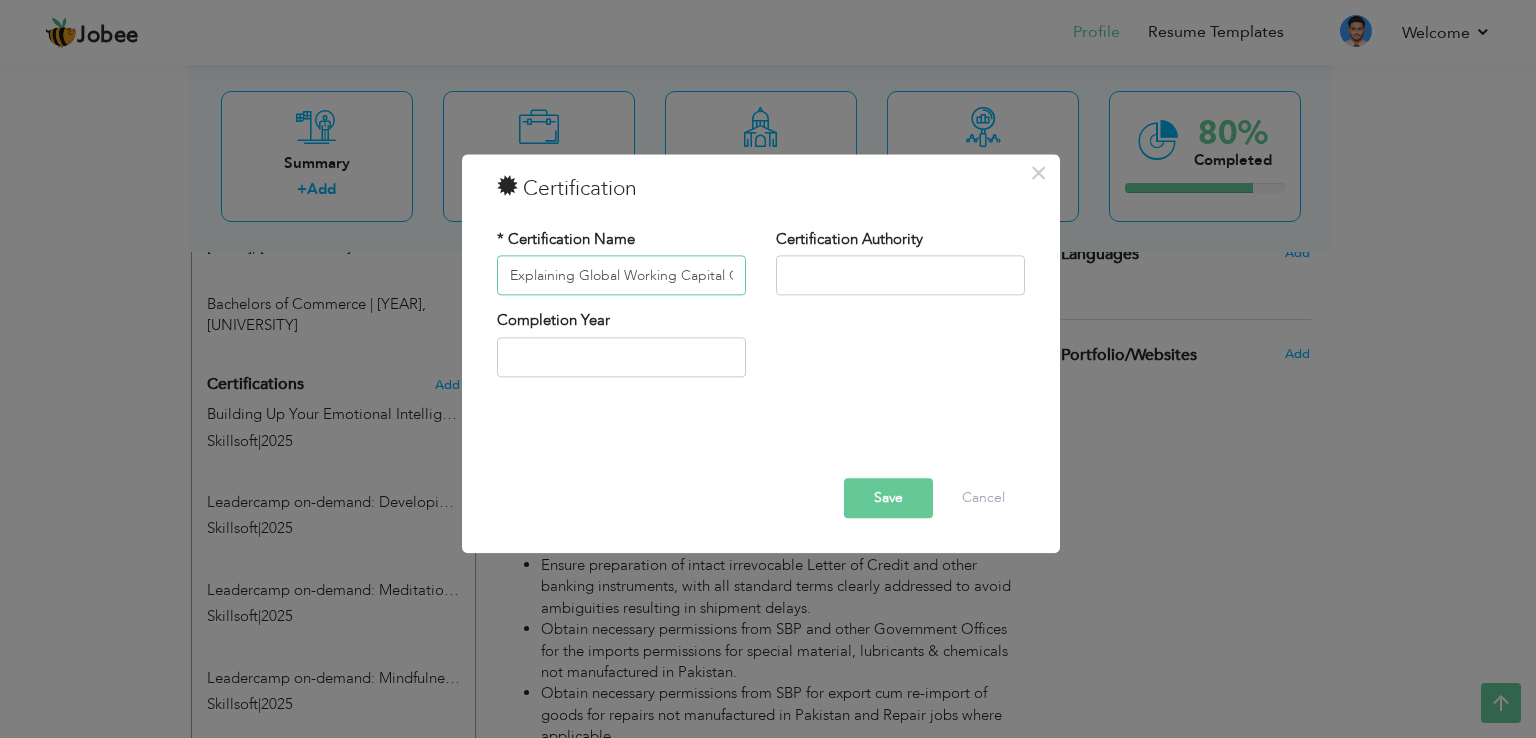 scroll, scrollTop: 0, scrollLeft: 75, axis: horizontal 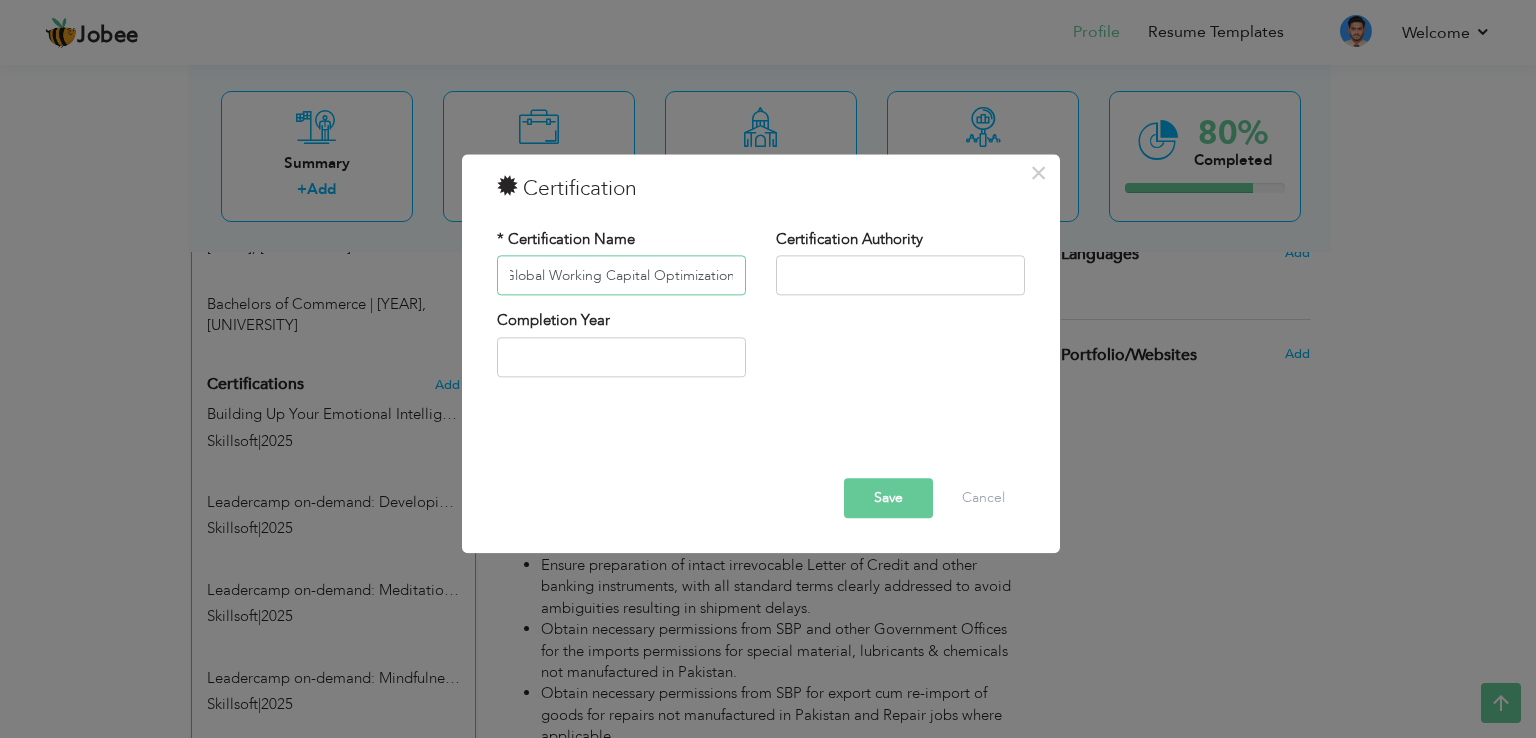 type on "Explaining Global Working Capital Optimization" 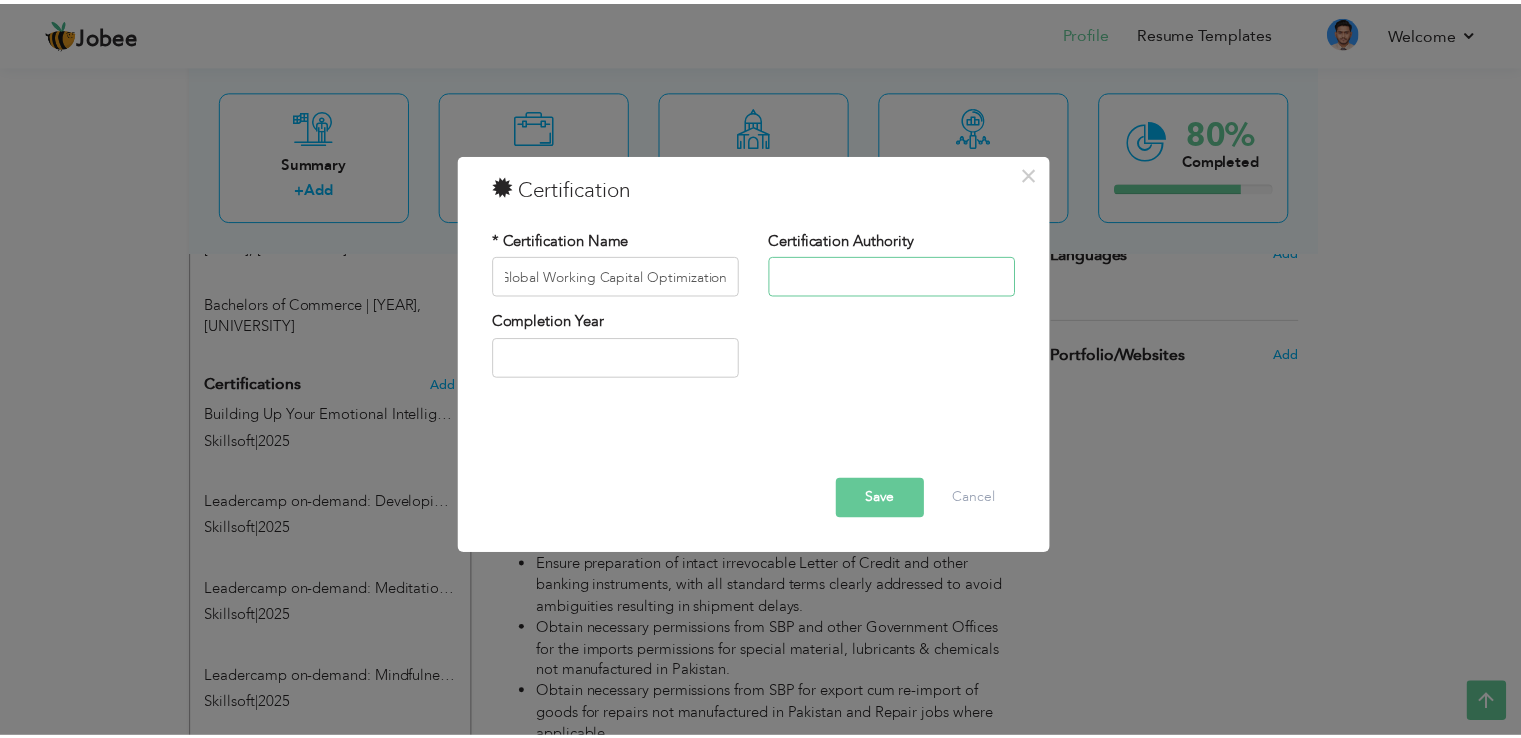 scroll, scrollTop: 0, scrollLeft: 0, axis: both 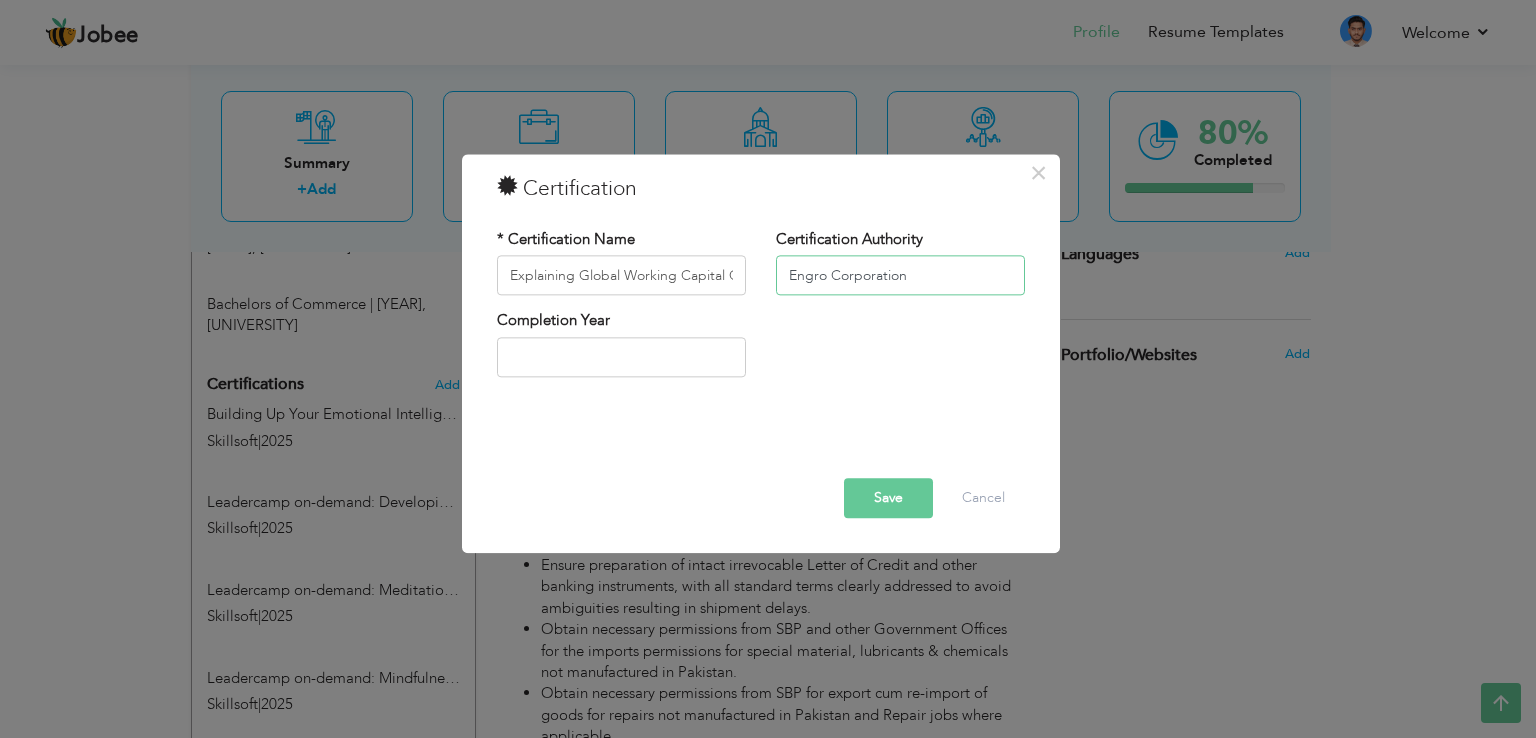 type on "Engro Corporation" 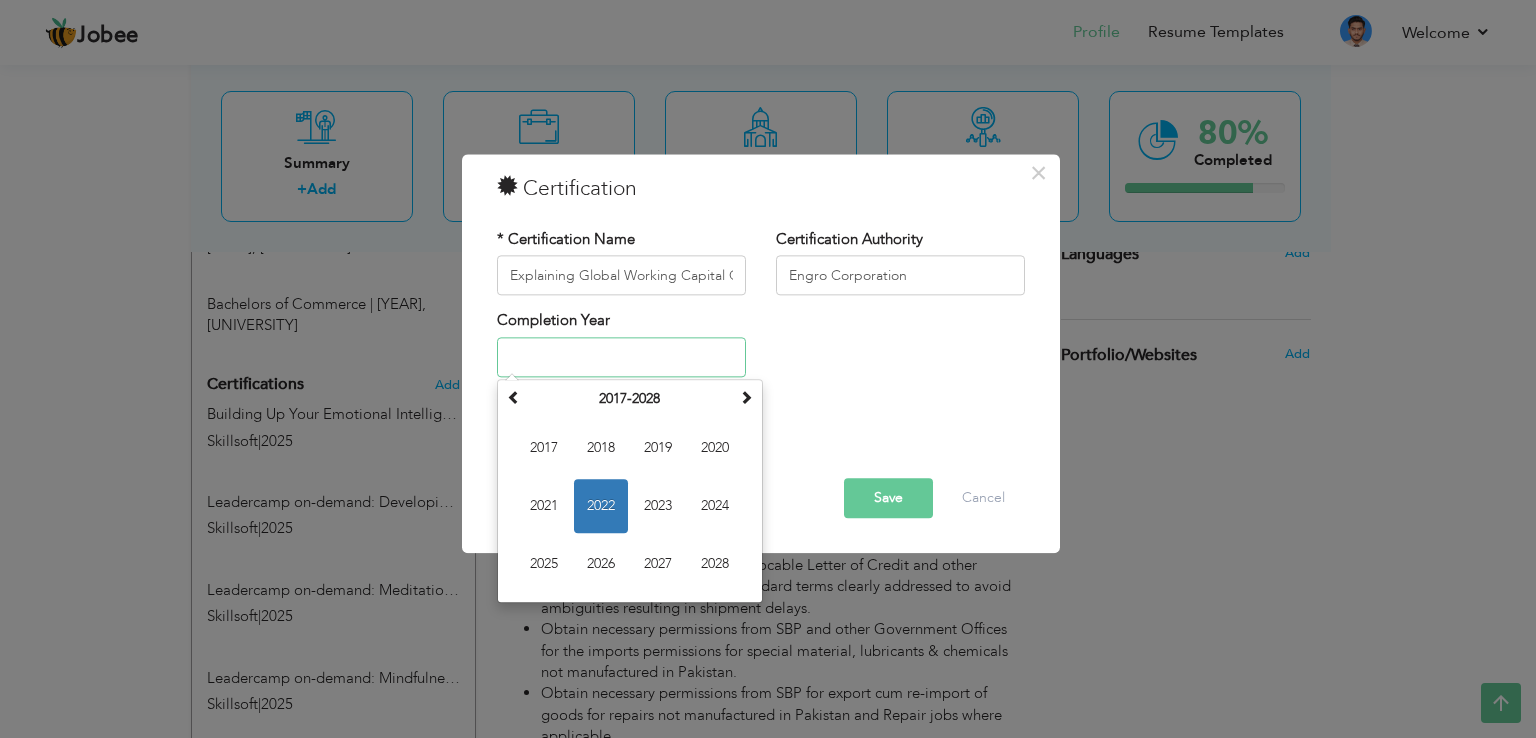 click on "2022" at bounding box center [601, 506] 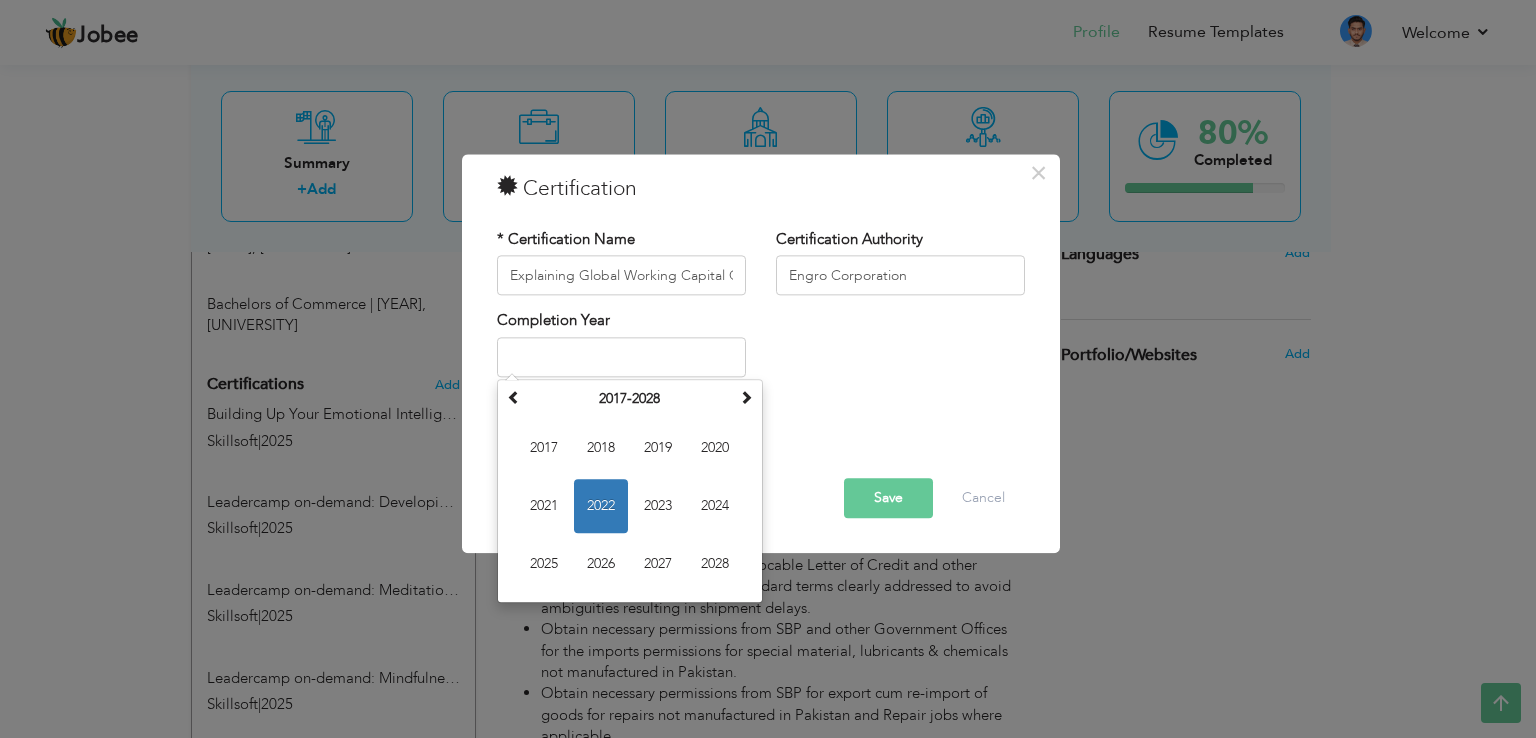 type on "2022" 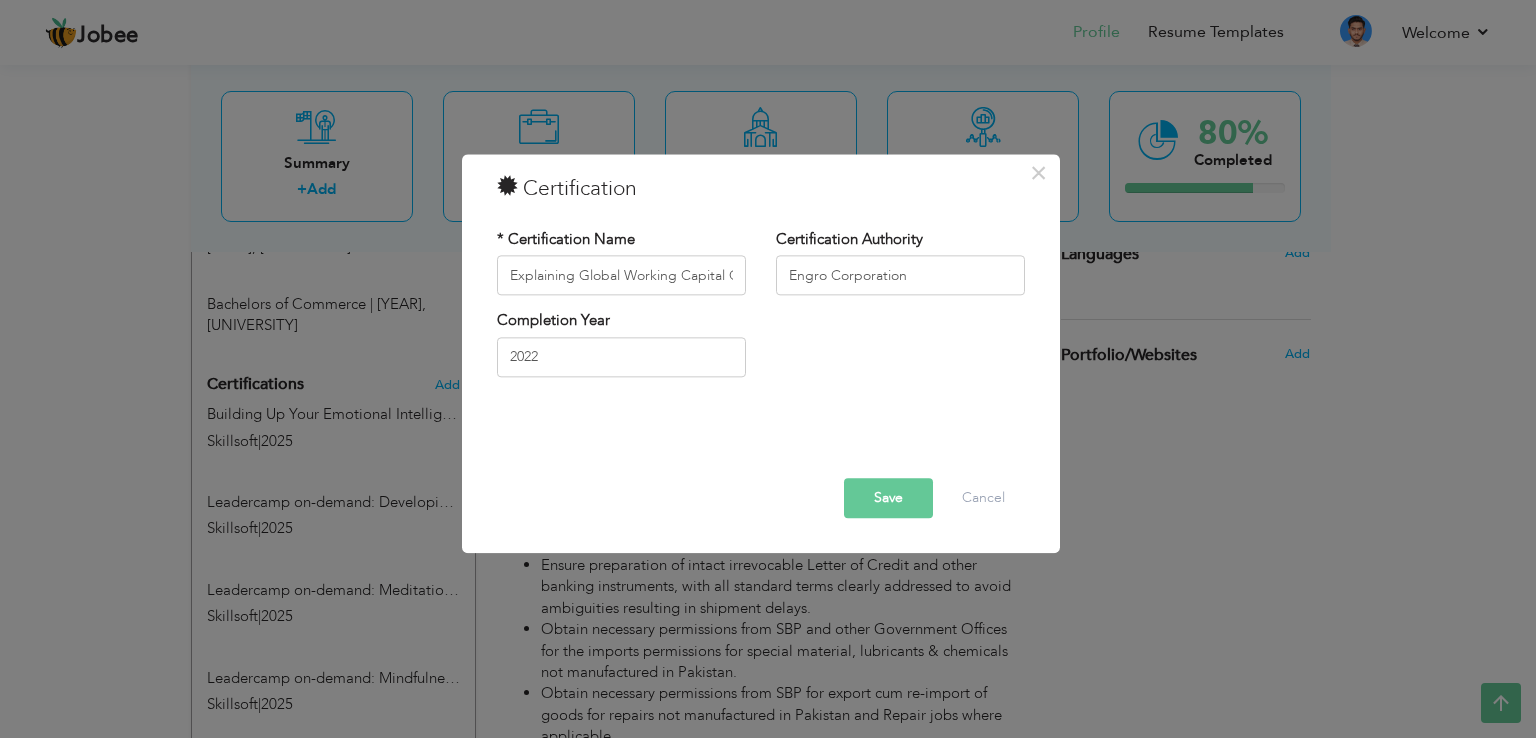 click on "Save" at bounding box center [888, 499] 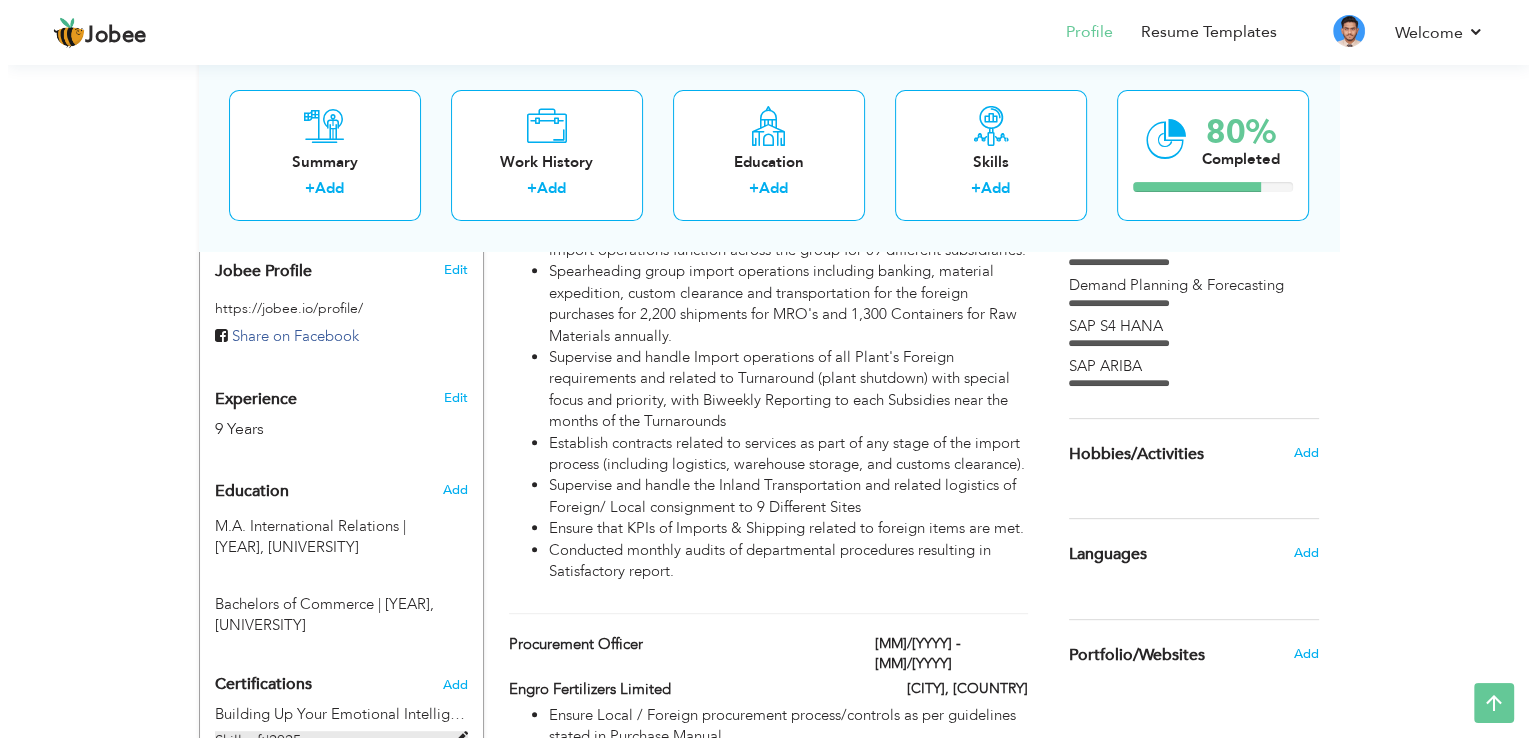 scroll, scrollTop: 1000, scrollLeft: 0, axis: vertical 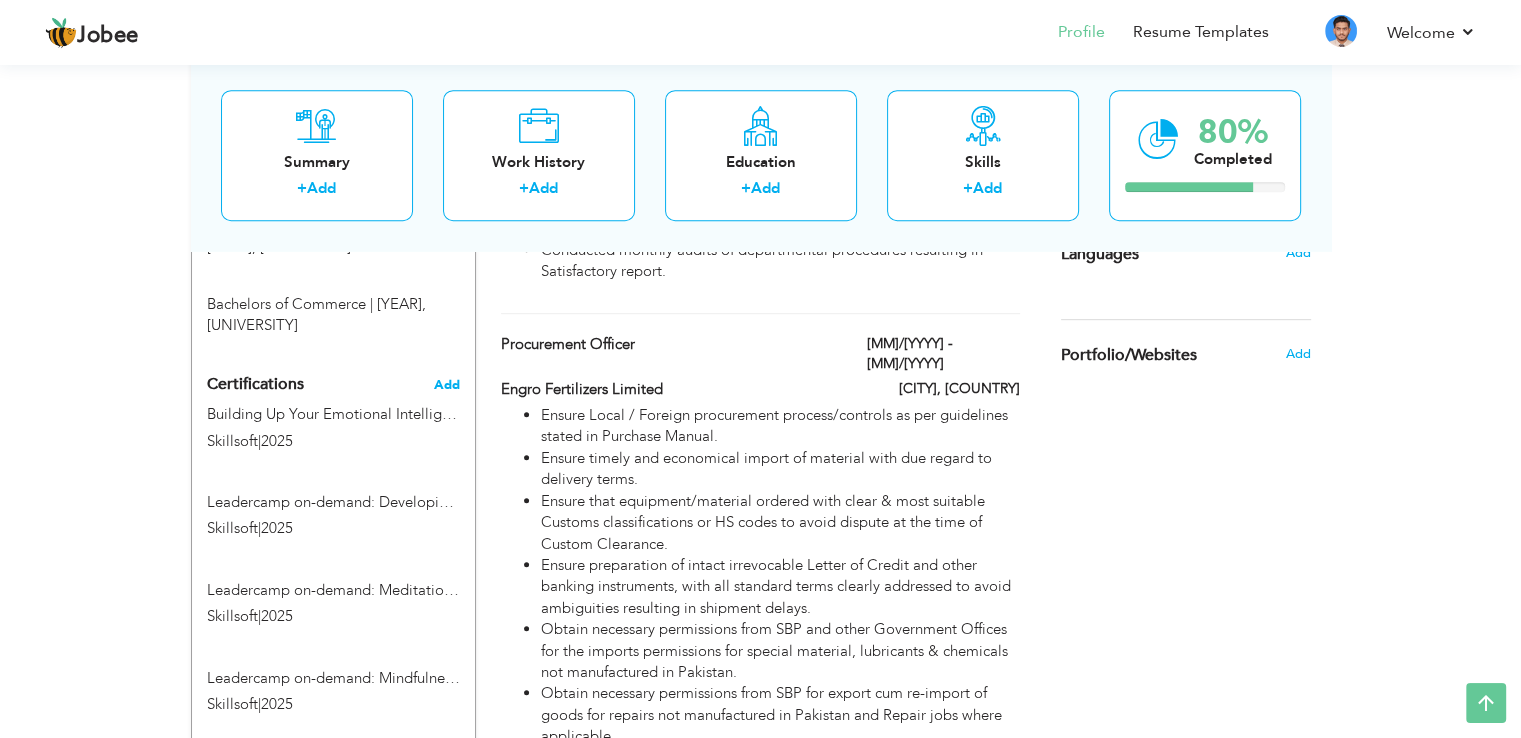 click on "Add" at bounding box center [447, 385] 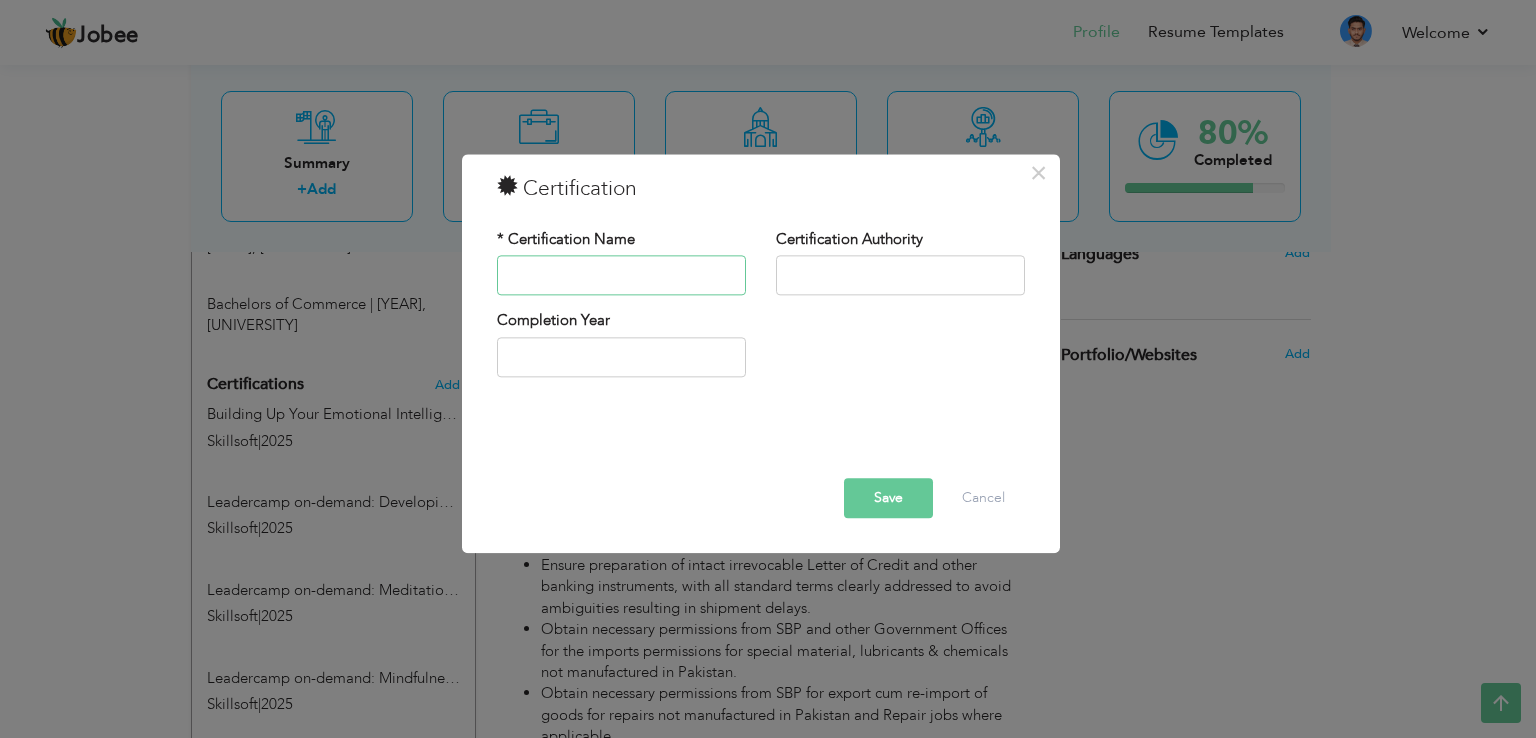 click at bounding box center [621, 276] 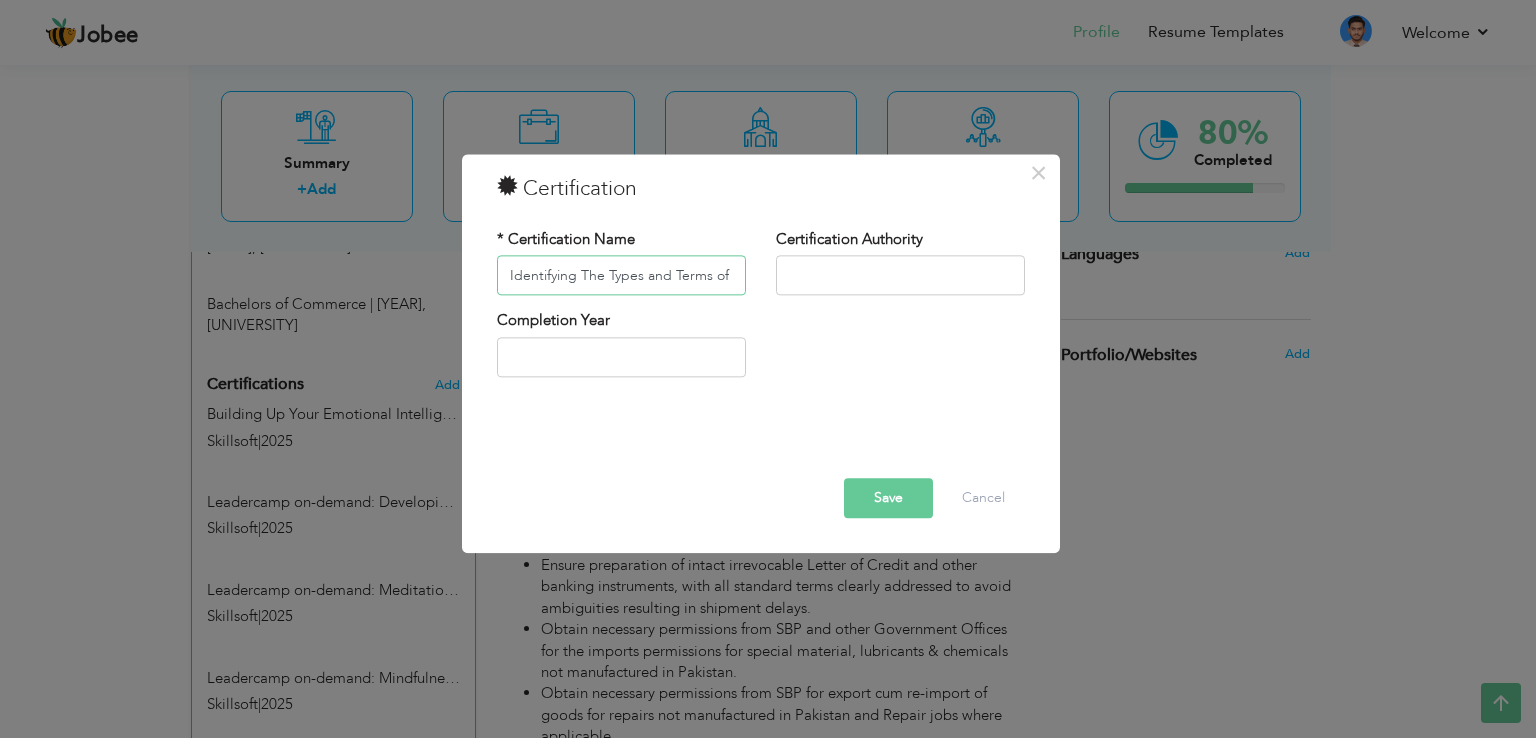scroll, scrollTop: 0, scrollLeft: 59, axis: horizontal 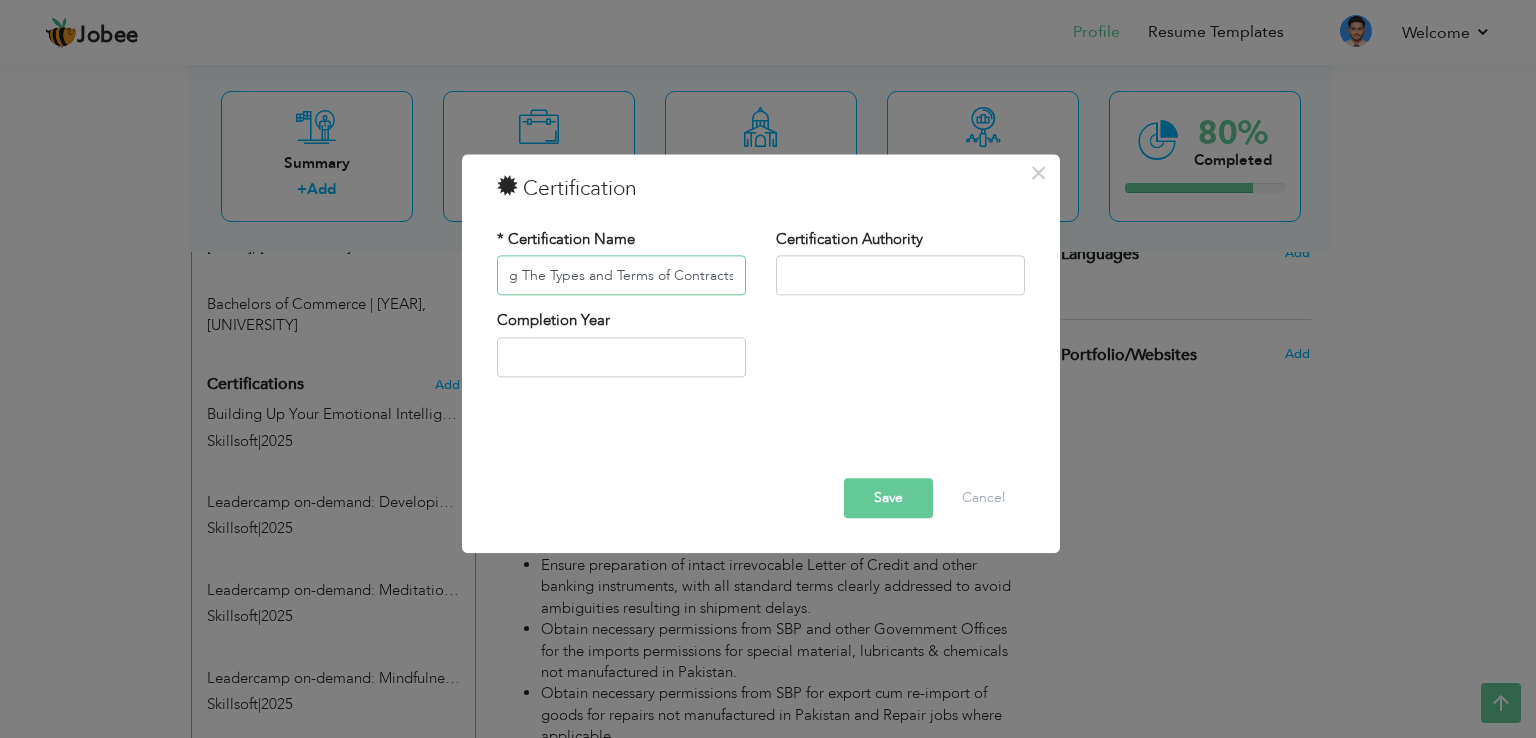 type on "Identifying The Types and Terms of Contracts" 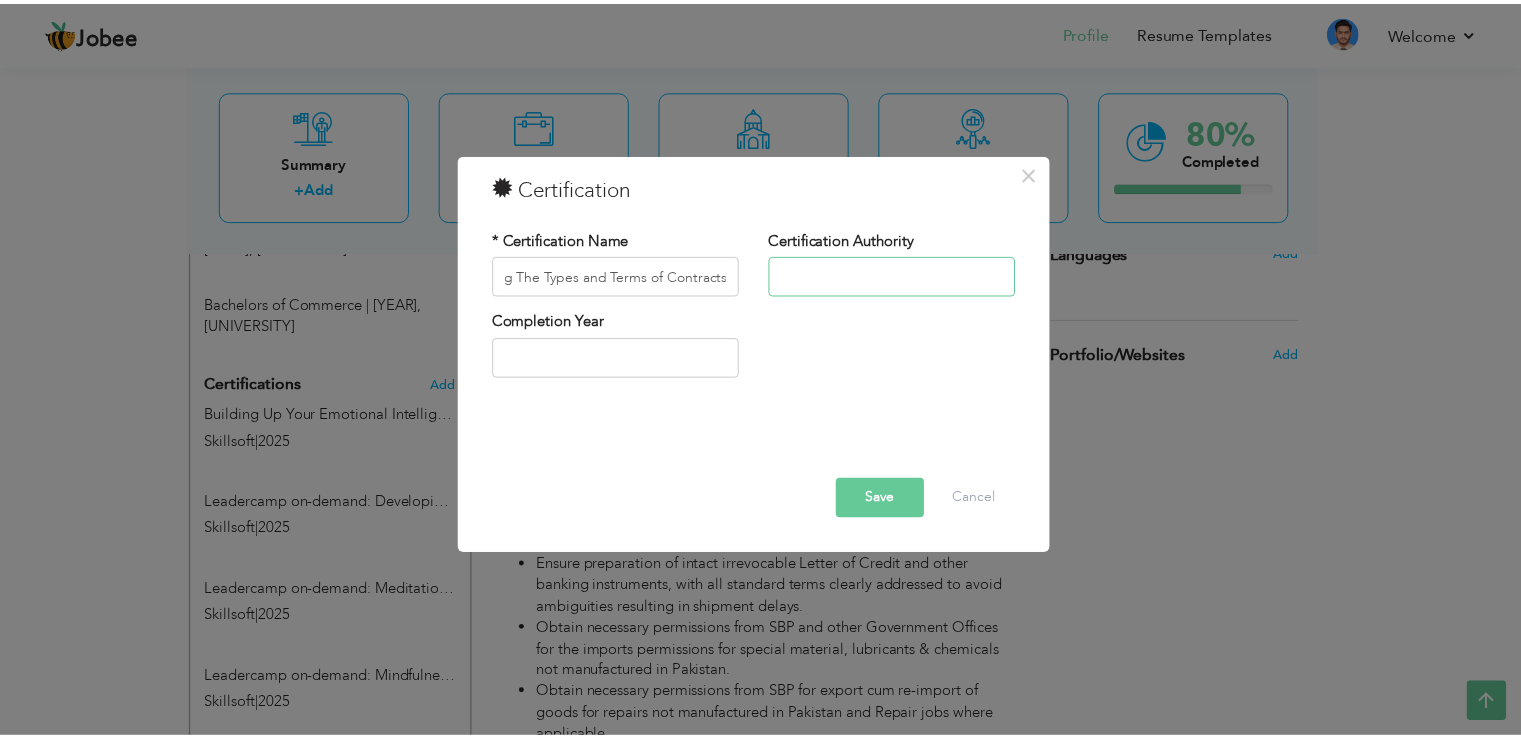 scroll, scrollTop: 0, scrollLeft: 0, axis: both 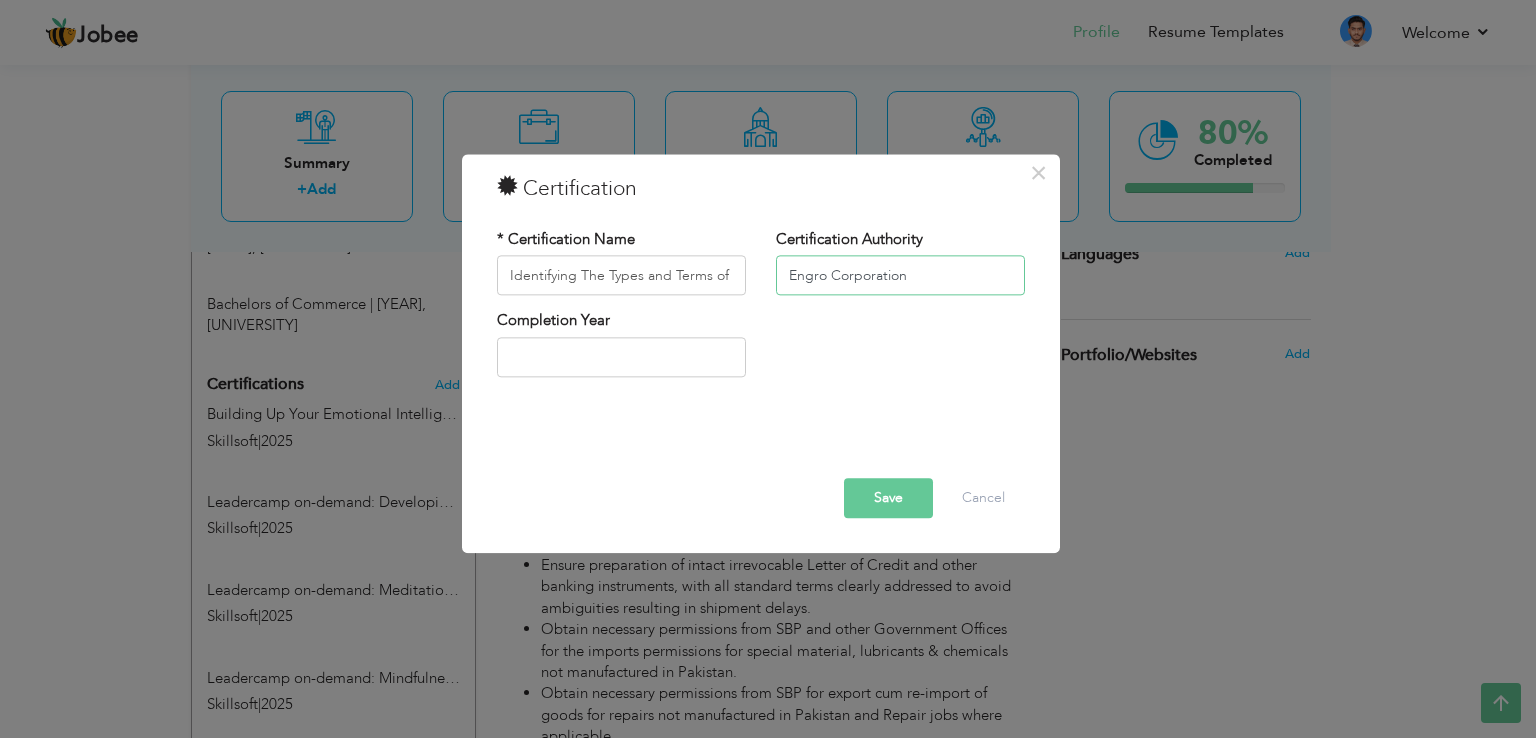 type on "Engro Corporation" 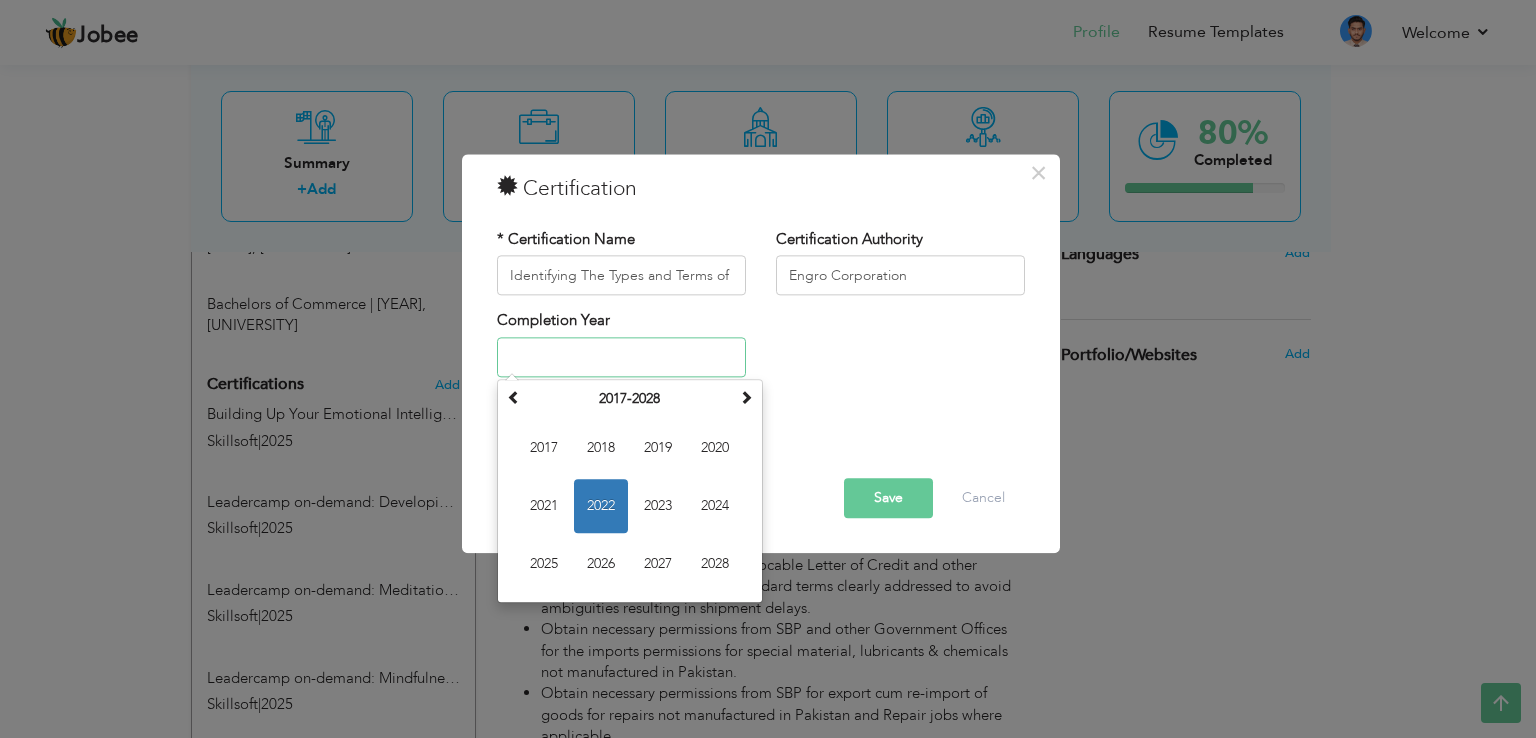 click on "2022" at bounding box center [601, 506] 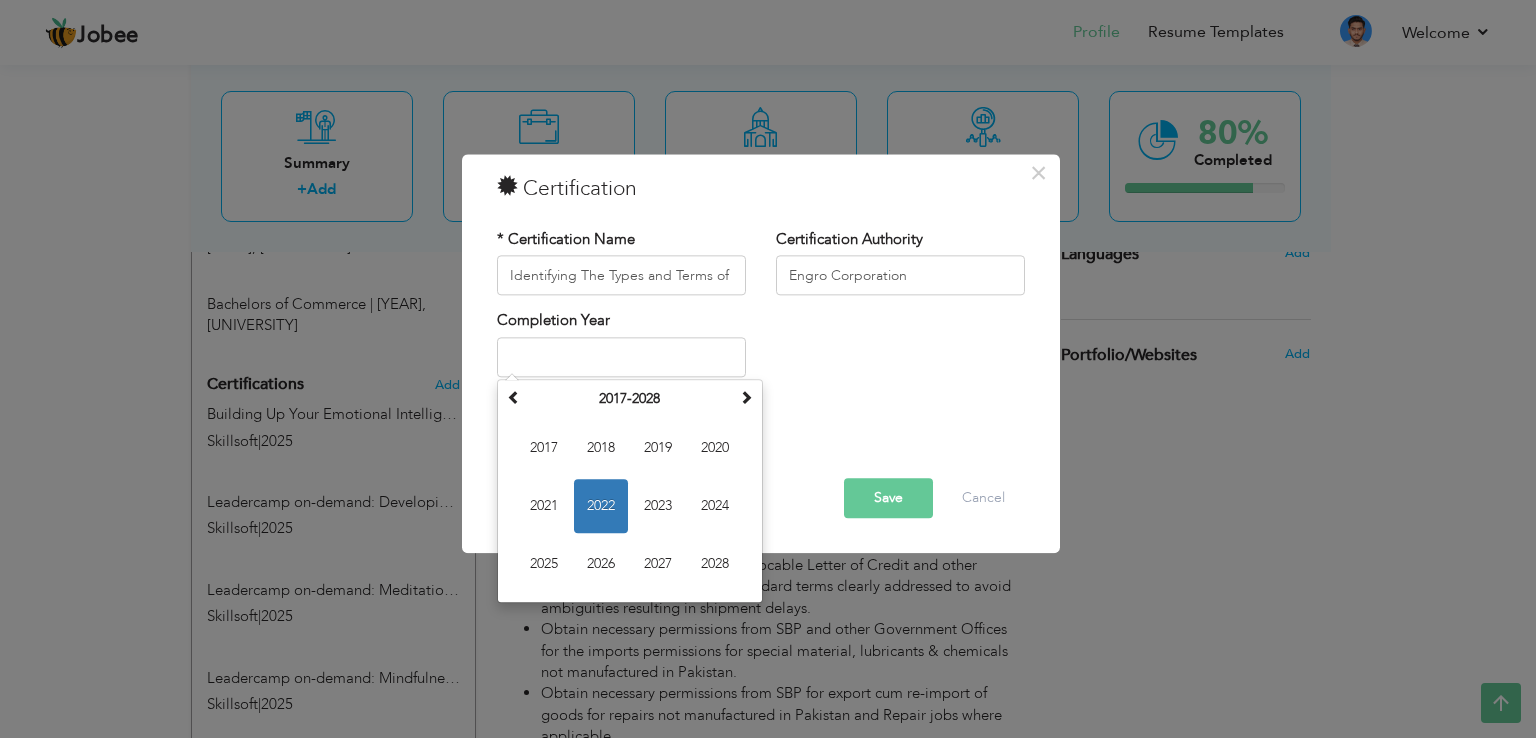type on "2022" 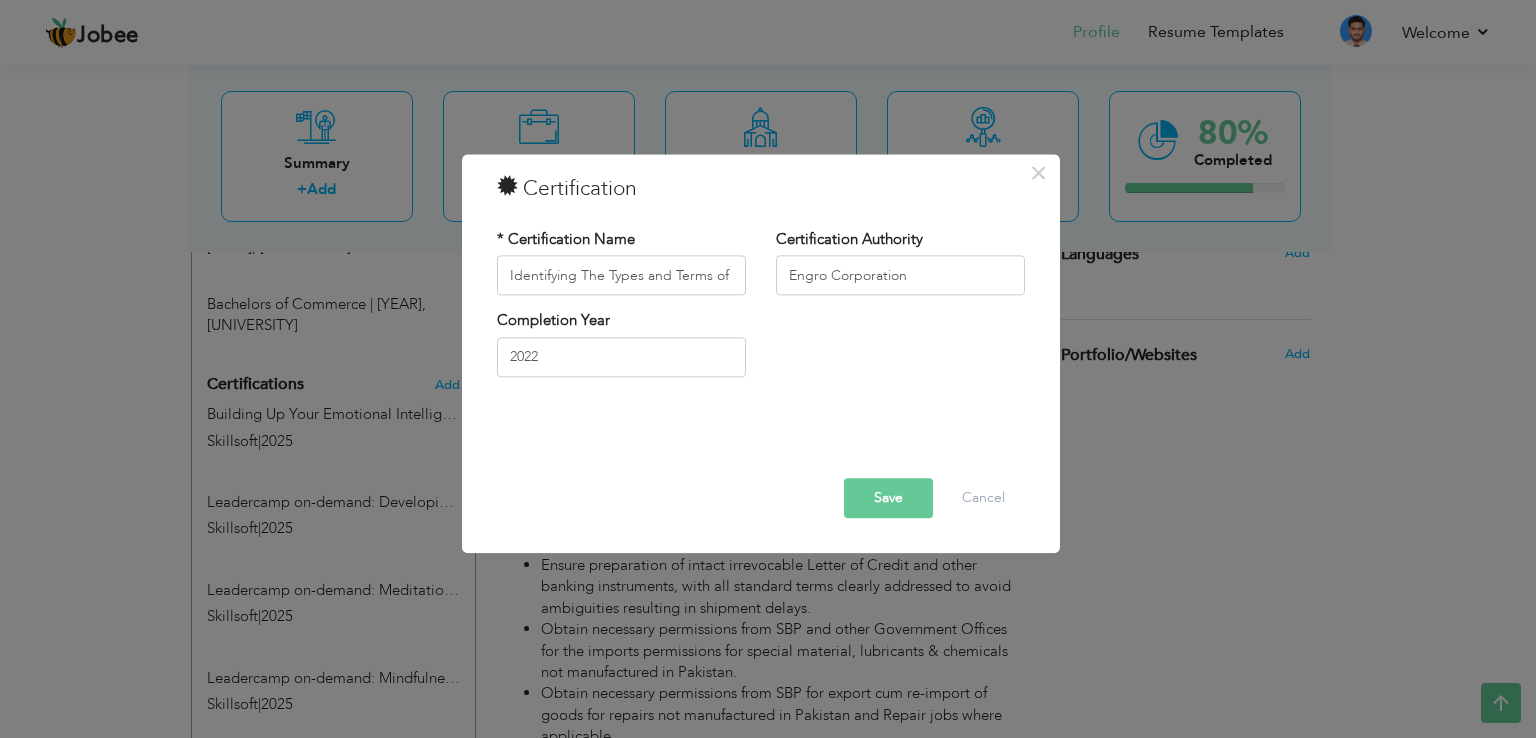 click on "Save" at bounding box center (888, 499) 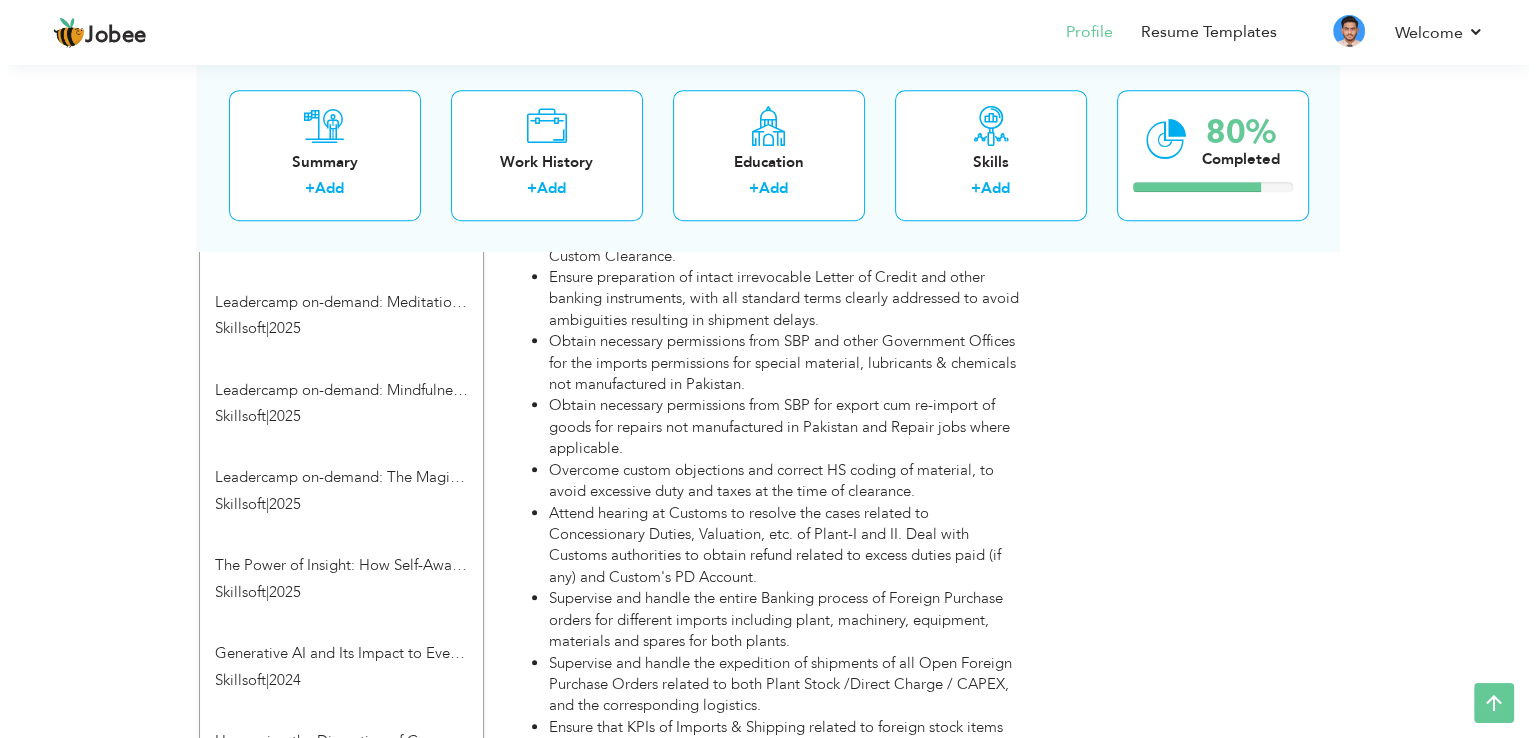 scroll, scrollTop: 1100, scrollLeft: 0, axis: vertical 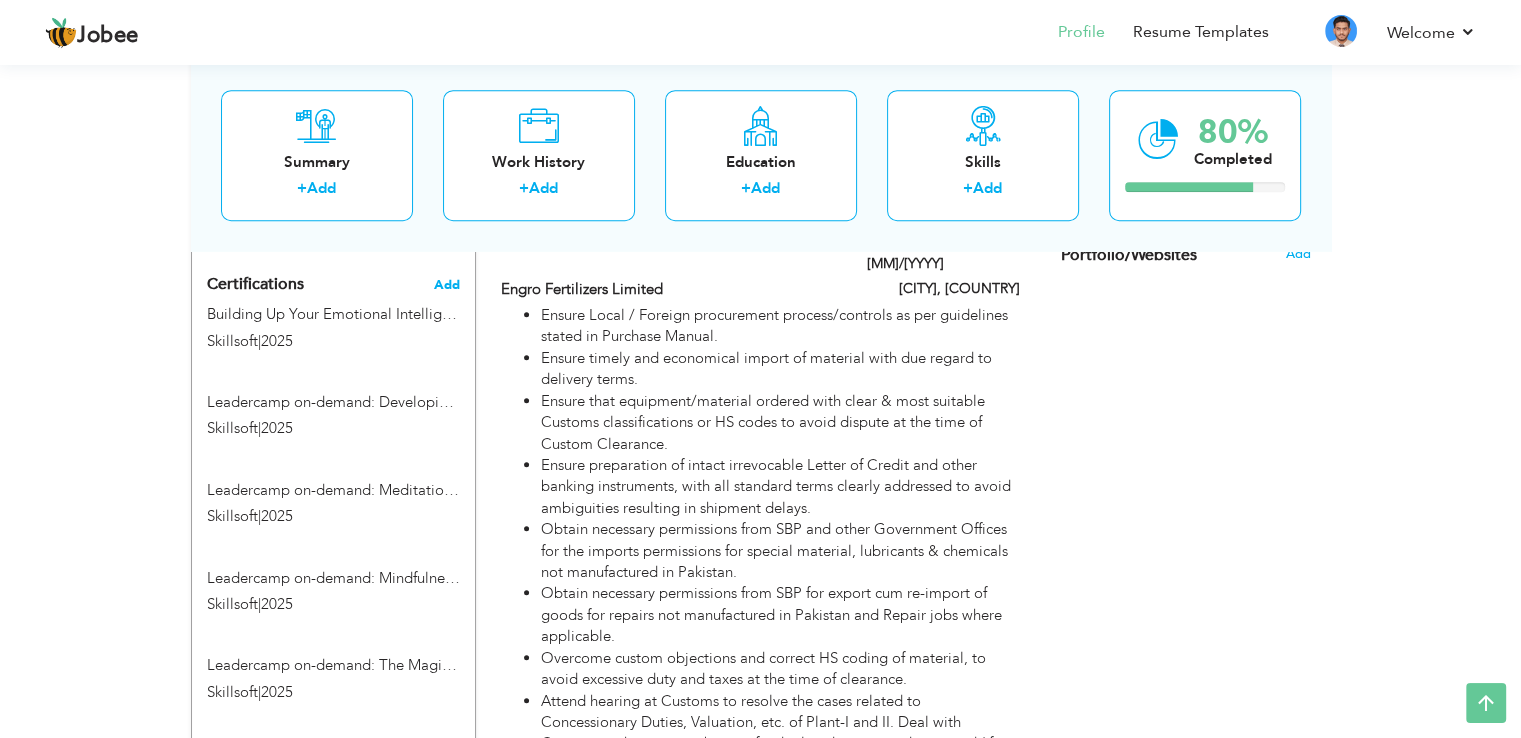 click on "Add" at bounding box center (447, 285) 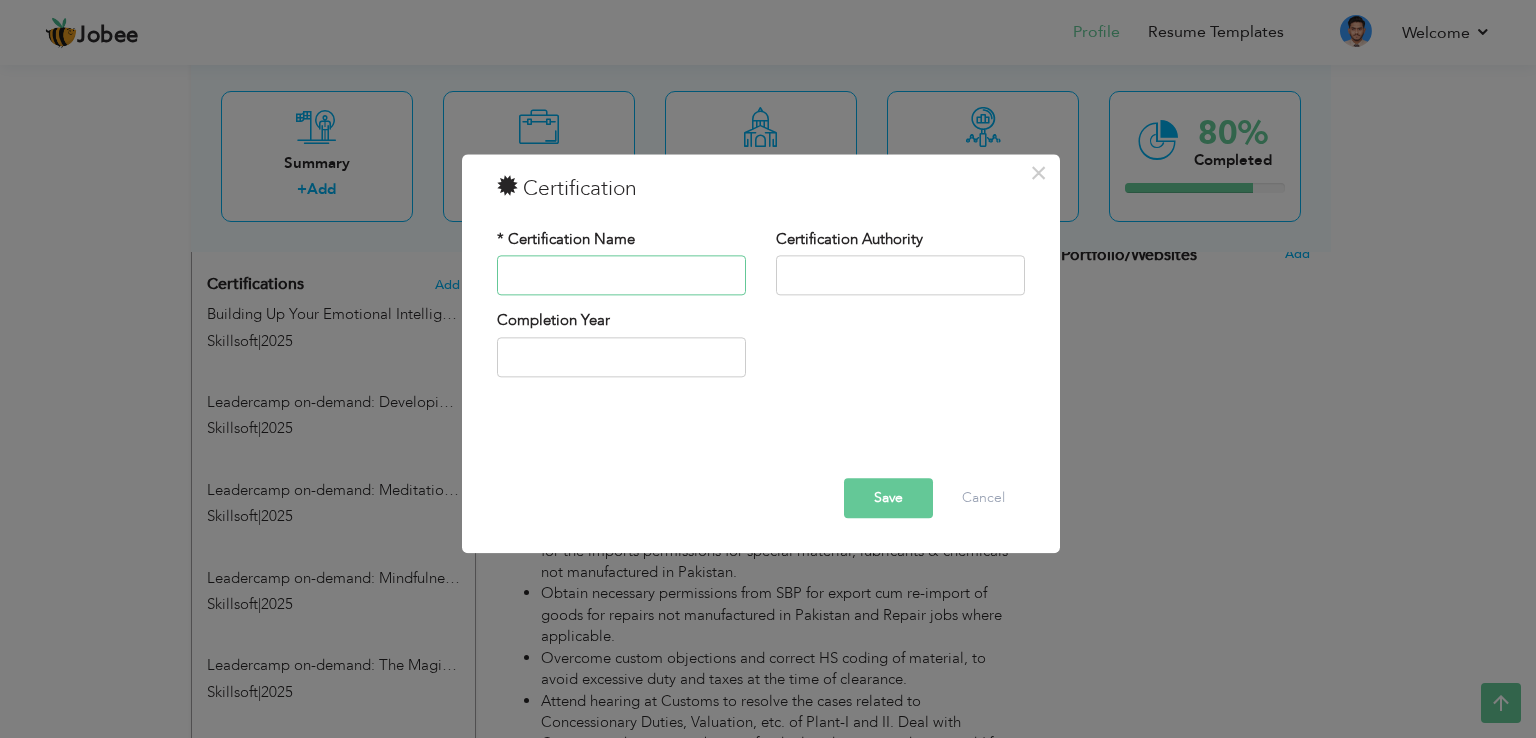 click at bounding box center (621, 276) 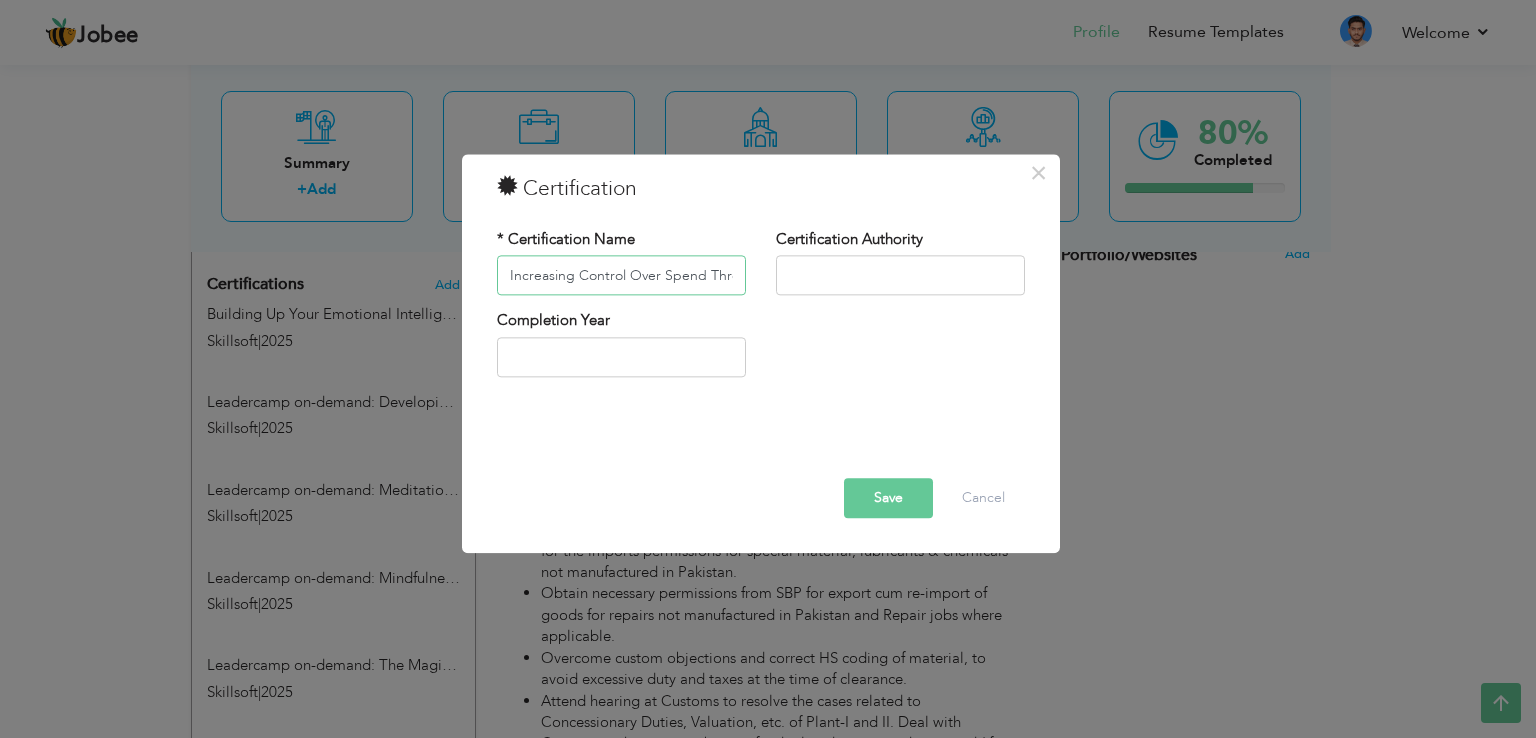 scroll, scrollTop: 0, scrollLeft: 244, axis: horizontal 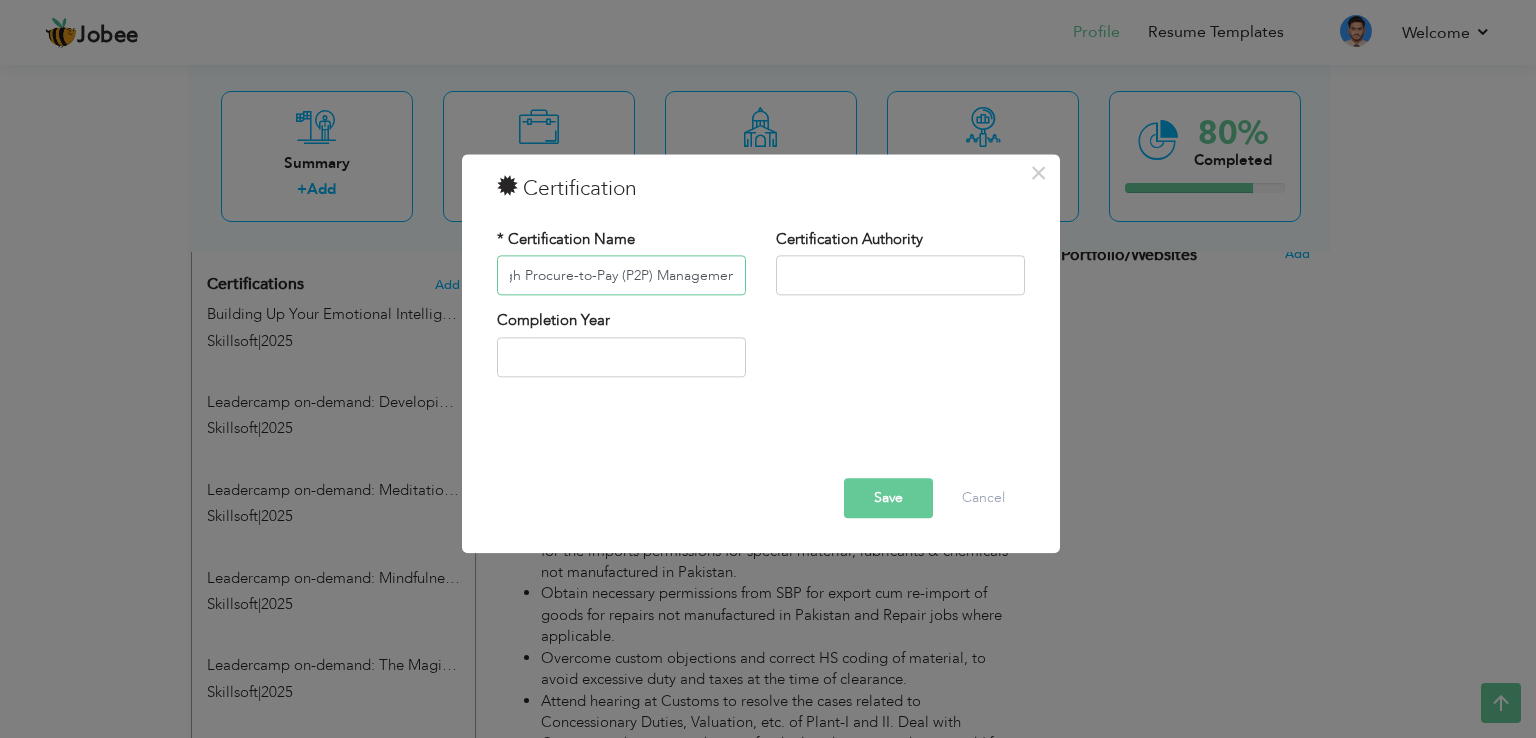 type on "Increasing Control Over Spend Through Procure-to-Pay (P2P) Management" 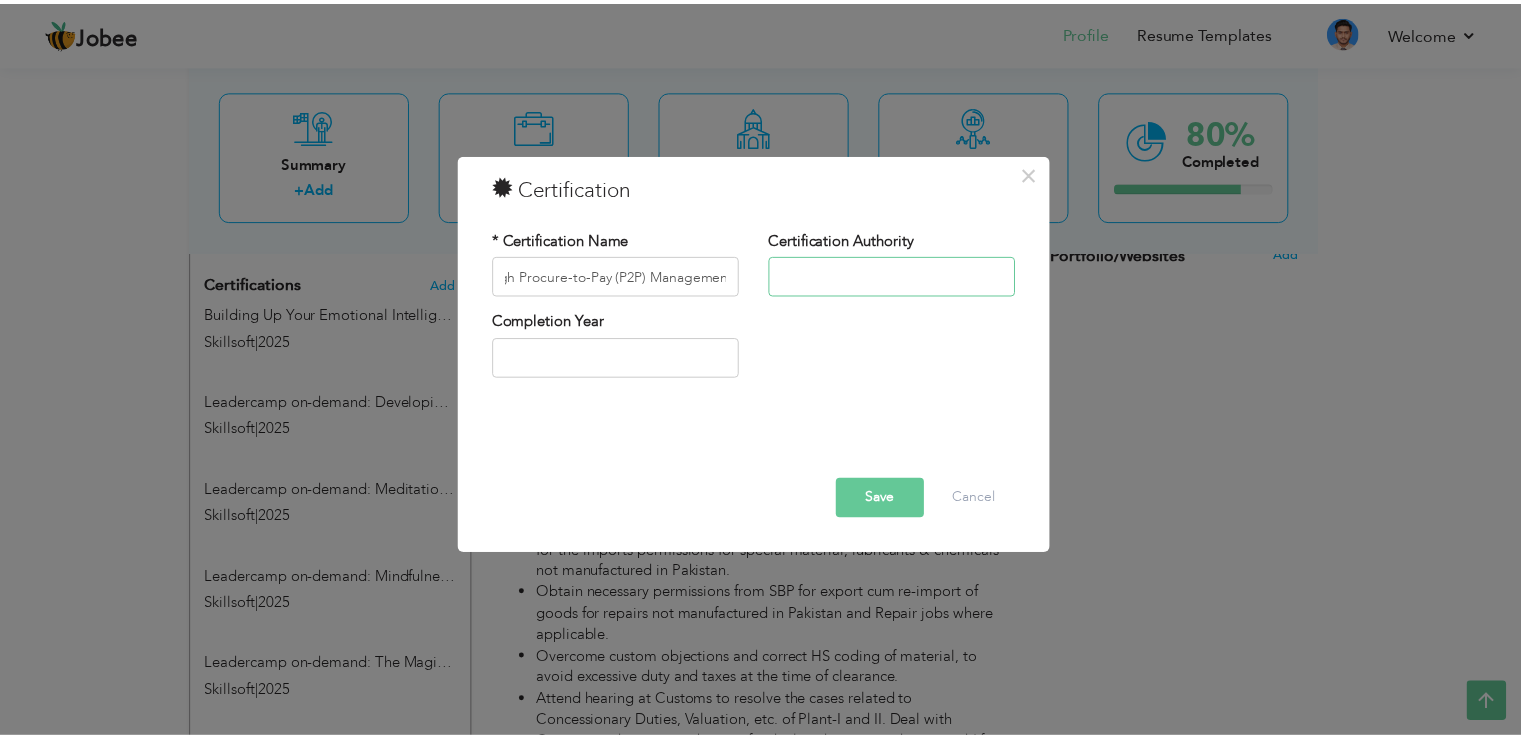scroll, scrollTop: 0, scrollLeft: 0, axis: both 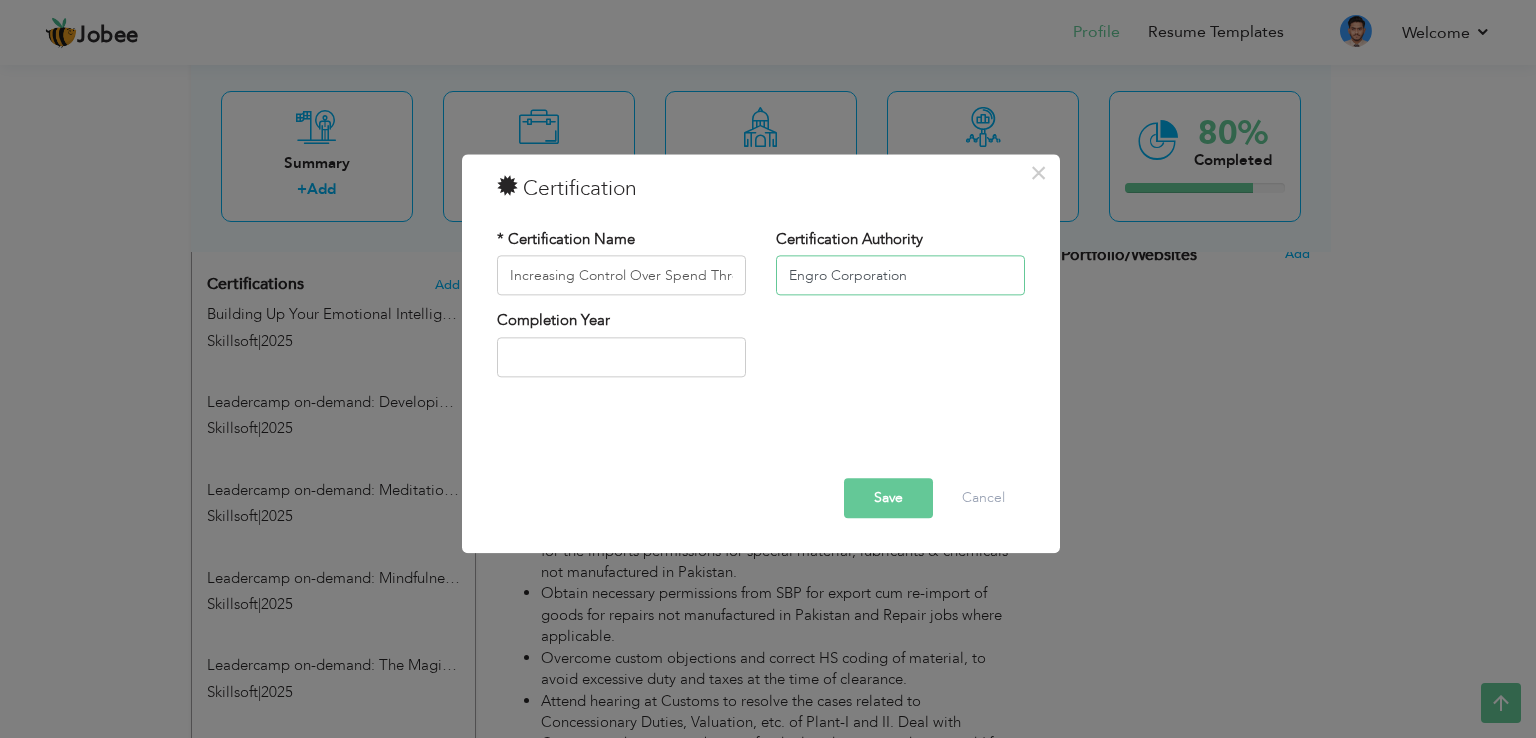 type on "Engro Corporation" 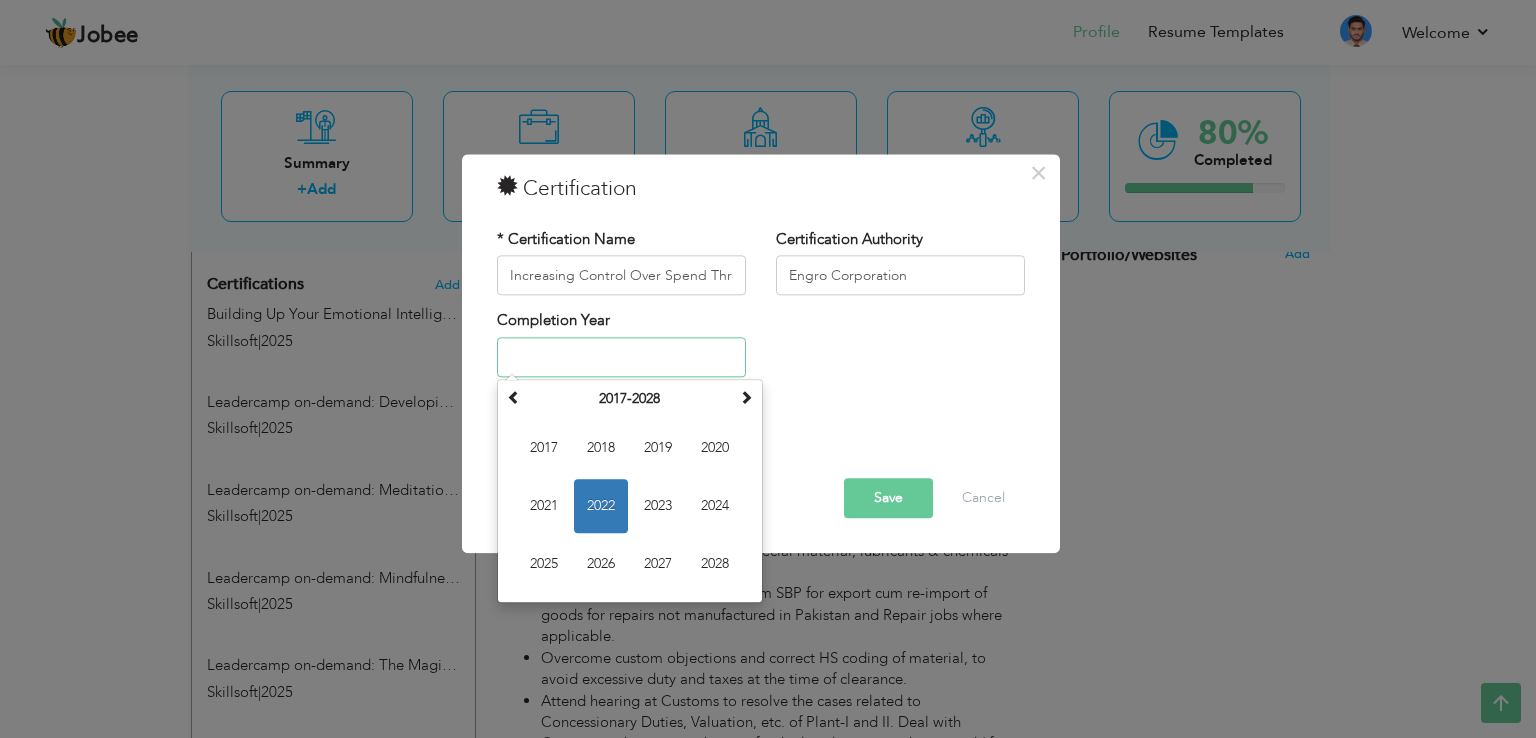 click on "2022" at bounding box center [601, 506] 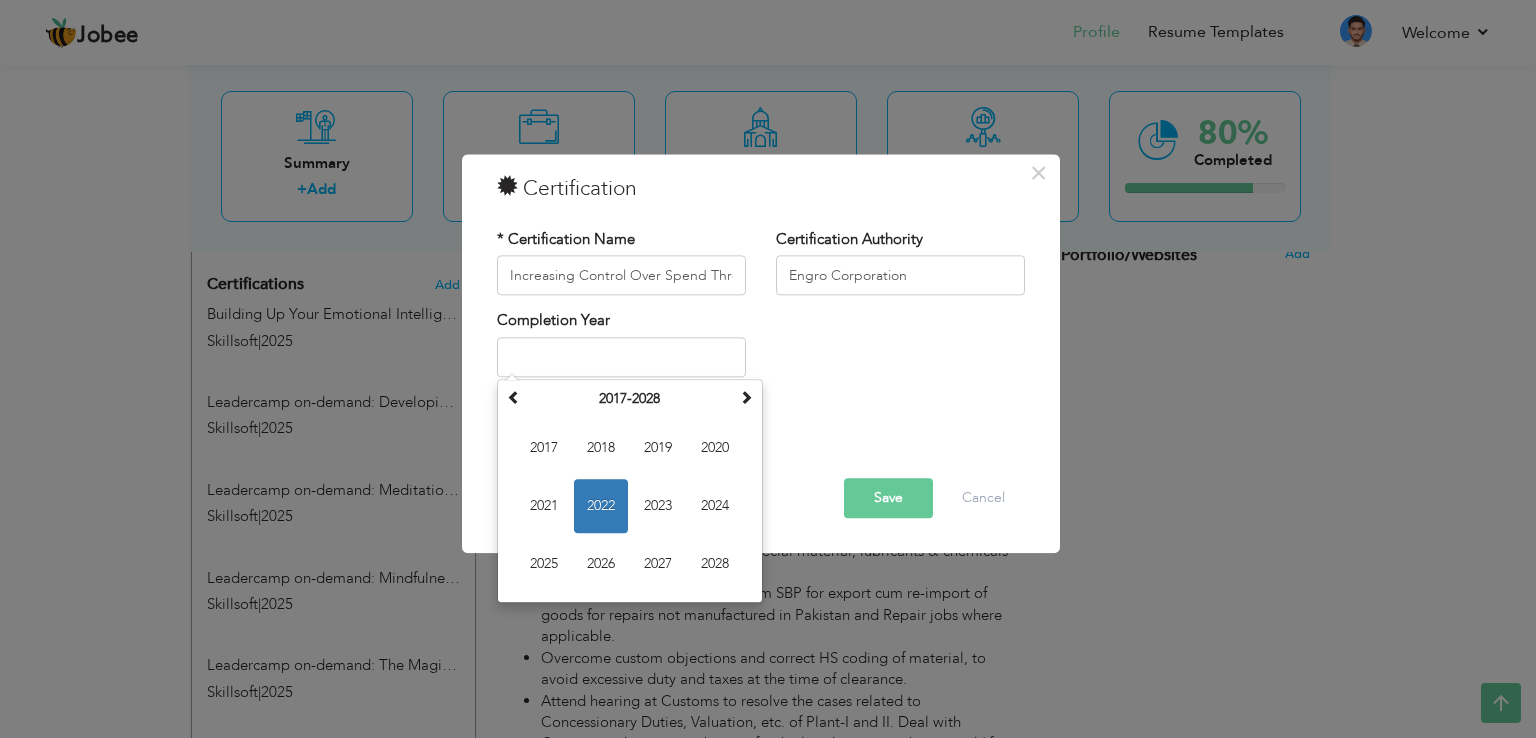 type on "2022" 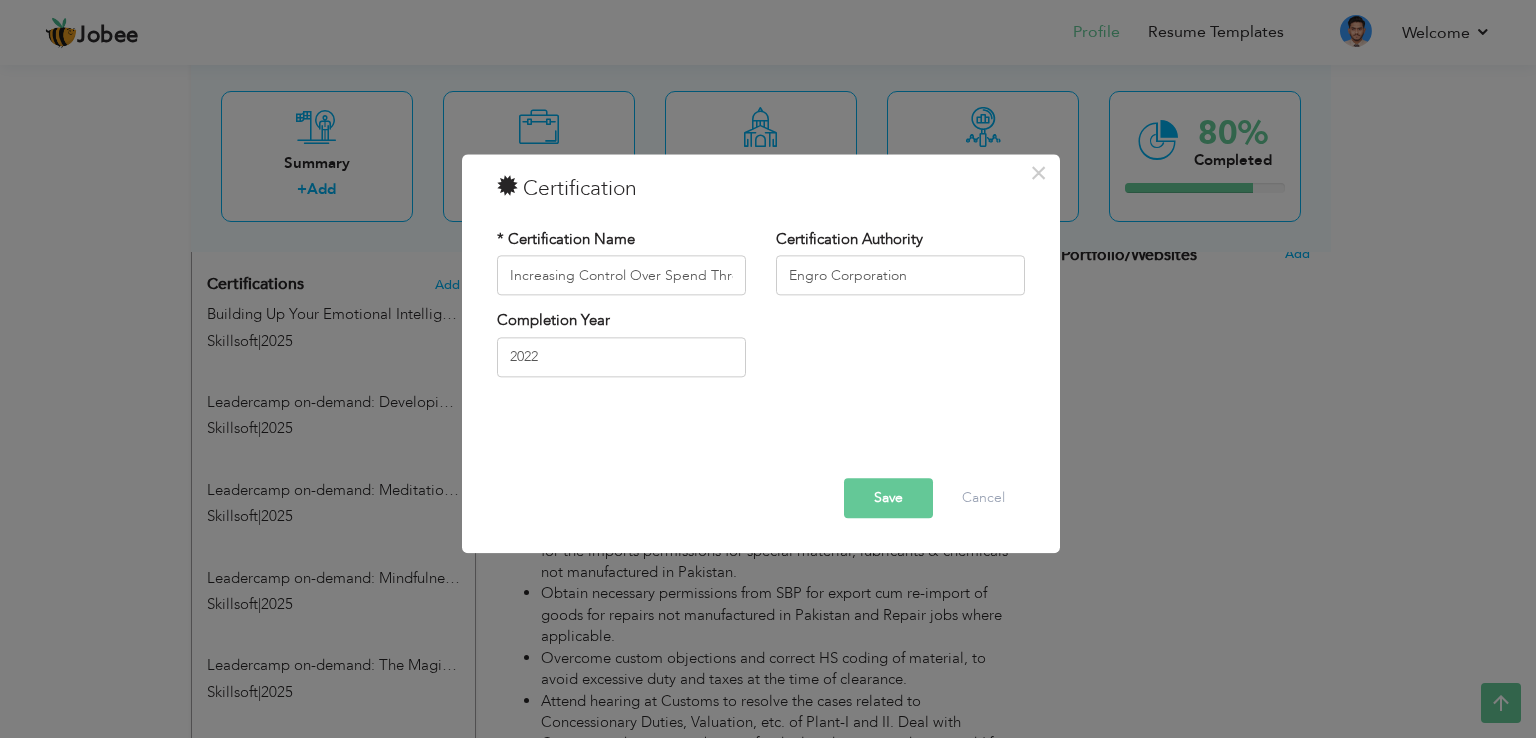 click on "Save" at bounding box center [888, 499] 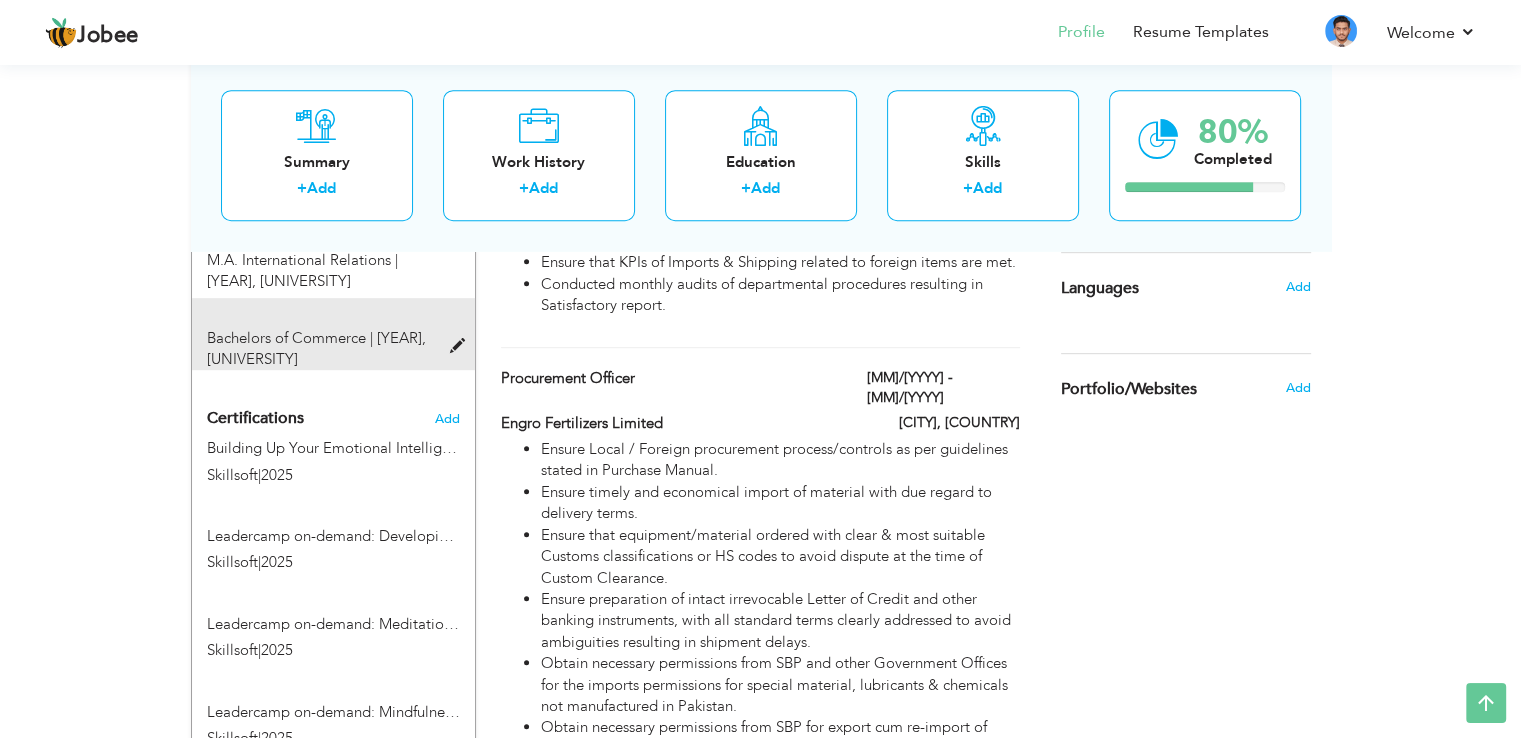 scroll, scrollTop: 800, scrollLeft: 0, axis: vertical 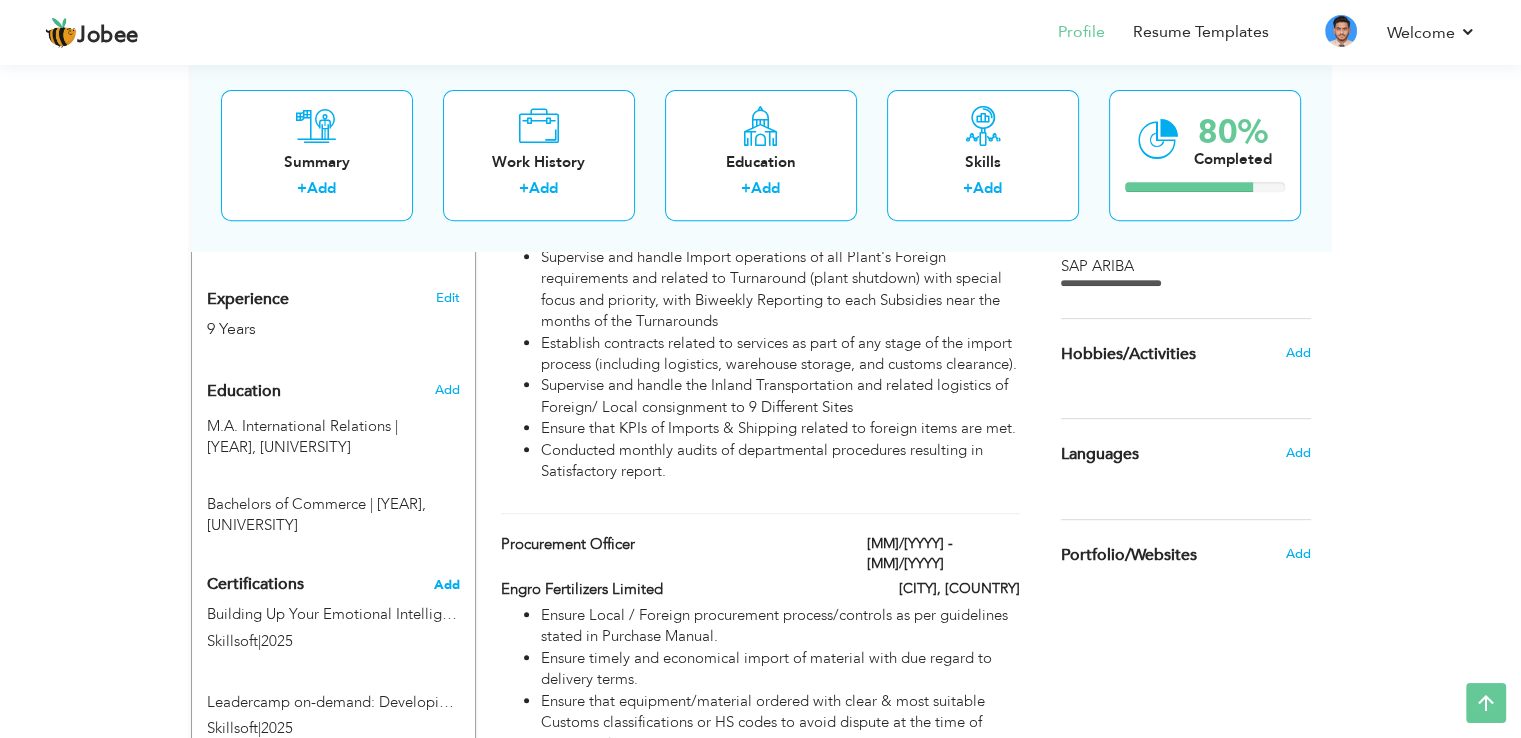 click on "Add" at bounding box center [447, 585] 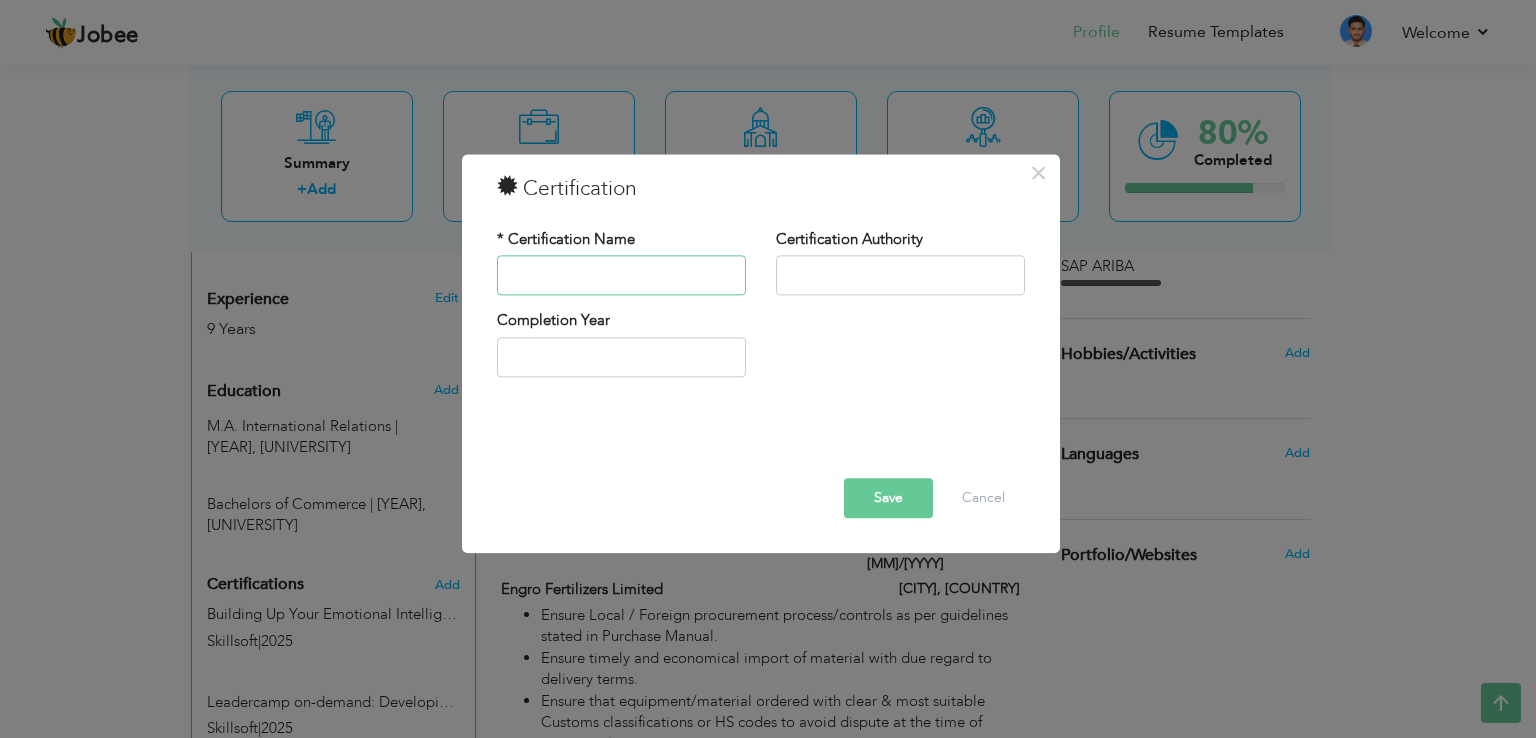 paste on "Introduction to Strategic Sourcing" 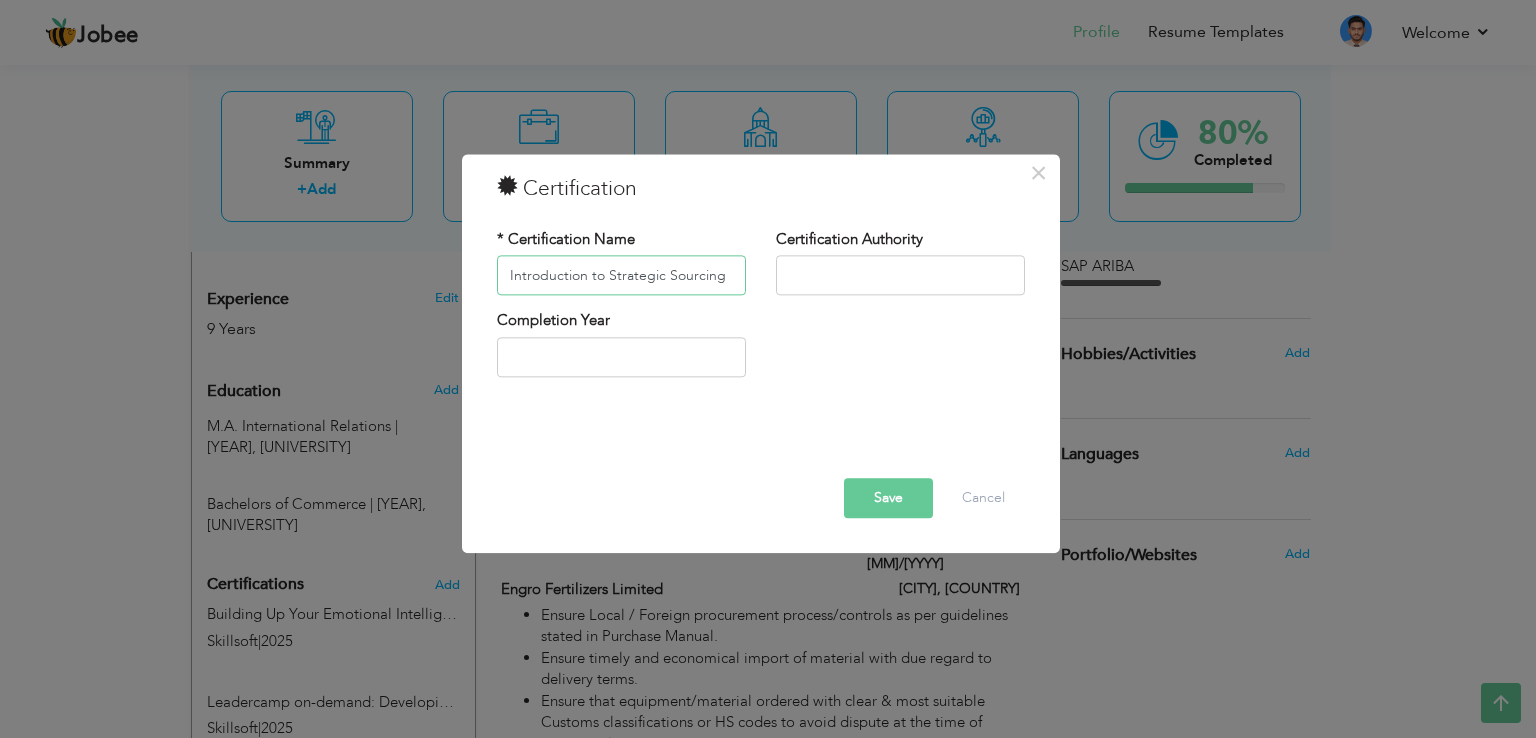 type on "Introduction to Strategic Sourcing" 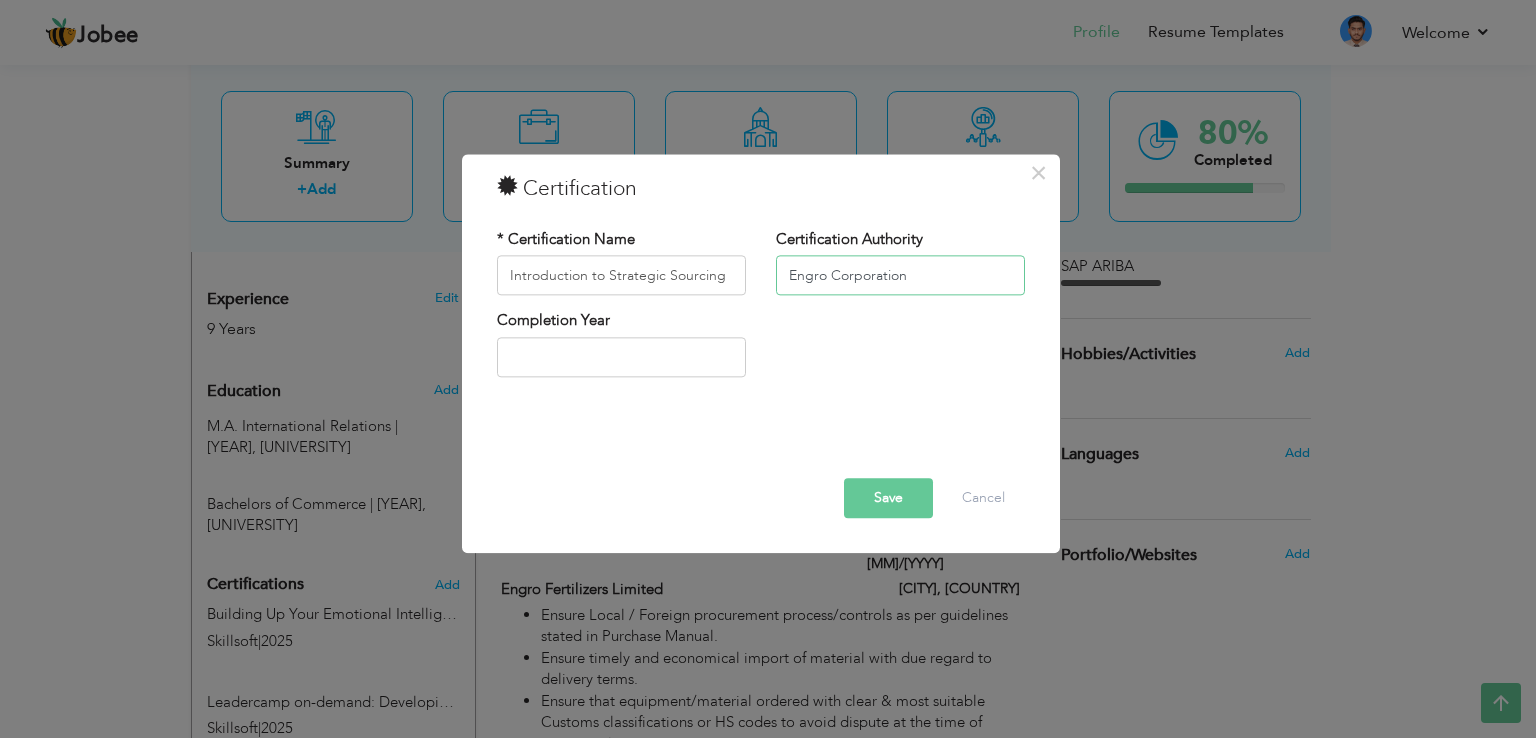 type on "Engro Corporation" 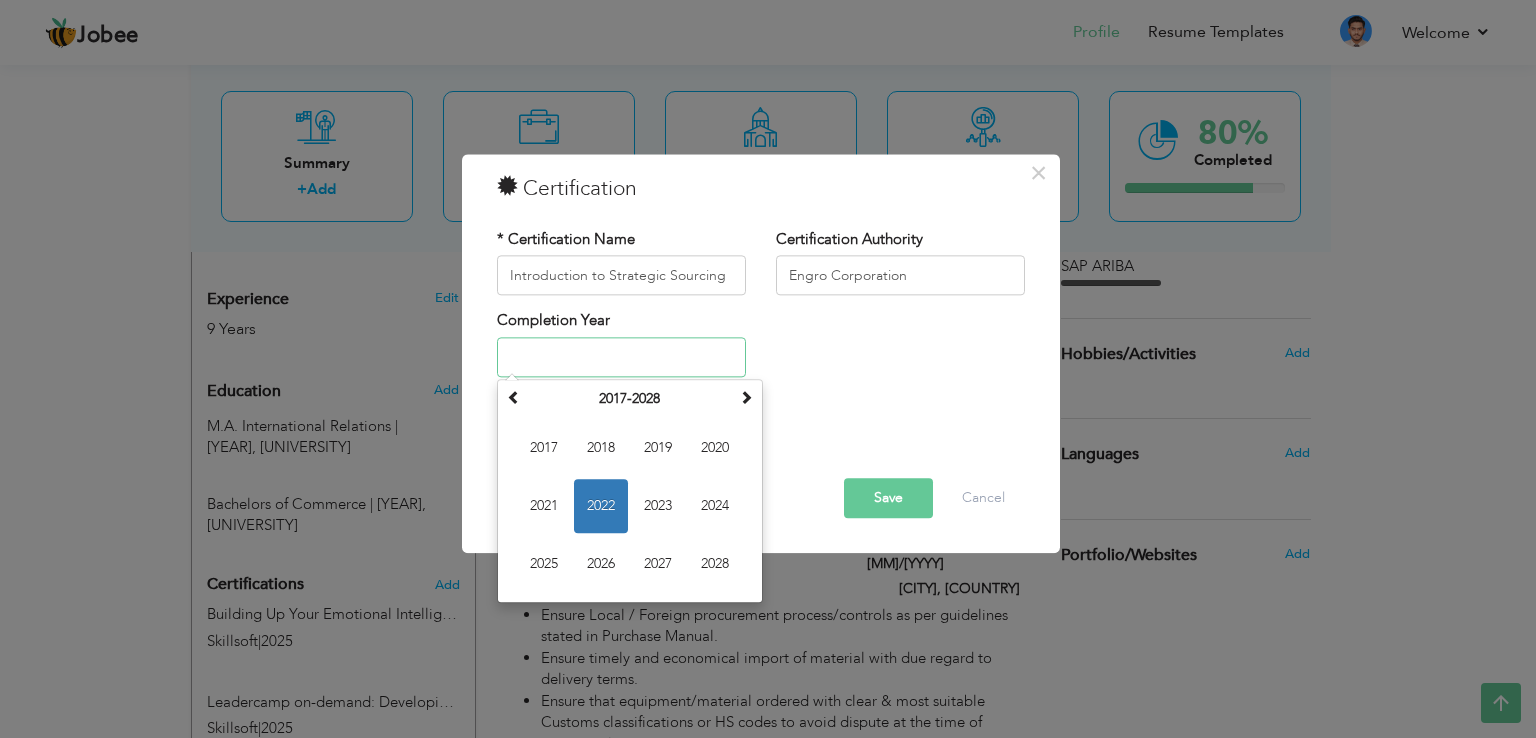click at bounding box center (621, 357) 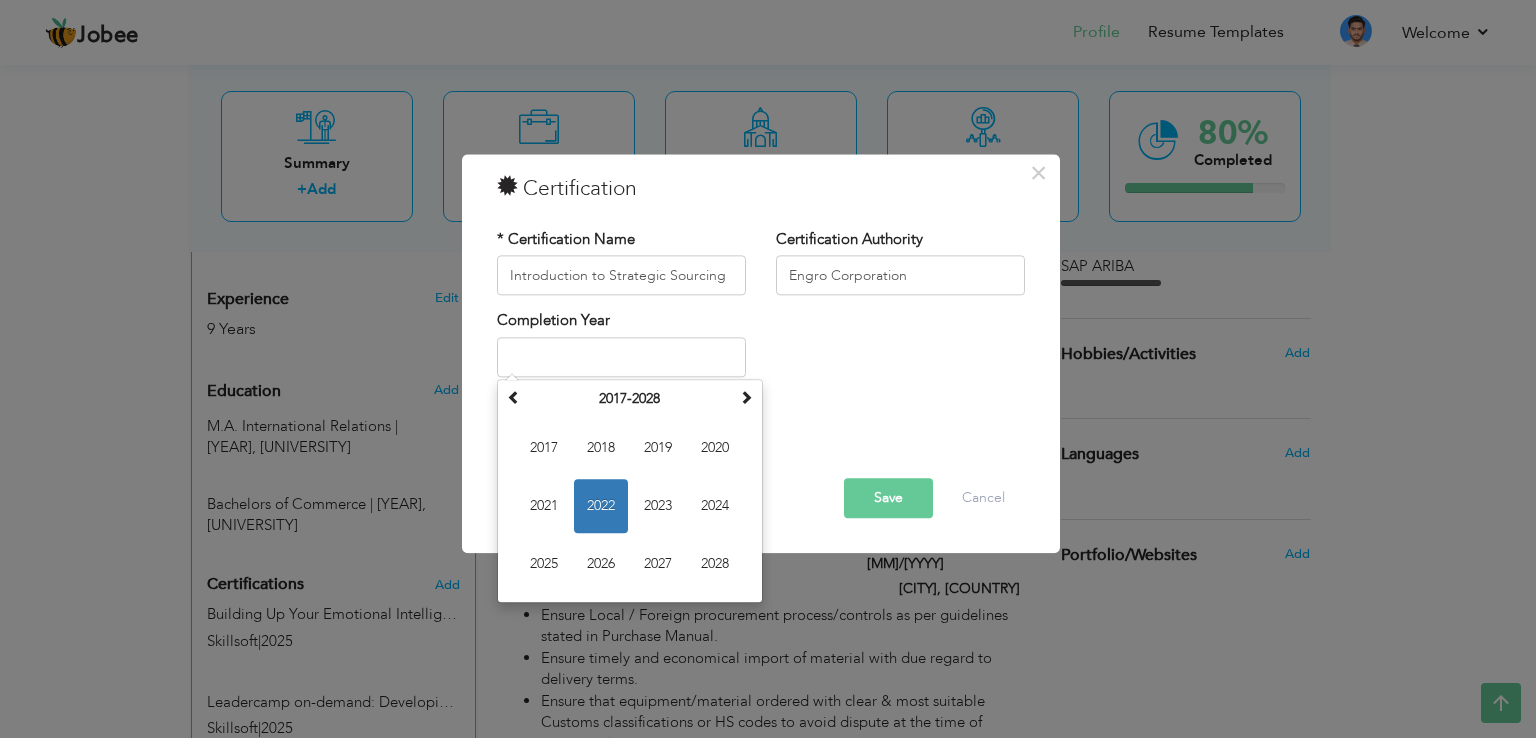 type on "2022" 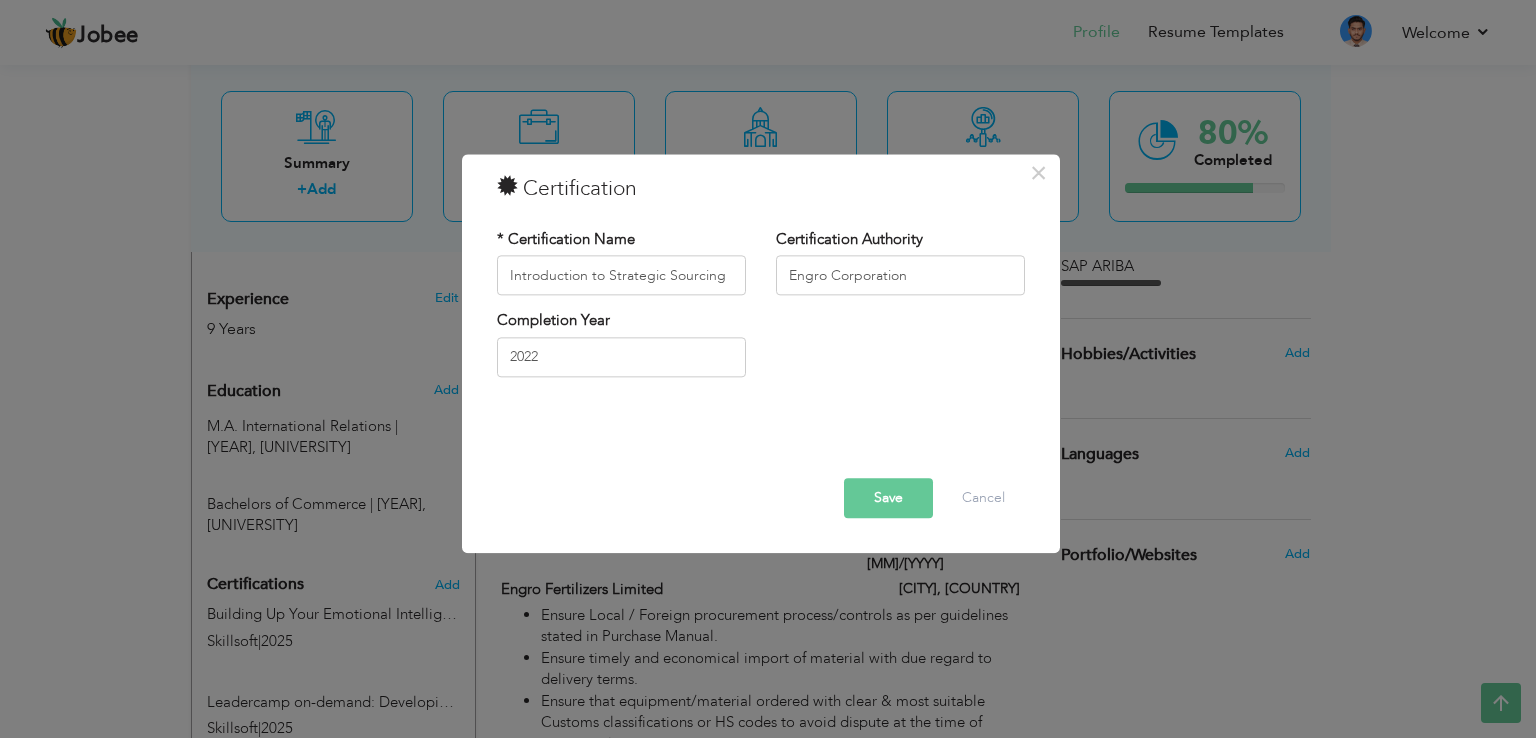 click on "Save" at bounding box center (888, 499) 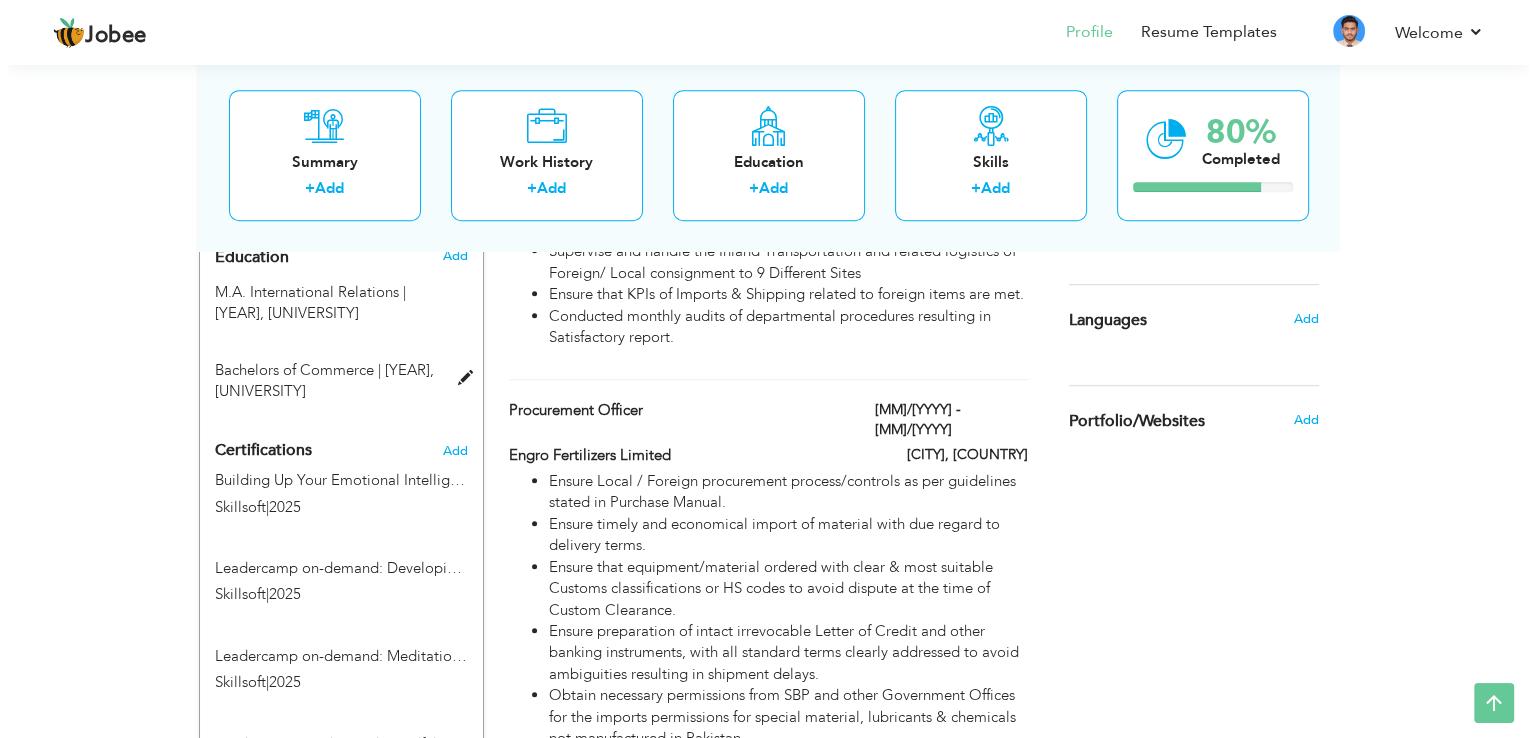 scroll, scrollTop: 900, scrollLeft: 0, axis: vertical 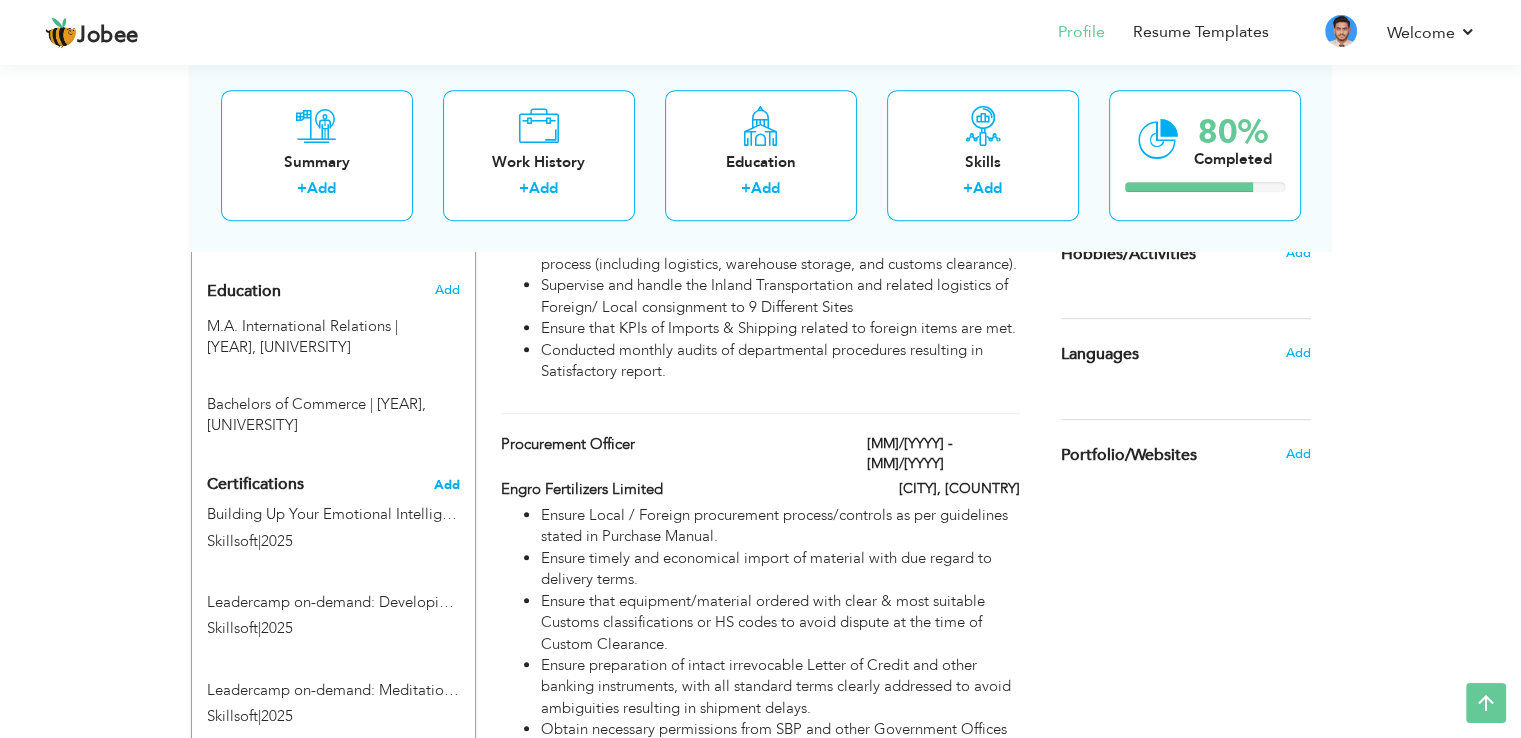 click on "Add" at bounding box center (447, 485) 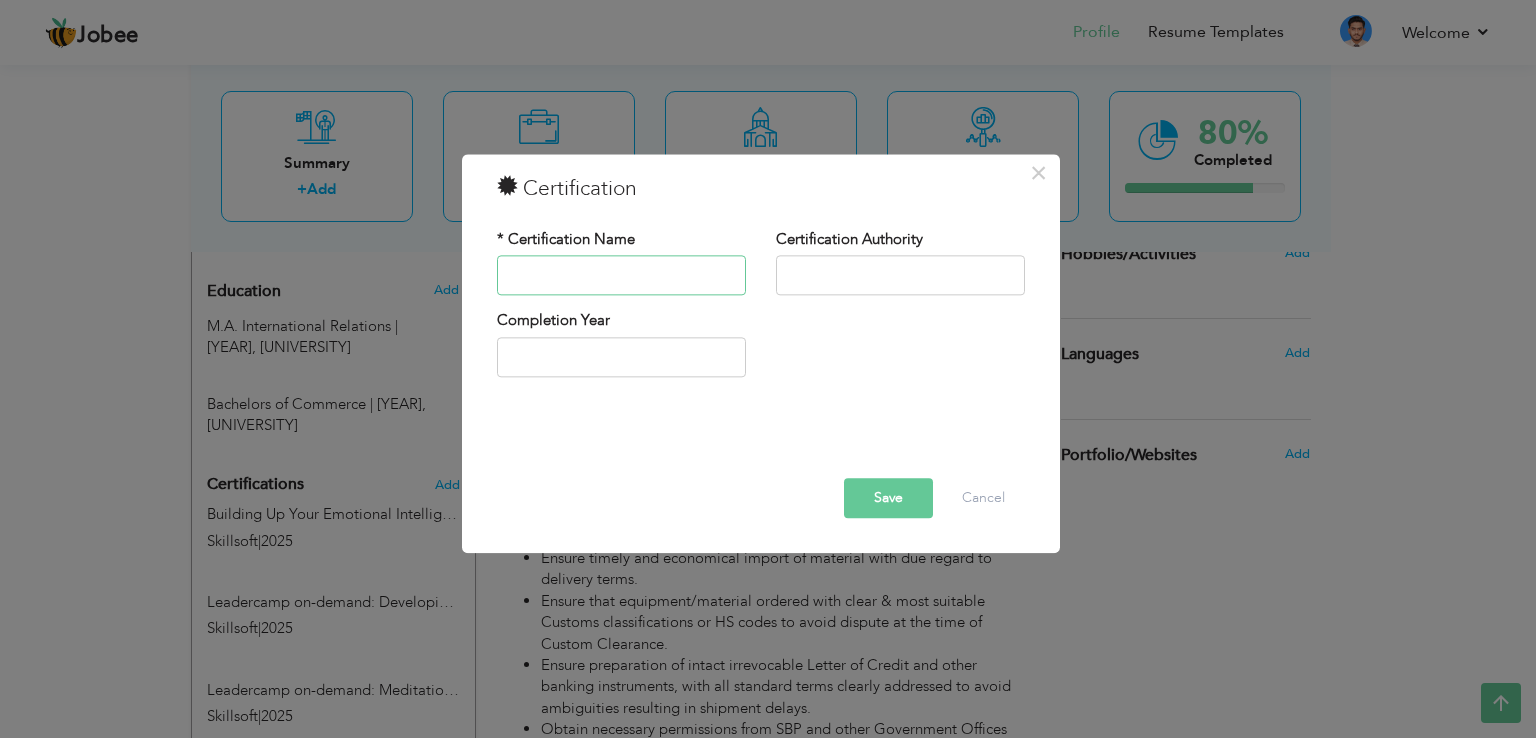 click at bounding box center [621, 276] 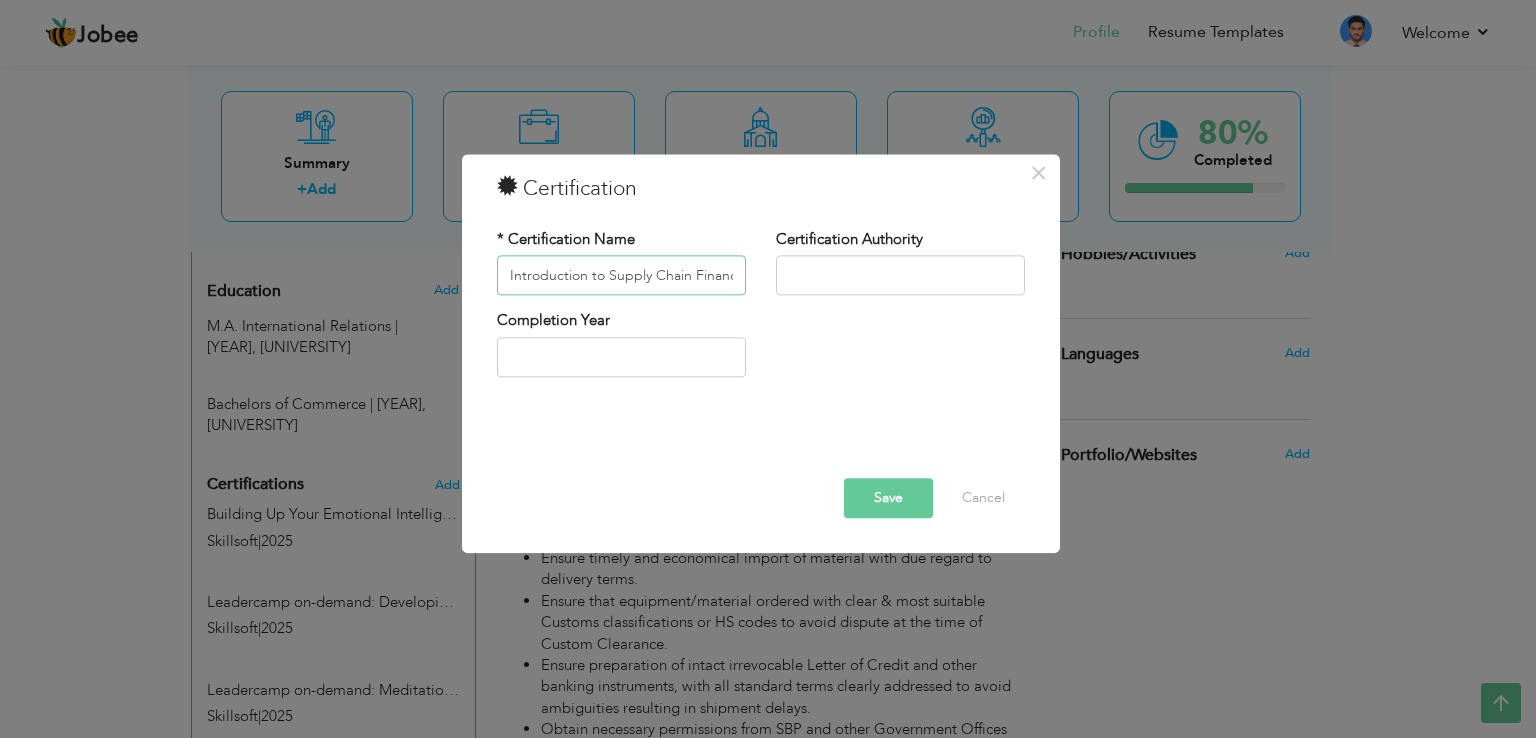 scroll, scrollTop: 0, scrollLeft: 46, axis: horizontal 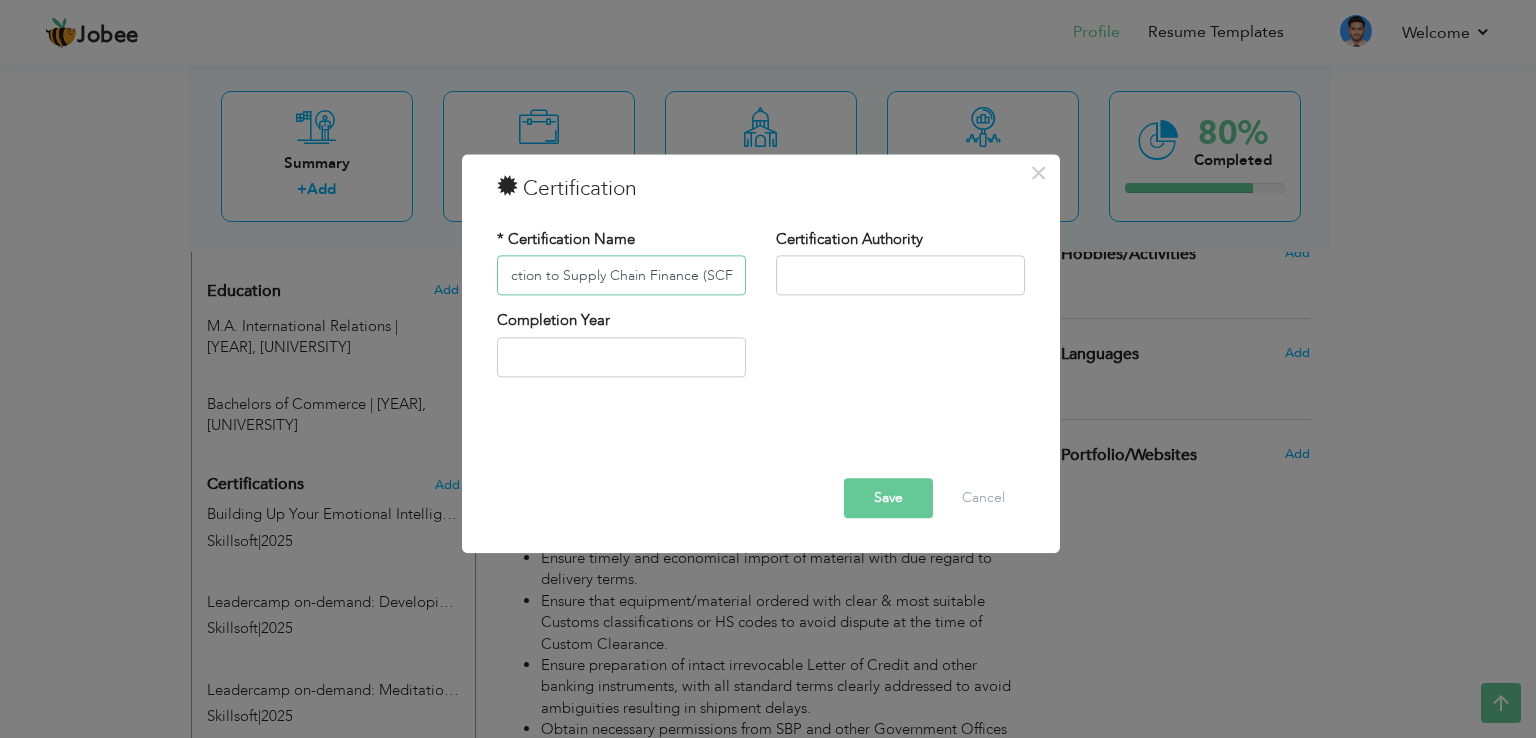 type on "Introduction to Supply Chain Finance (SCF)" 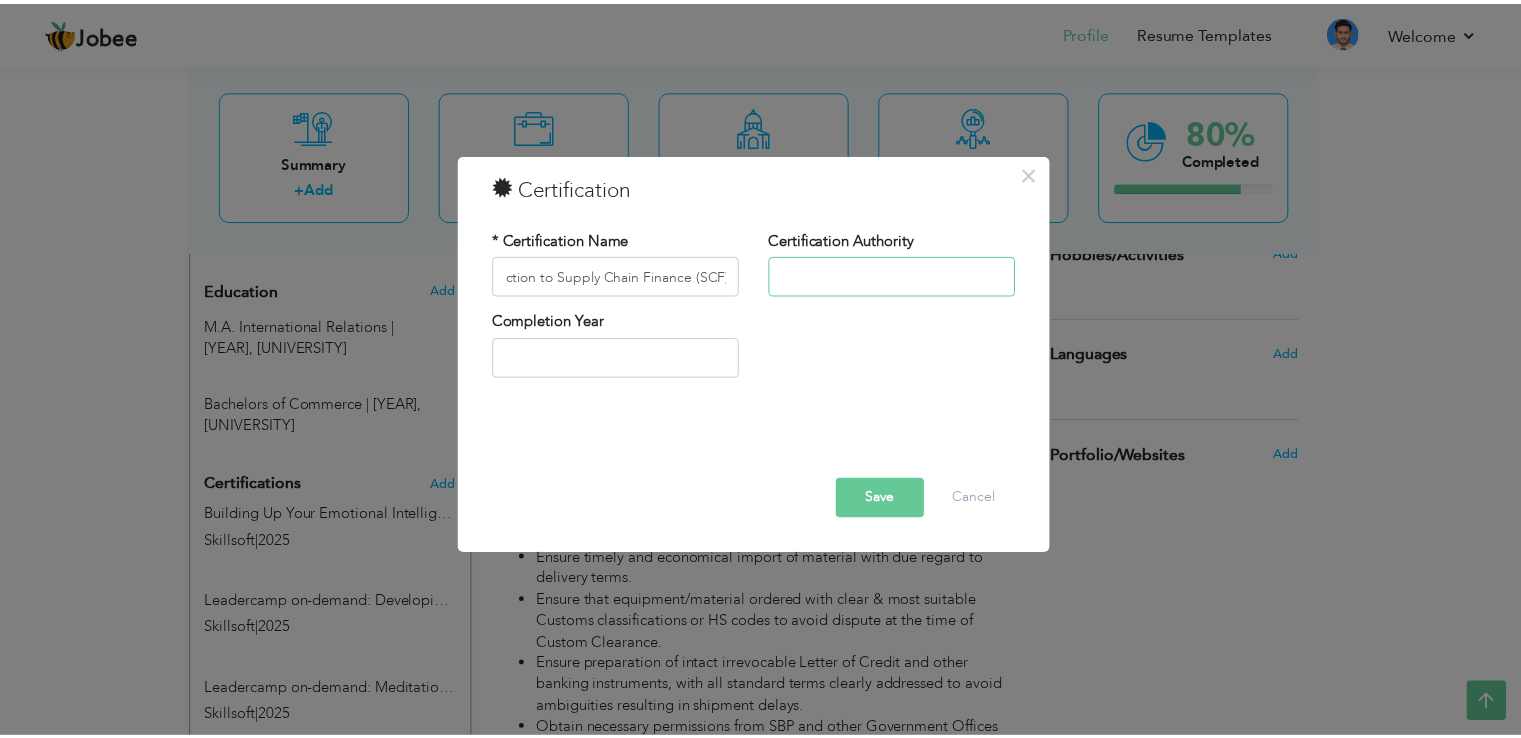 scroll, scrollTop: 0, scrollLeft: 0, axis: both 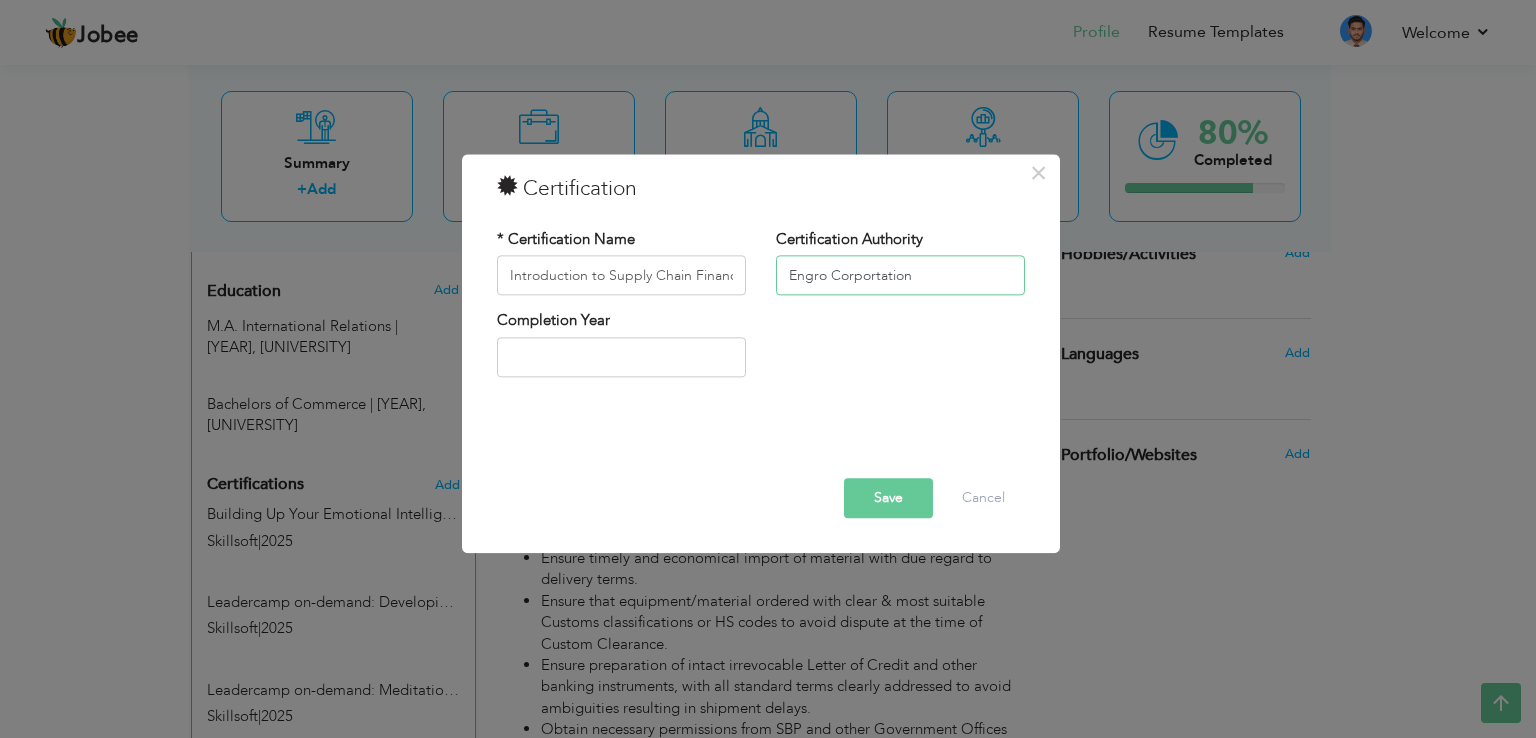 type on "Engro Corportation" 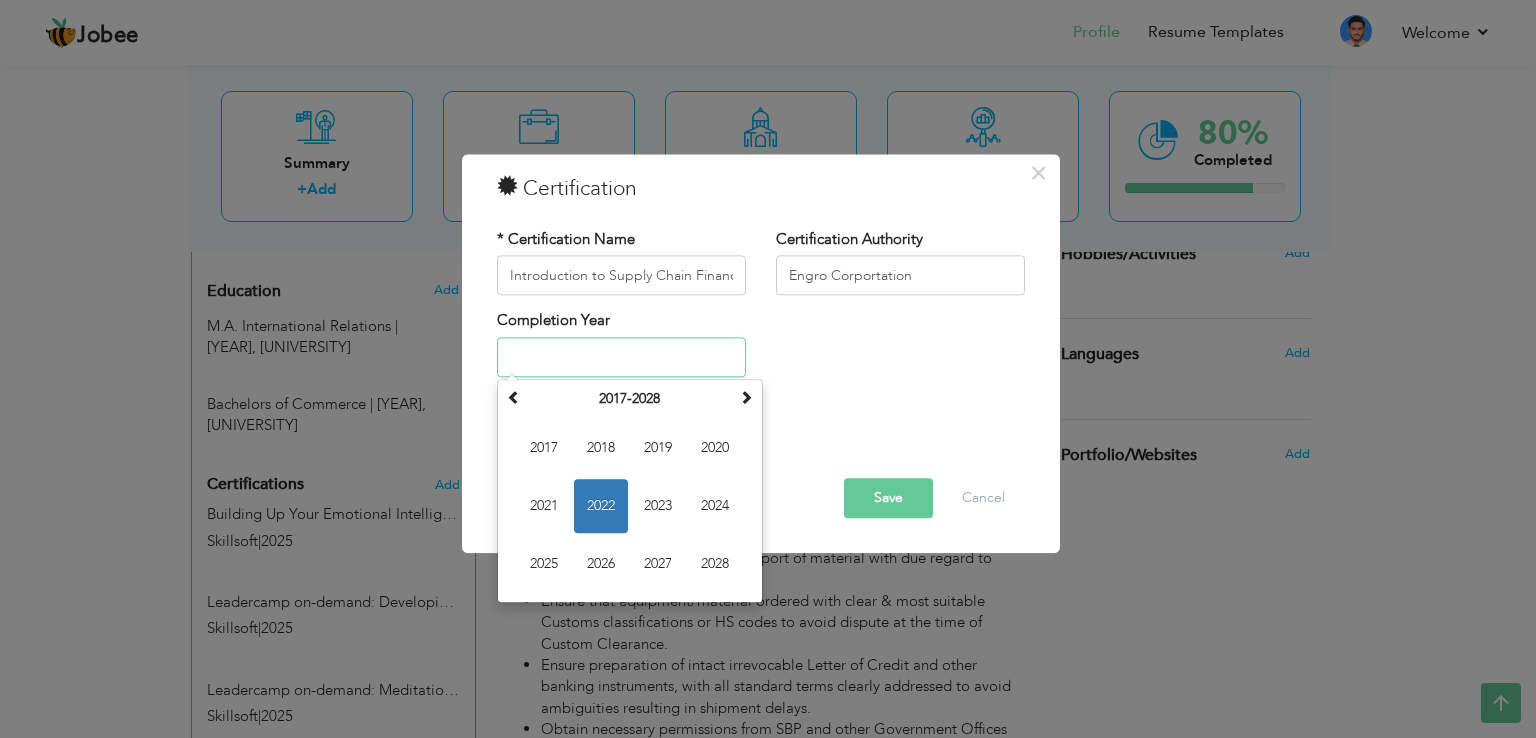 click on "2022" at bounding box center [601, 506] 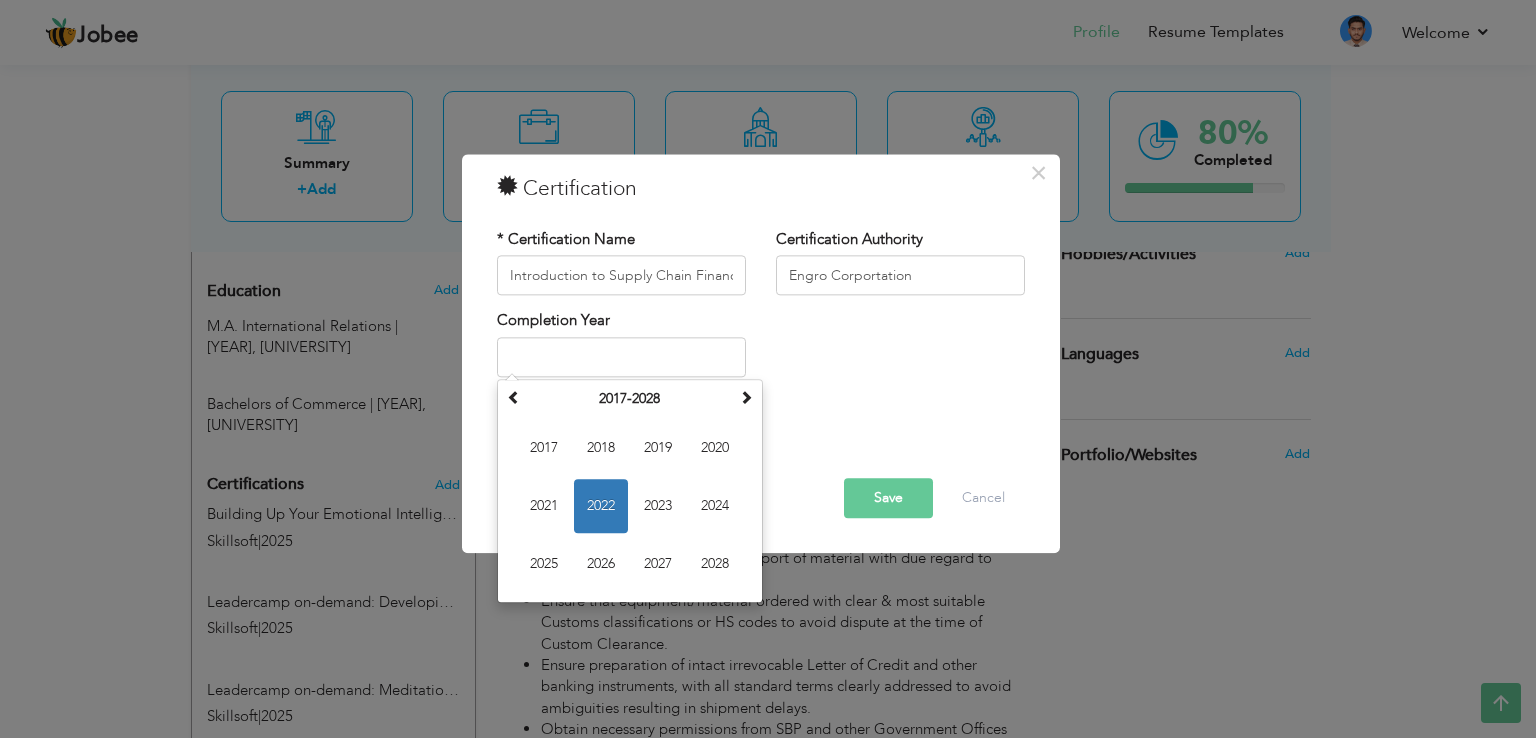 type on "2022" 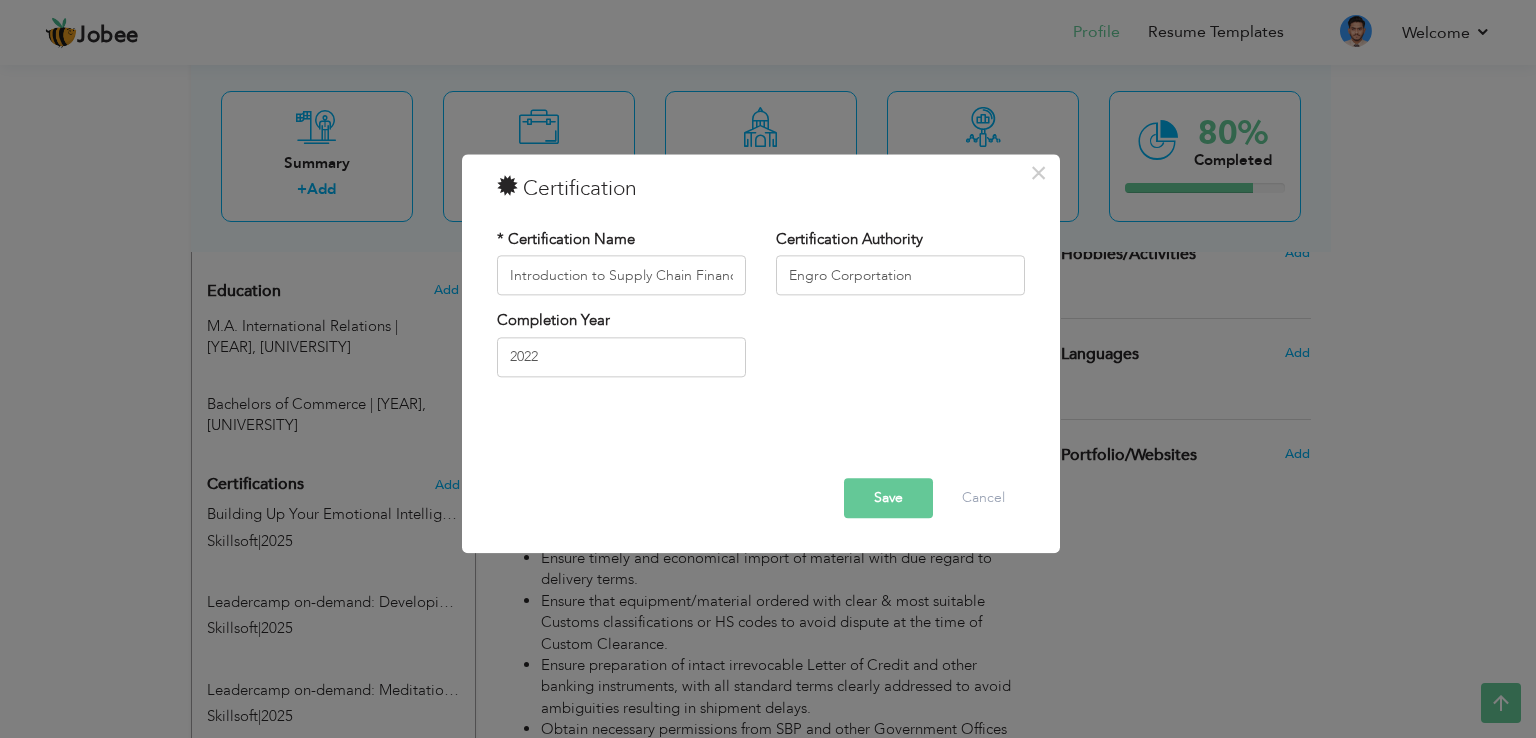 click on "Save" at bounding box center [888, 499] 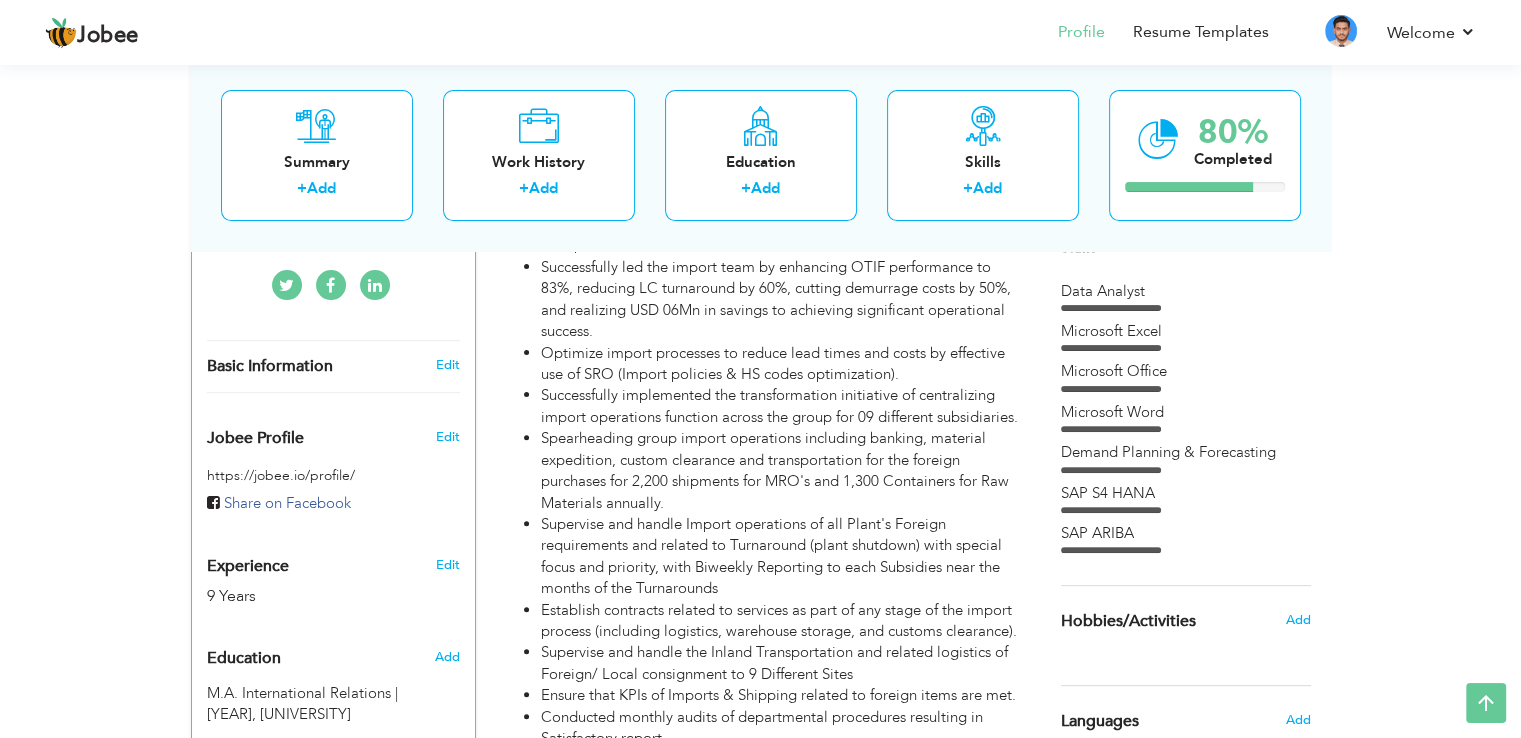 scroll, scrollTop: 500, scrollLeft: 0, axis: vertical 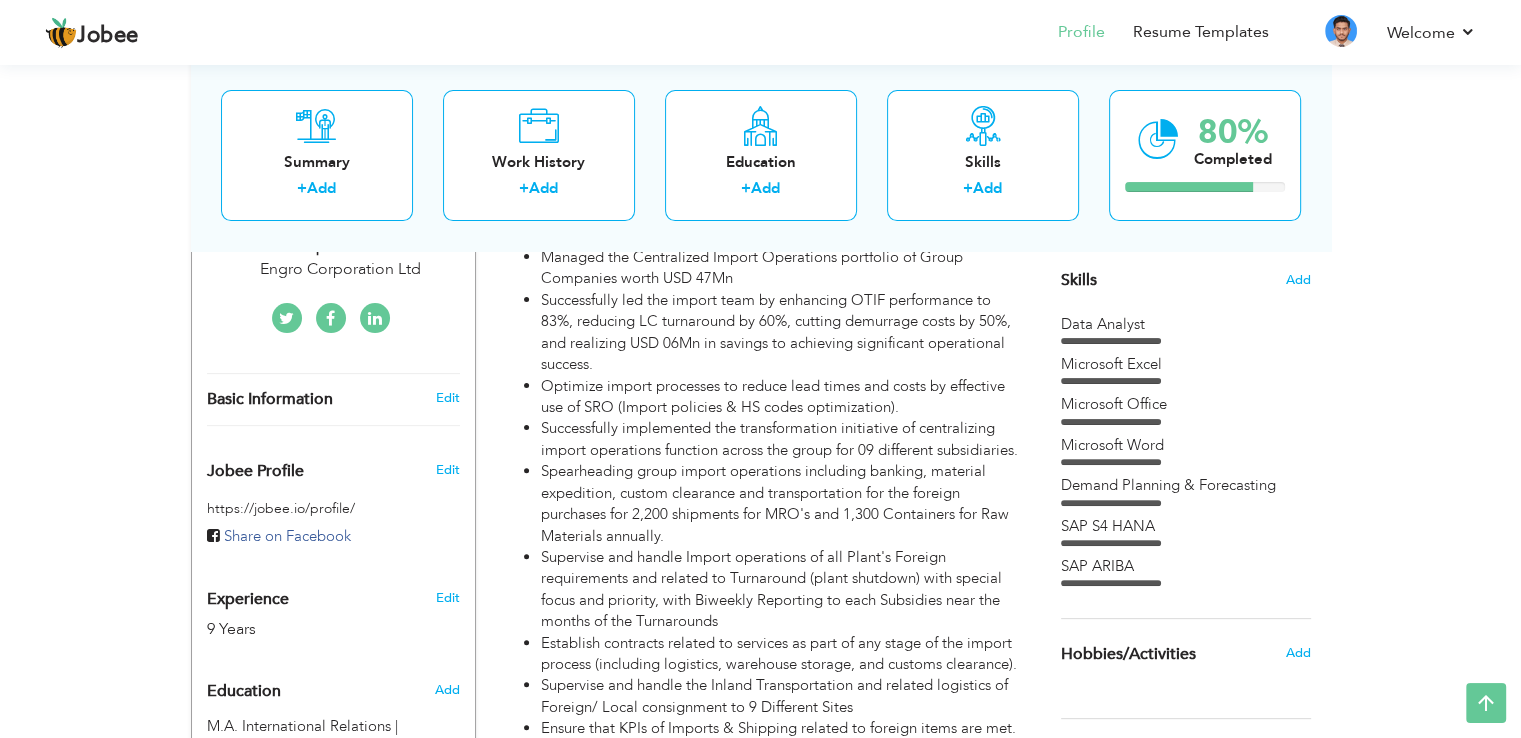 click on "Skills
Add" at bounding box center [1186, 84] 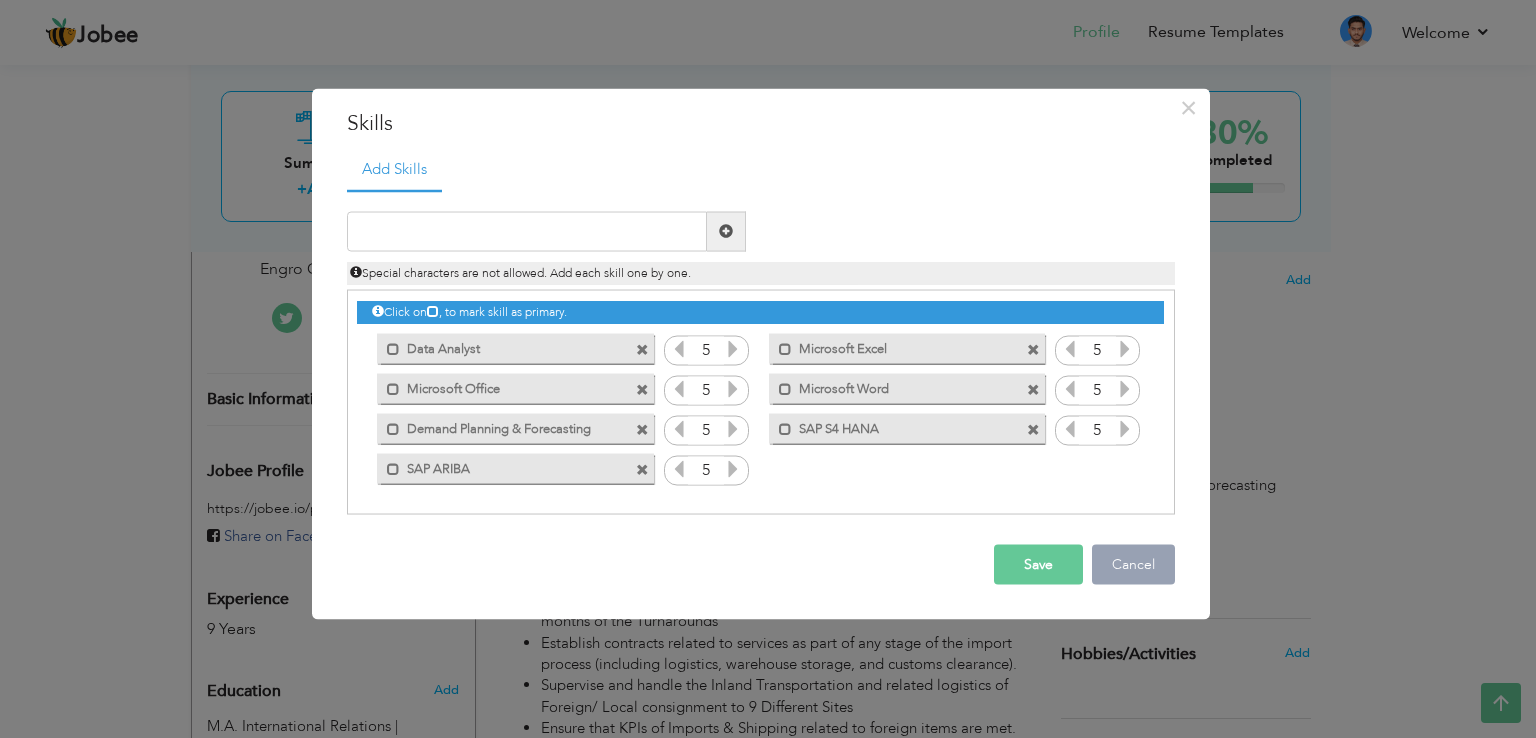 click on "Cancel" at bounding box center (1133, 564) 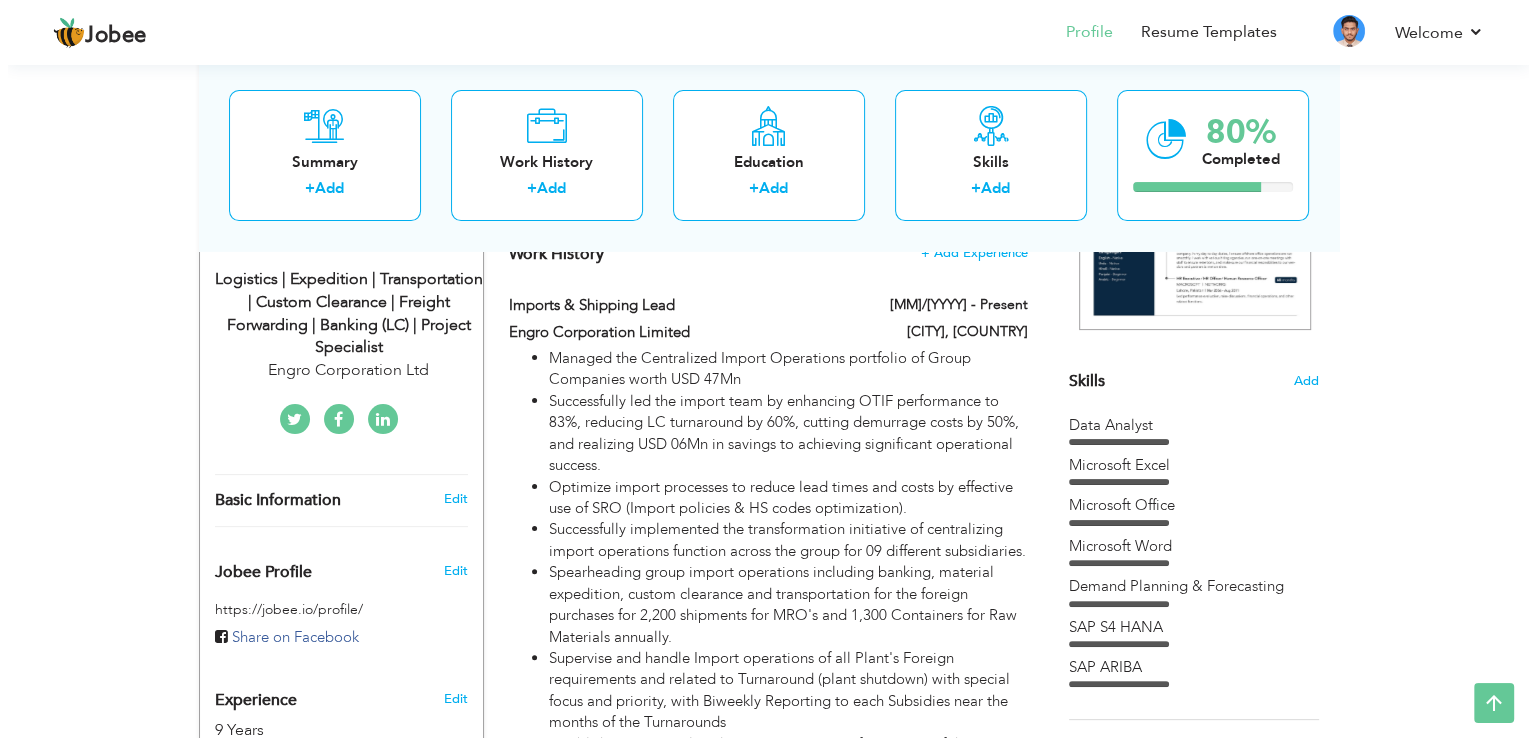 scroll, scrollTop: 400, scrollLeft: 0, axis: vertical 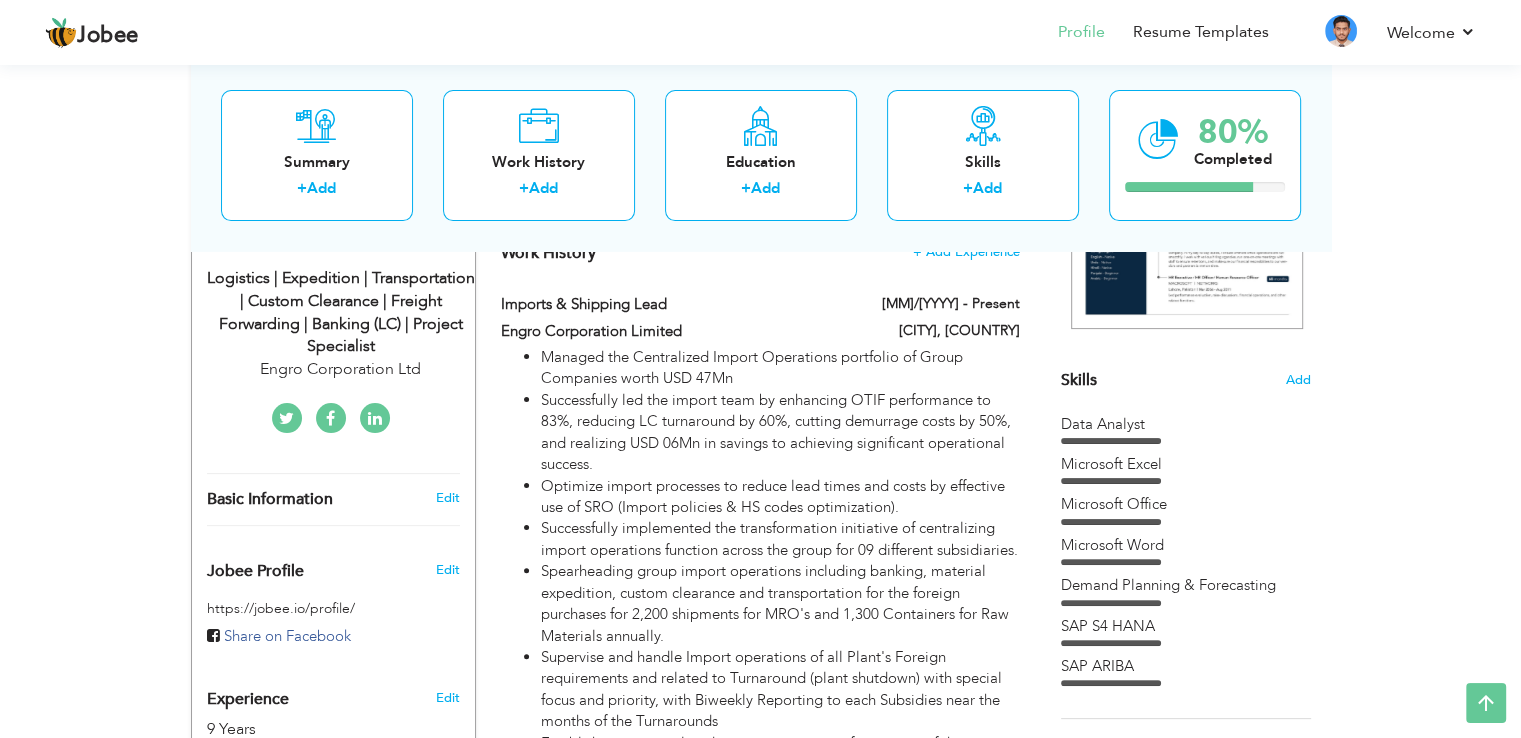 click on "Edit" at bounding box center (450, 498) 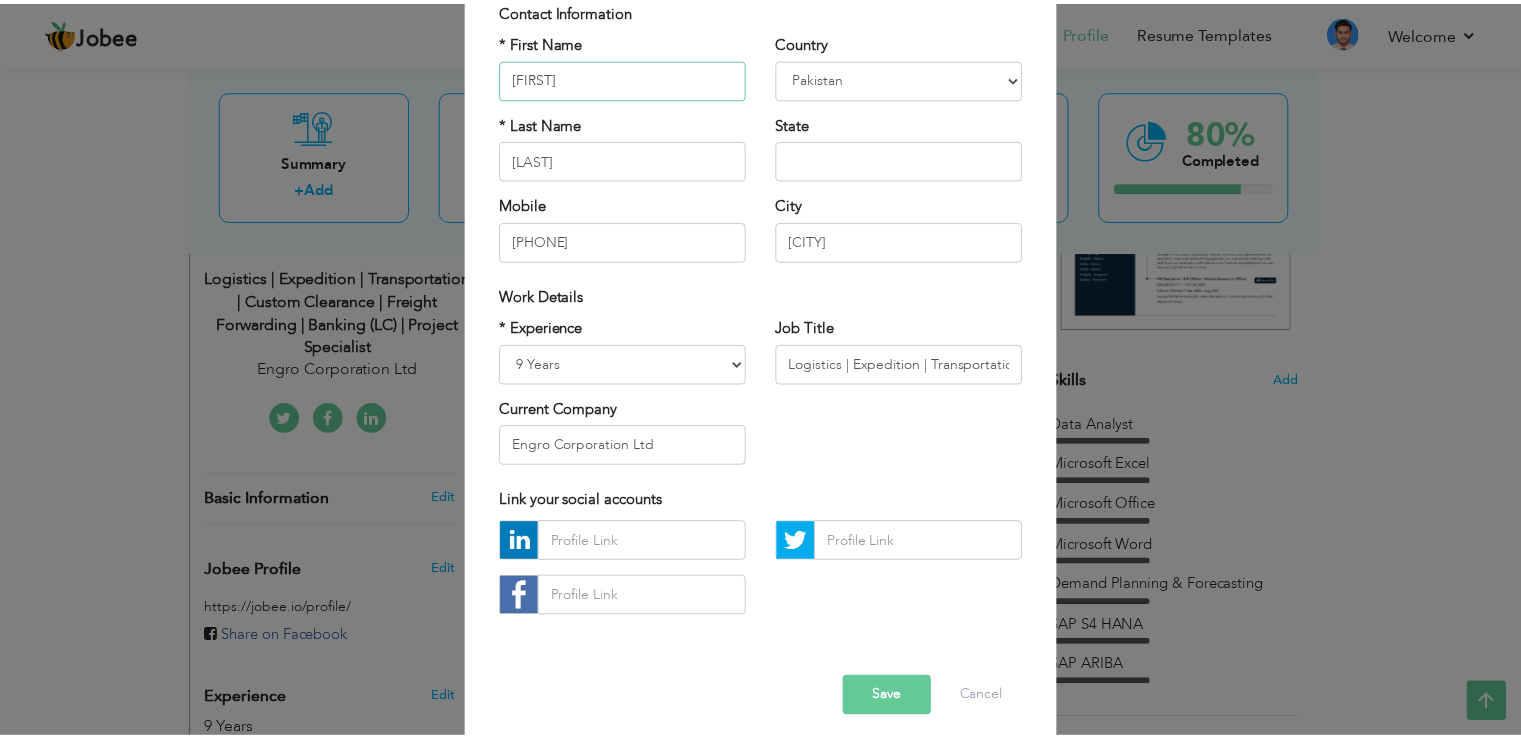 scroll, scrollTop: 174, scrollLeft: 0, axis: vertical 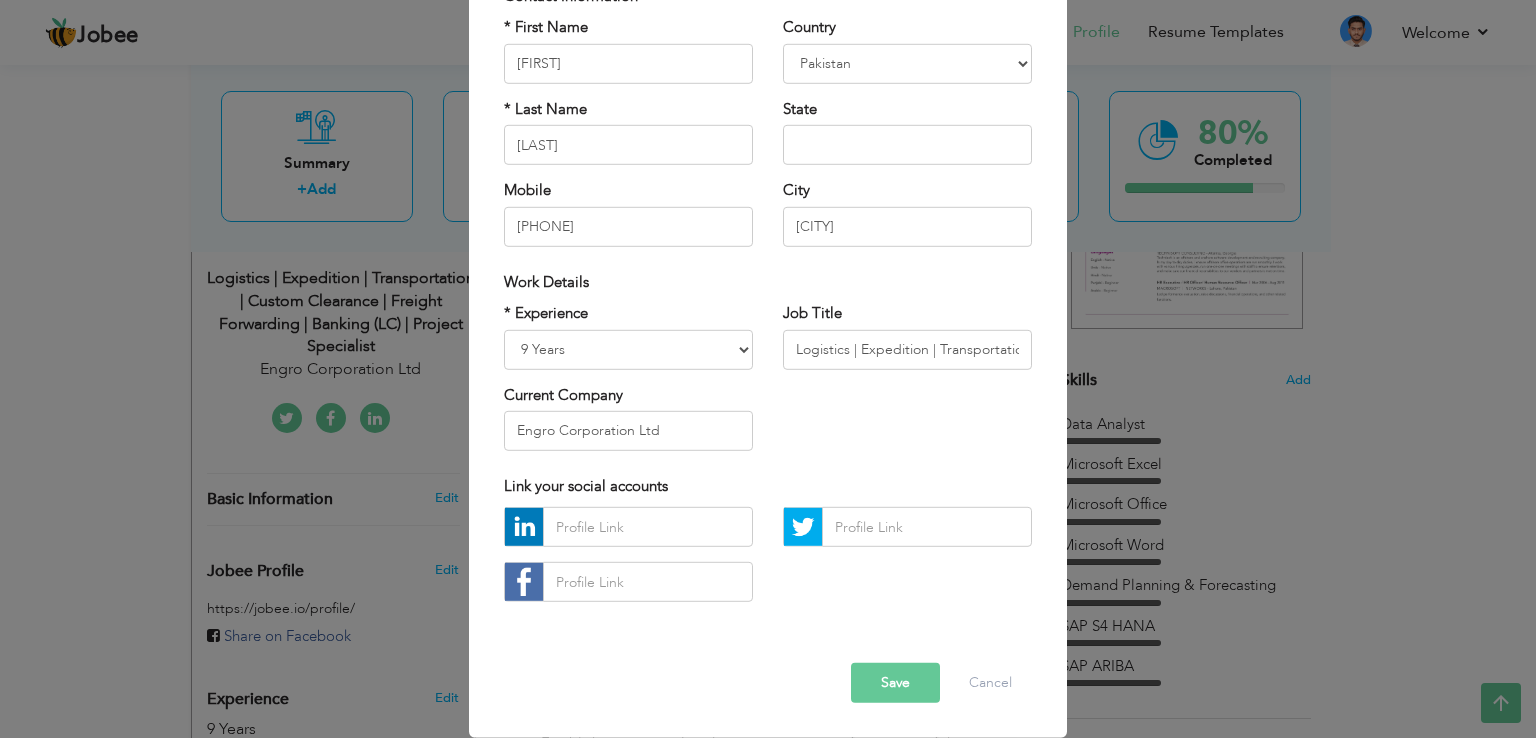 click at bounding box center (524, 527) 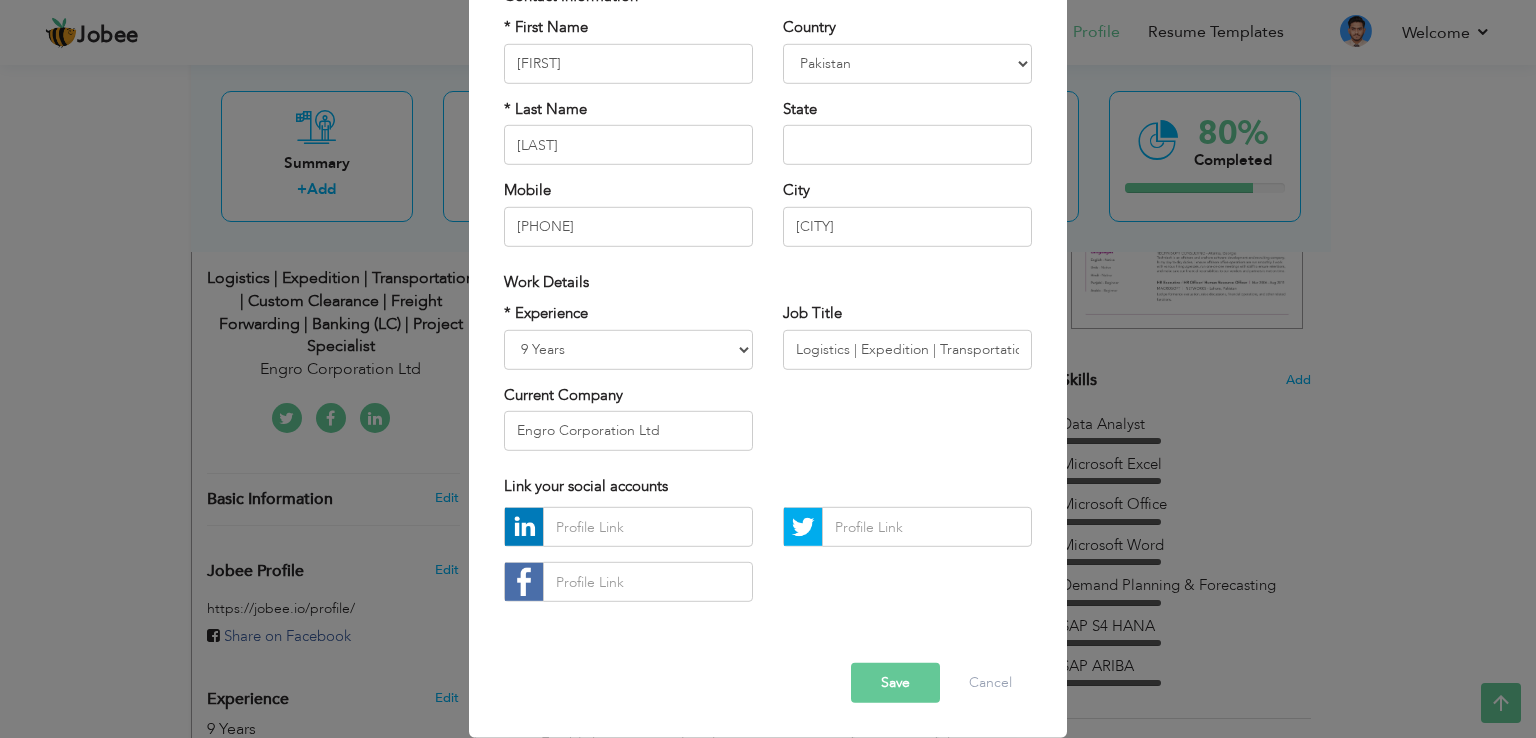 click on "Save" at bounding box center (895, 683) 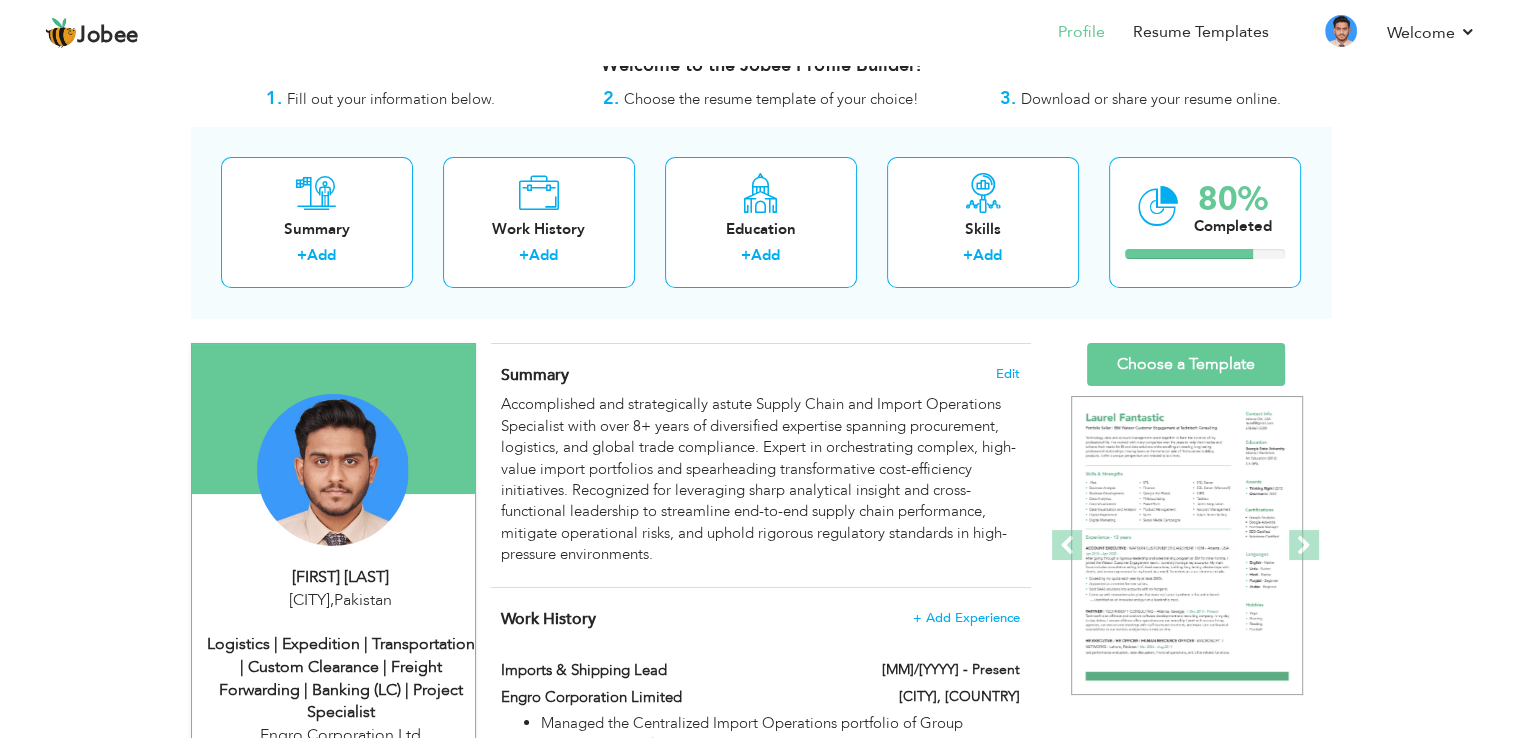 scroll, scrollTop: 0, scrollLeft: 0, axis: both 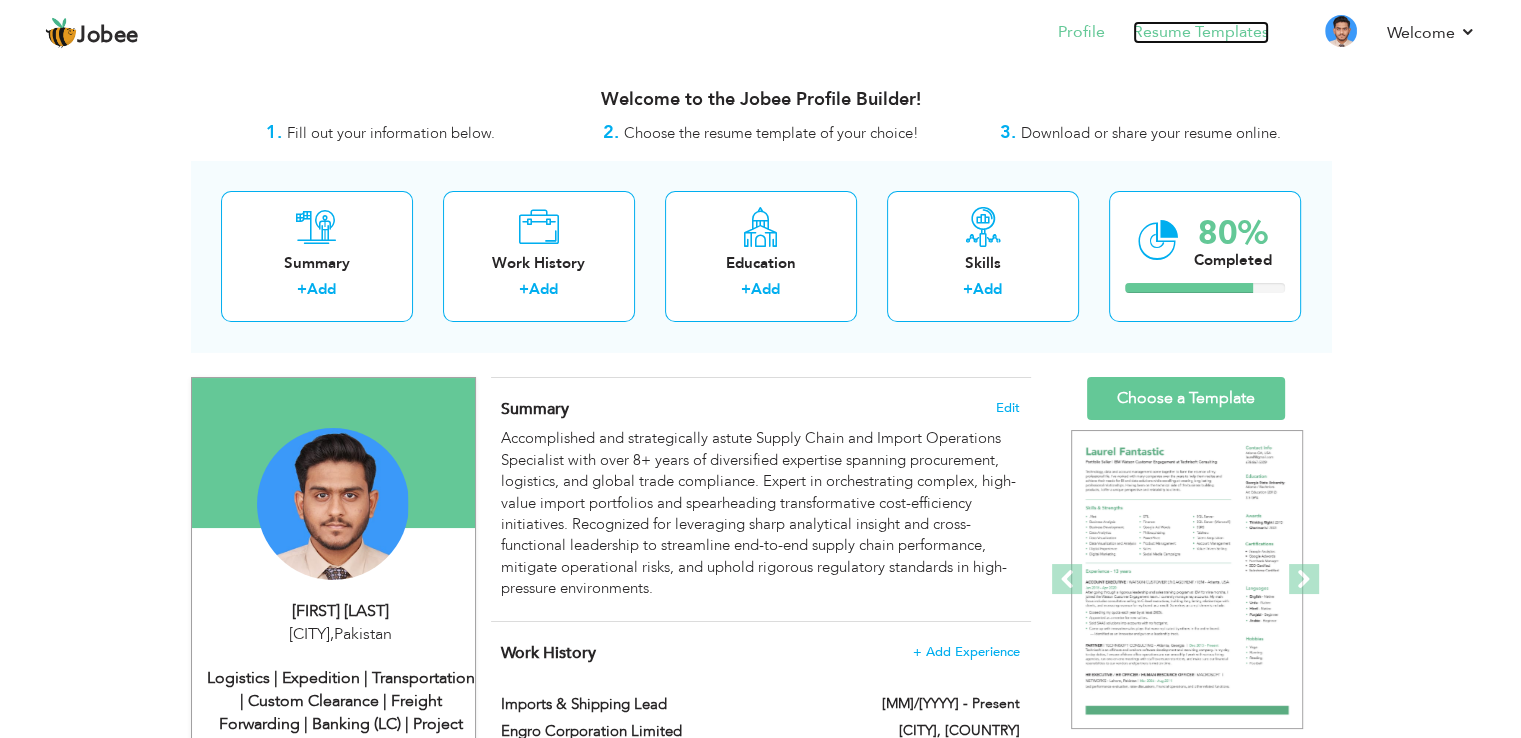 click on "Resume Templates" at bounding box center [1201, 32] 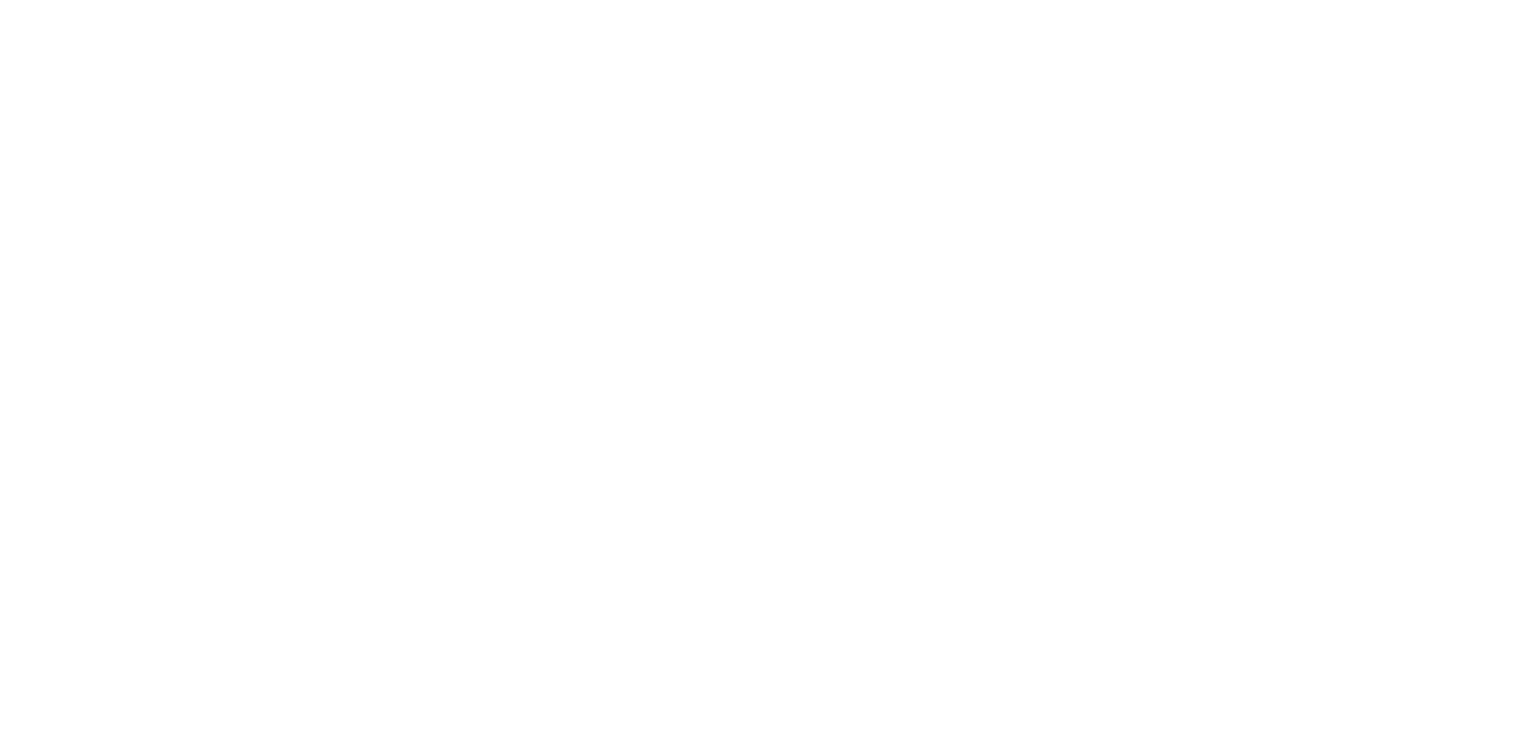 scroll, scrollTop: 0, scrollLeft: 0, axis: both 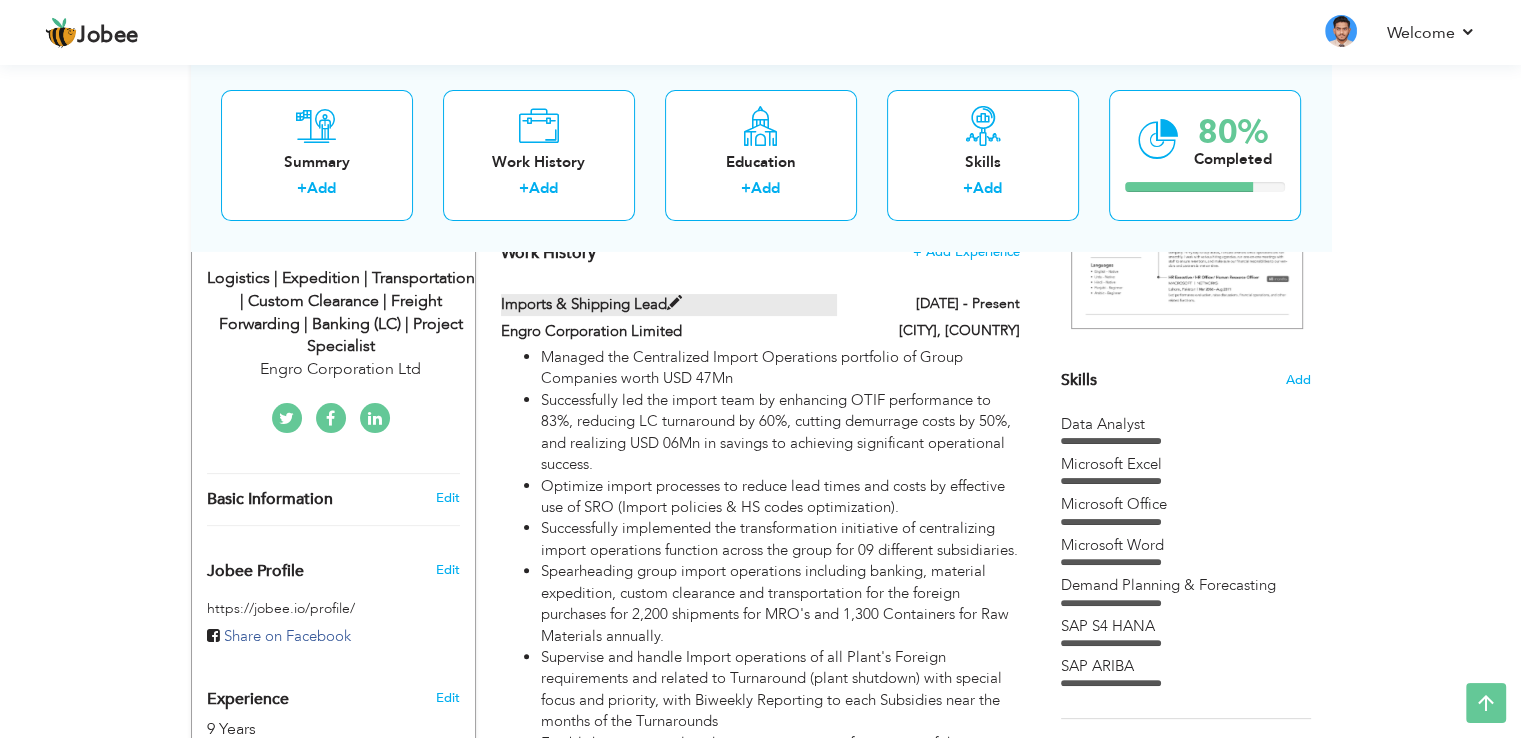click at bounding box center (674, 303) 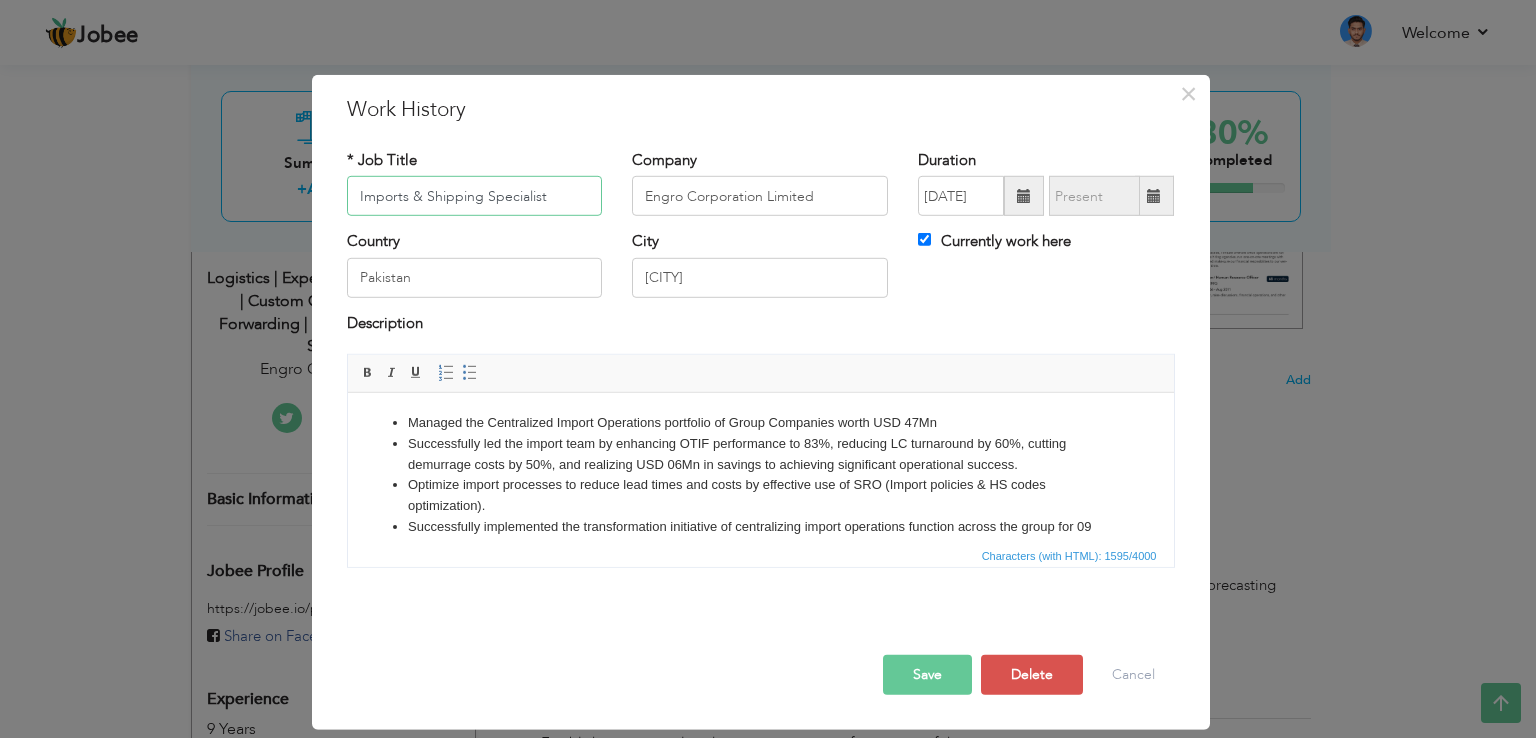 type on "Imports & Shipping Specialist" 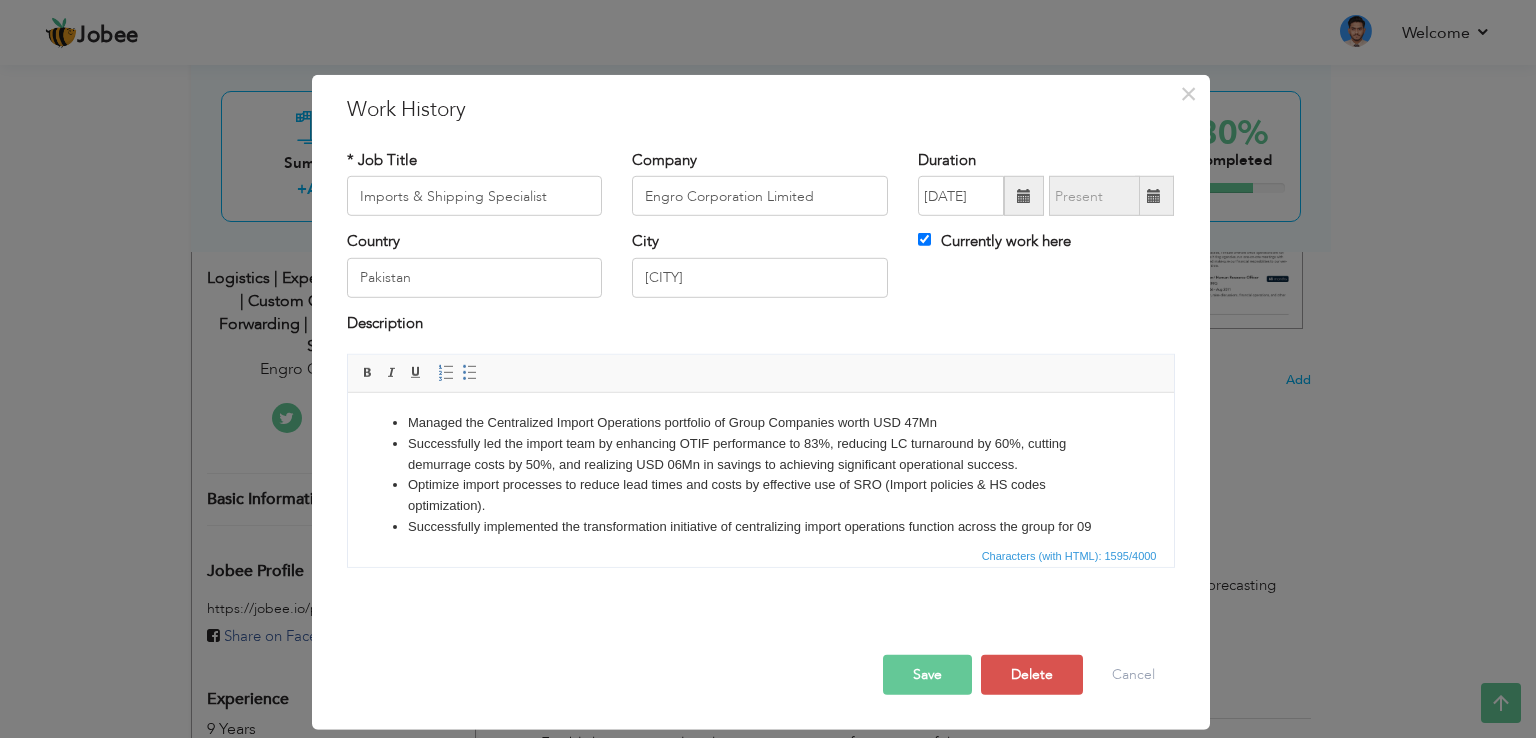 click on "Save" at bounding box center (927, 675) 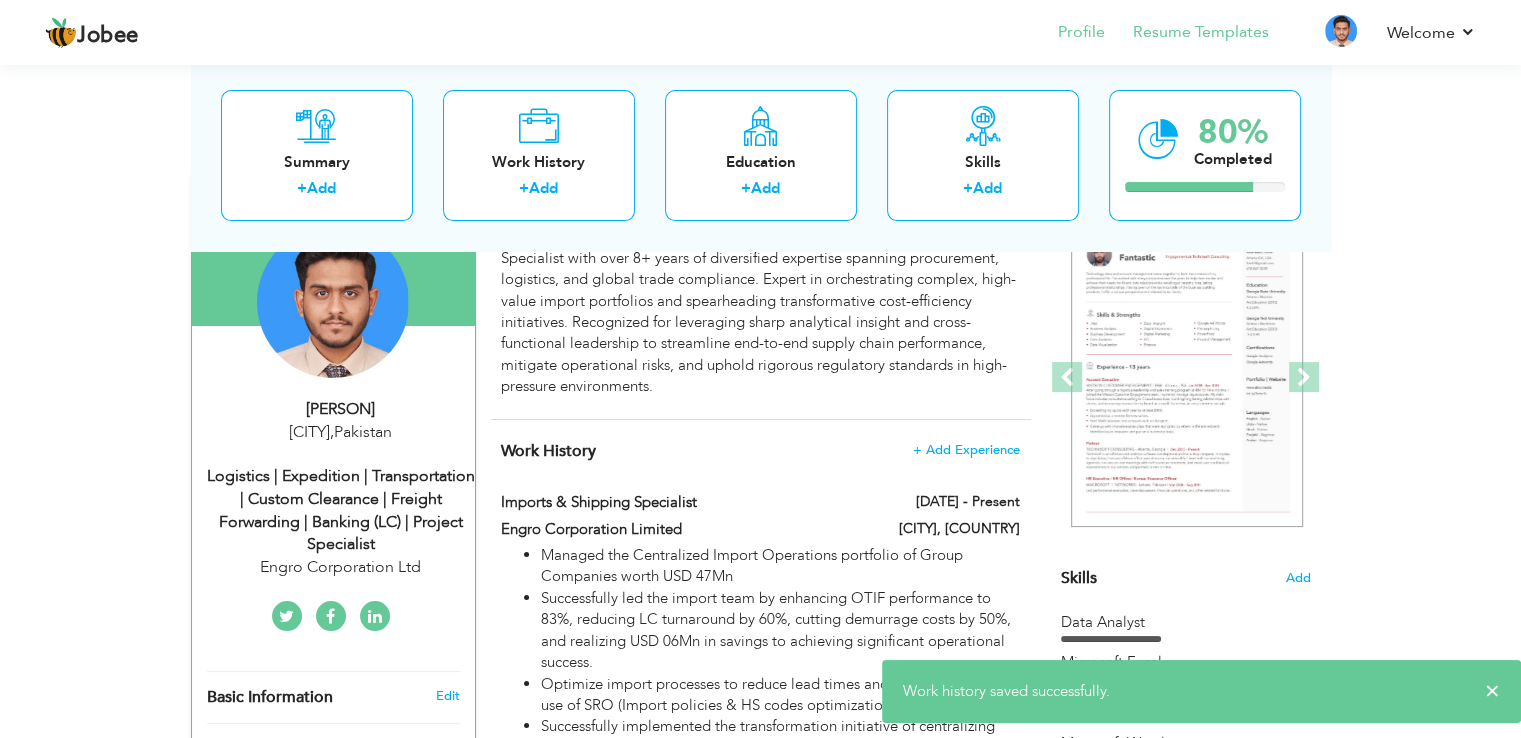 scroll, scrollTop: 200, scrollLeft: 0, axis: vertical 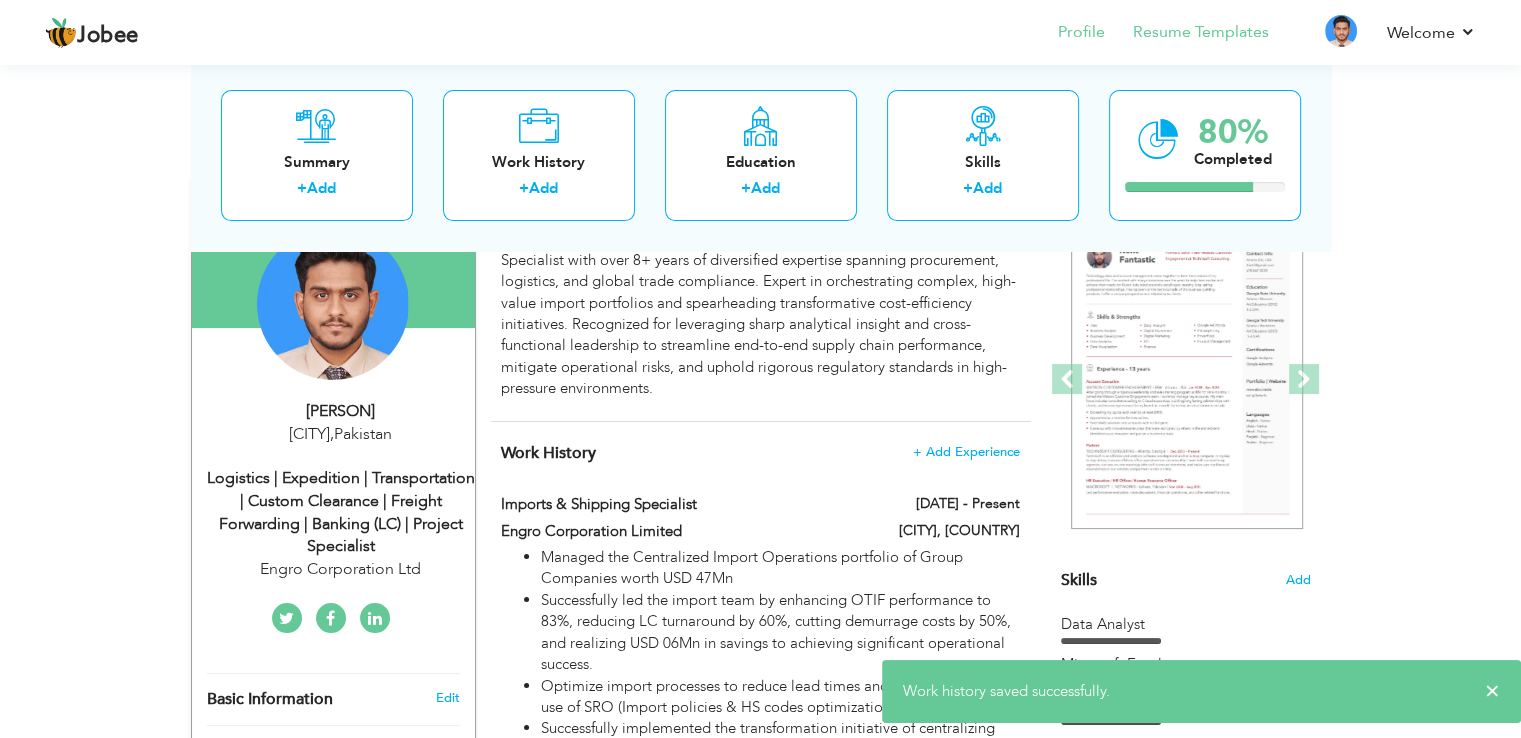 click on "Resume Templates" at bounding box center [1187, 34] 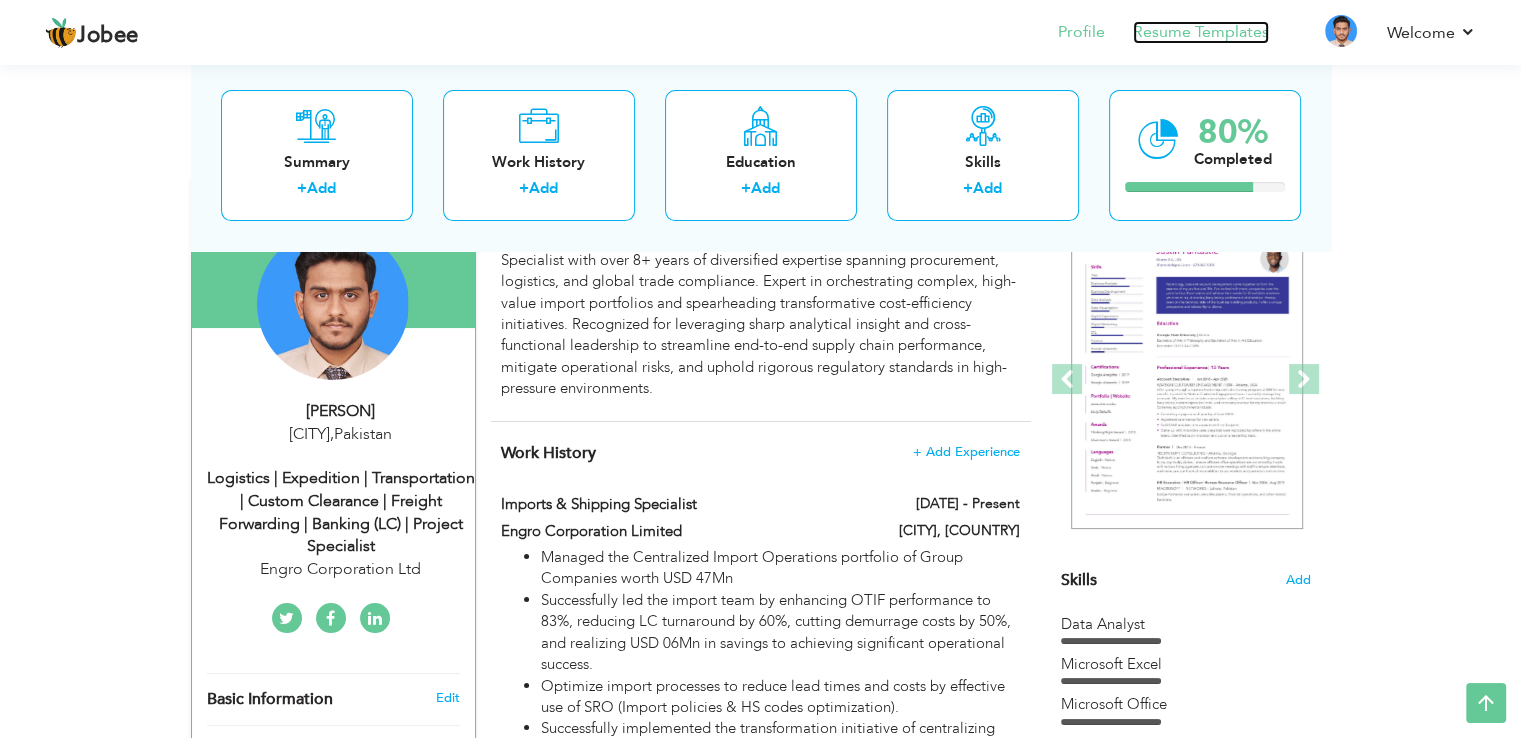 click on "Resume Templates" at bounding box center (1201, 32) 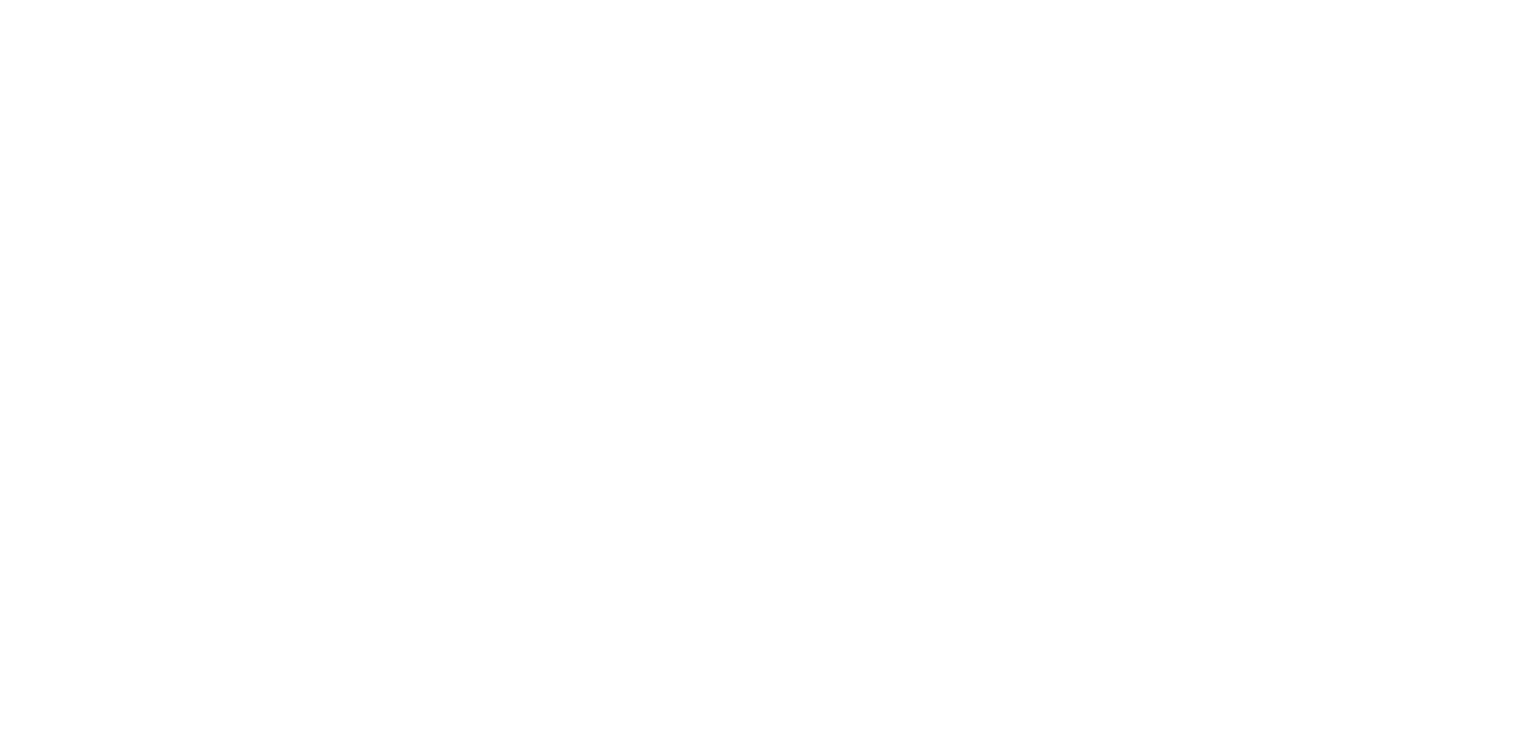 scroll, scrollTop: 0, scrollLeft: 0, axis: both 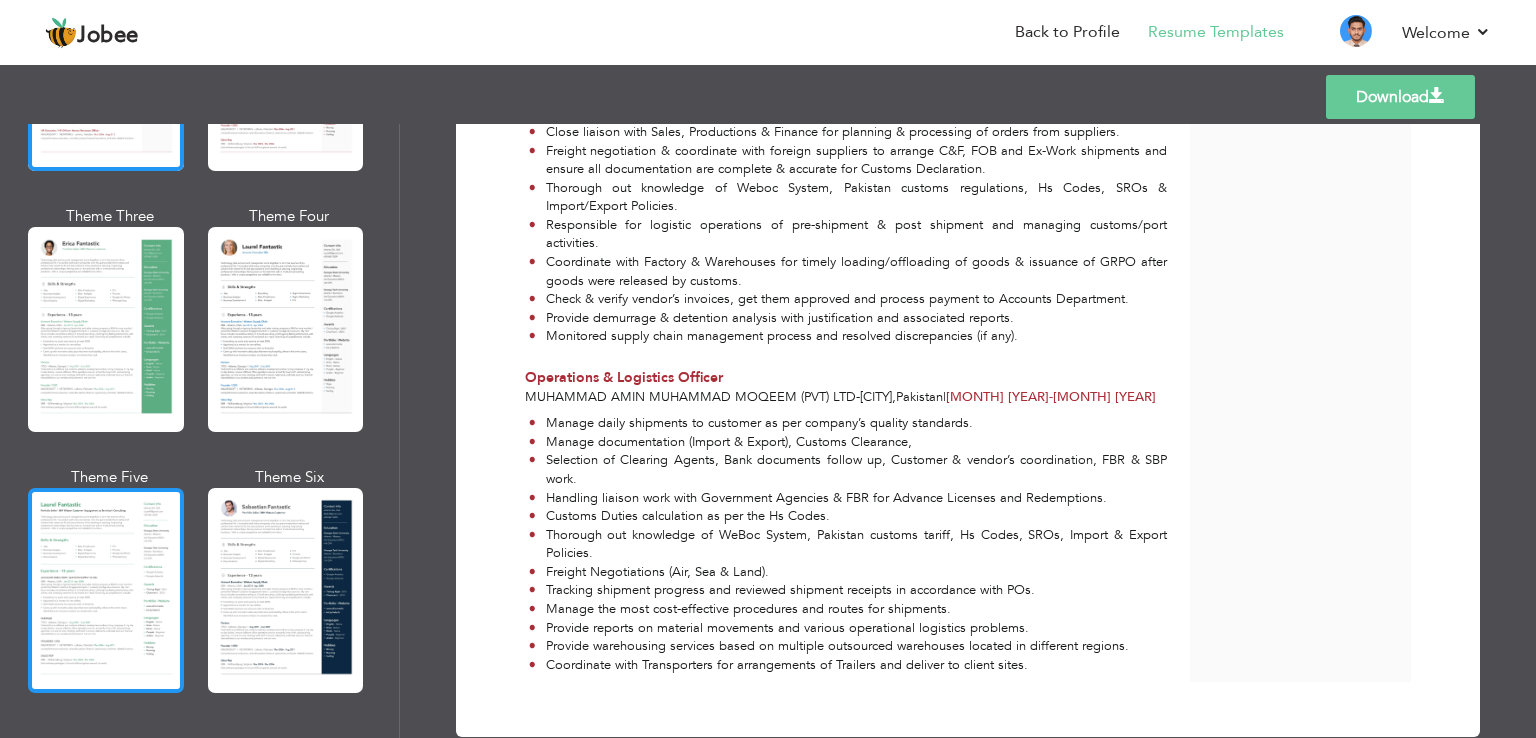 click at bounding box center [106, 590] 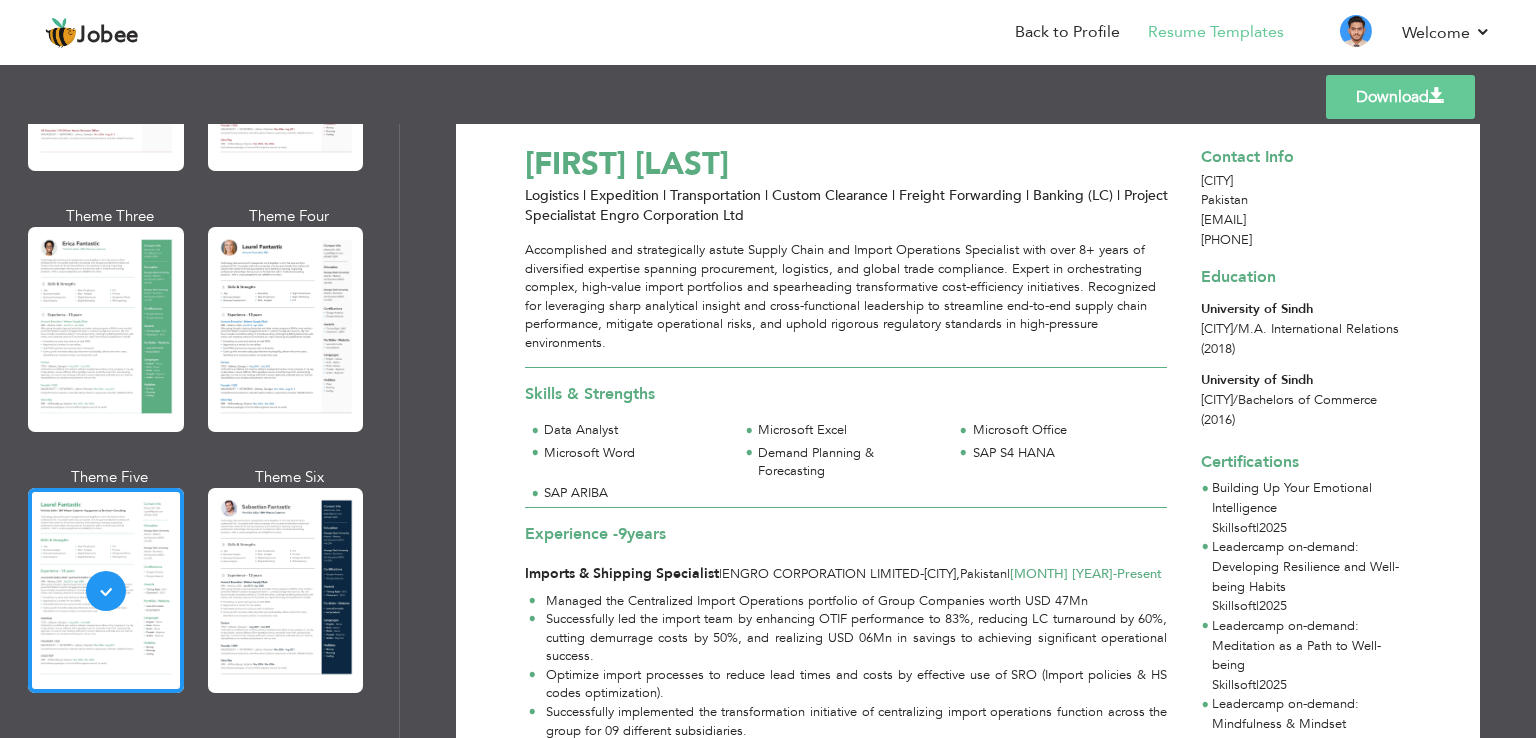 scroll, scrollTop: 0, scrollLeft: 0, axis: both 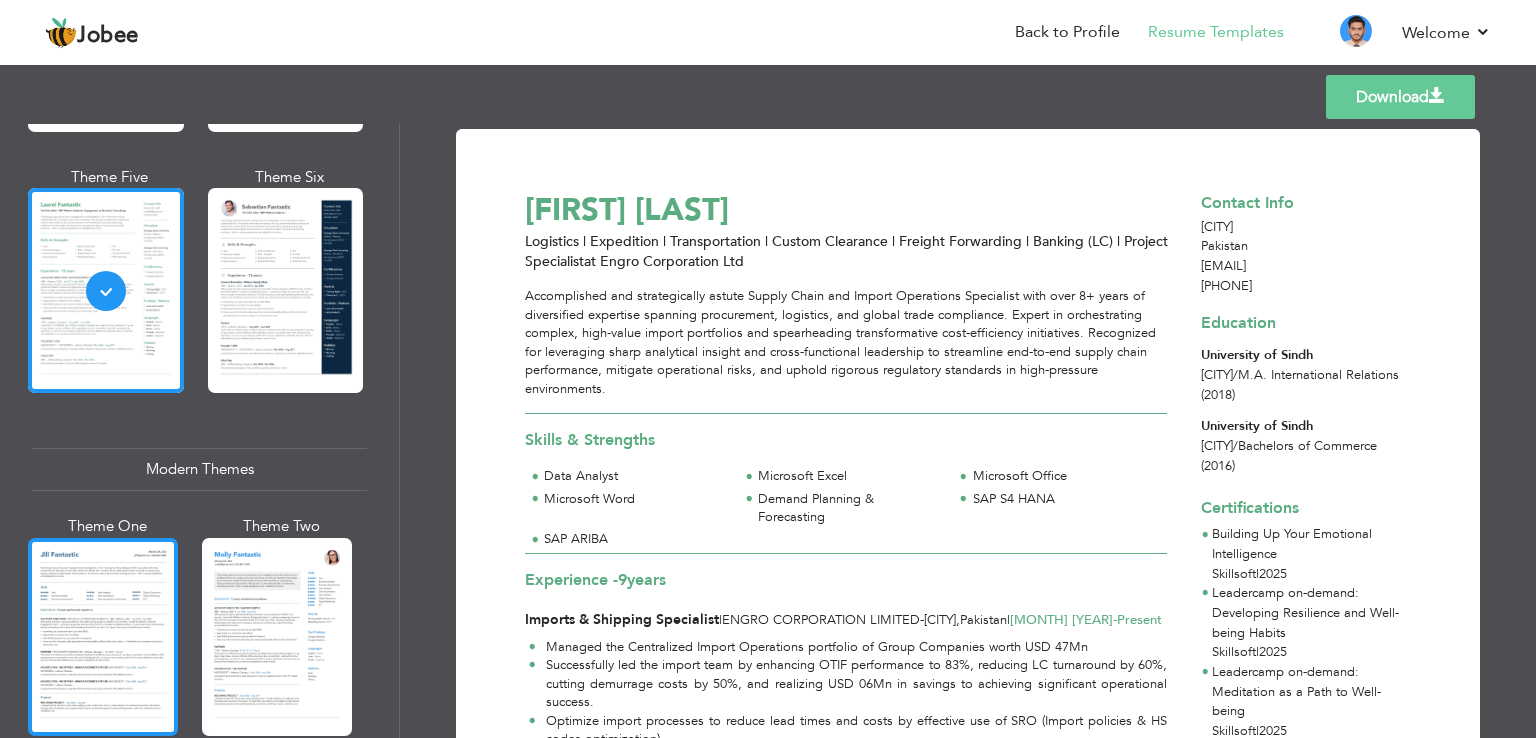 click at bounding box center (103, 637) 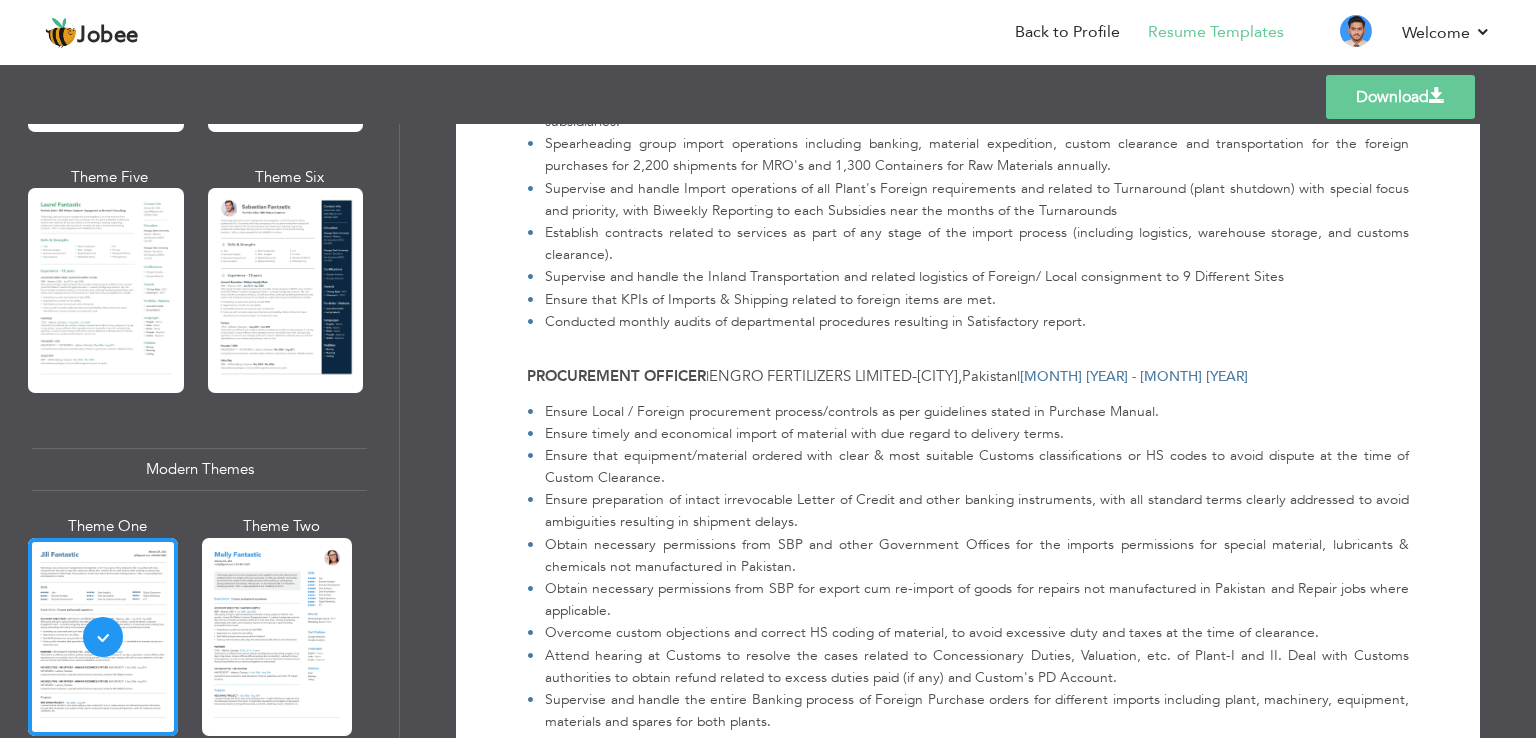scroll, scrollTop: 700, scrollLeft: 0, axis: vertical 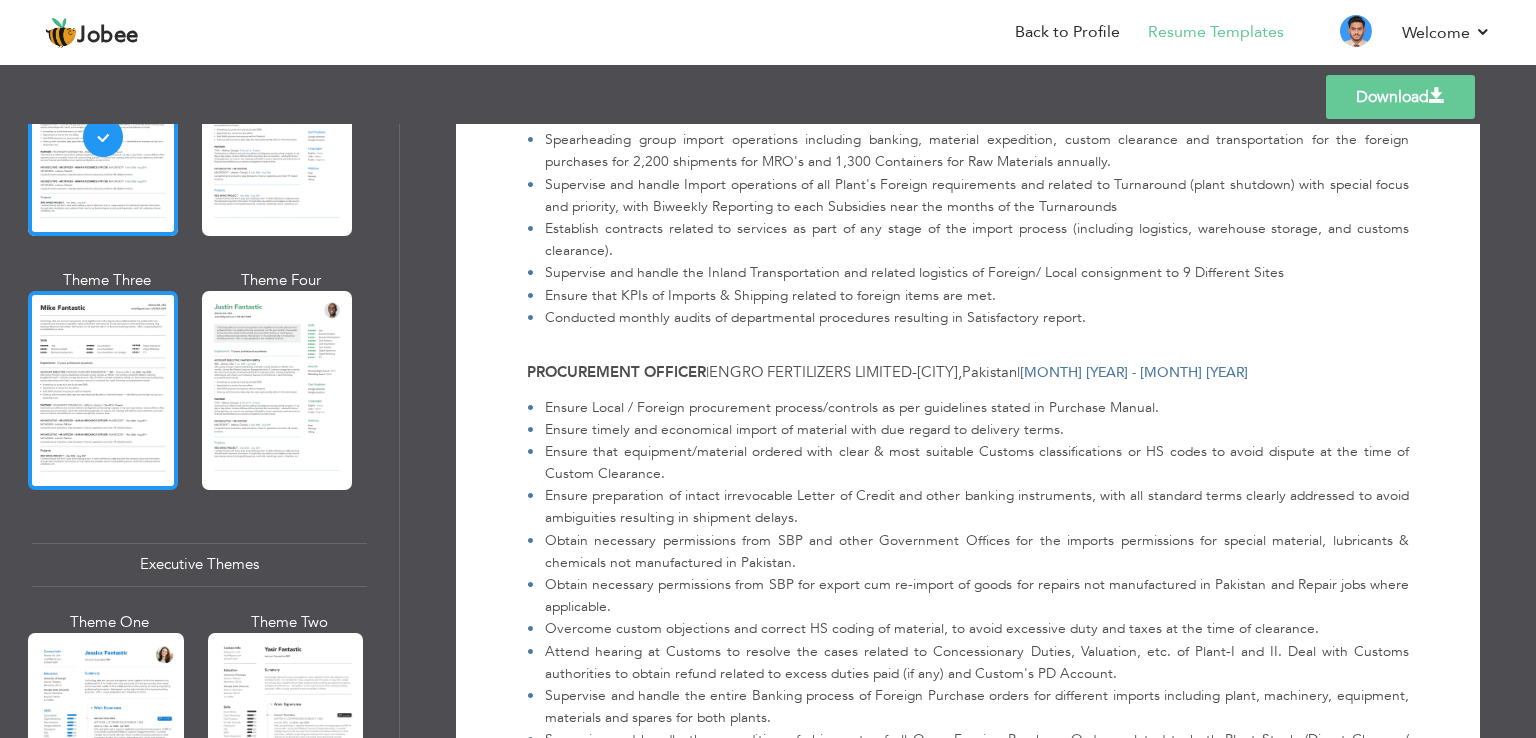 click at bounding box center (103, 390) 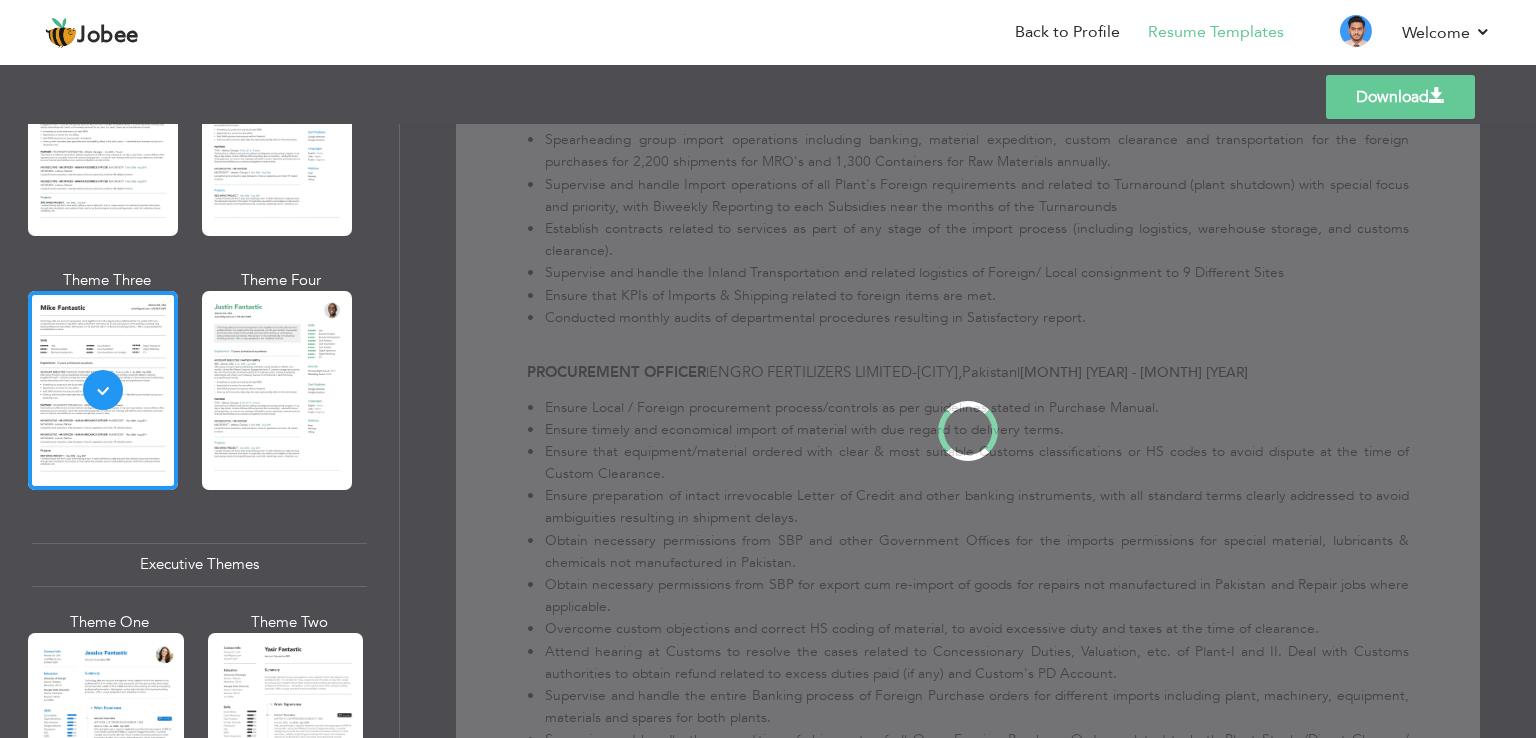 scroll, scrollTop: 0, scrollLeft: 0, axis: both 